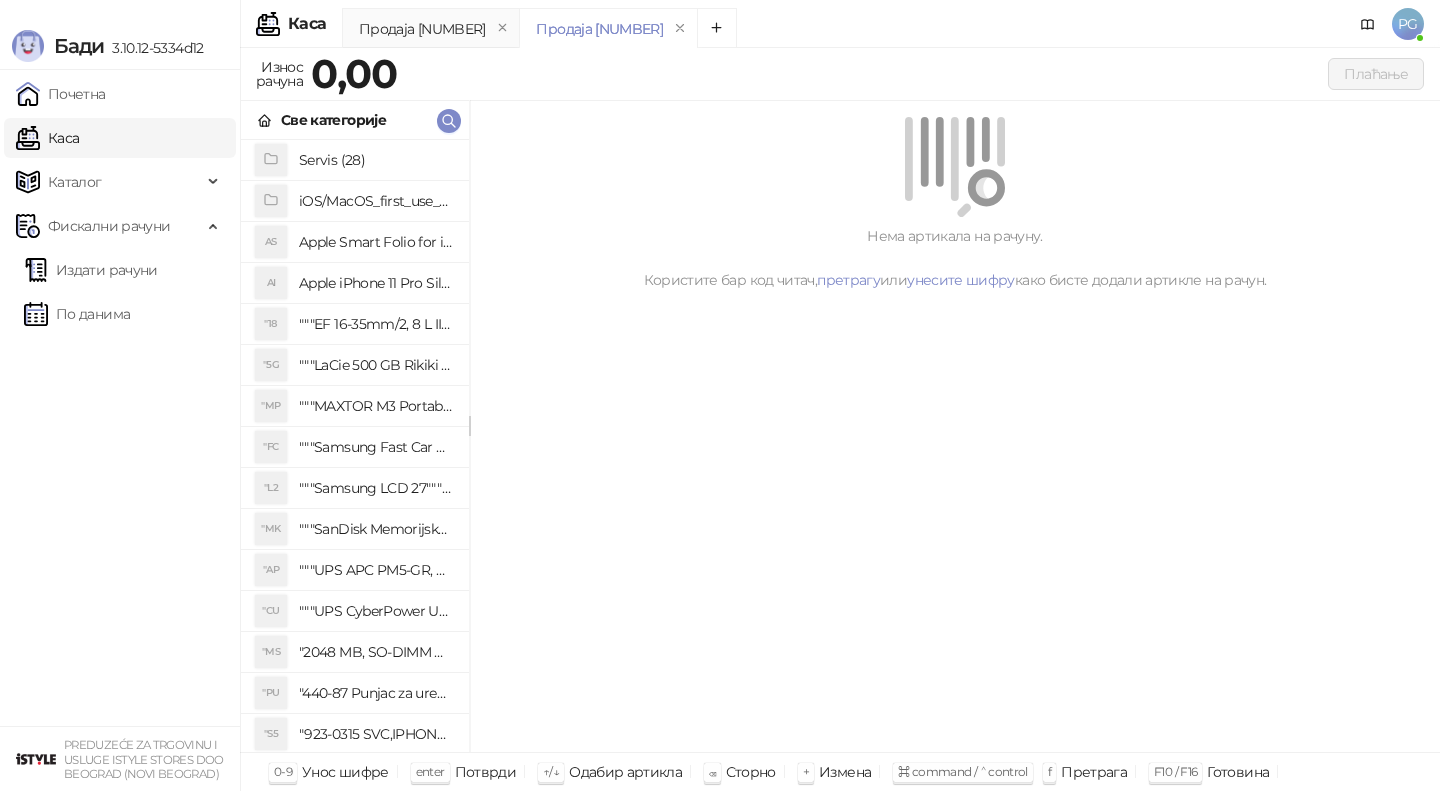 scroll, scrollTop: 0, scrollLeft: 0, axis: both 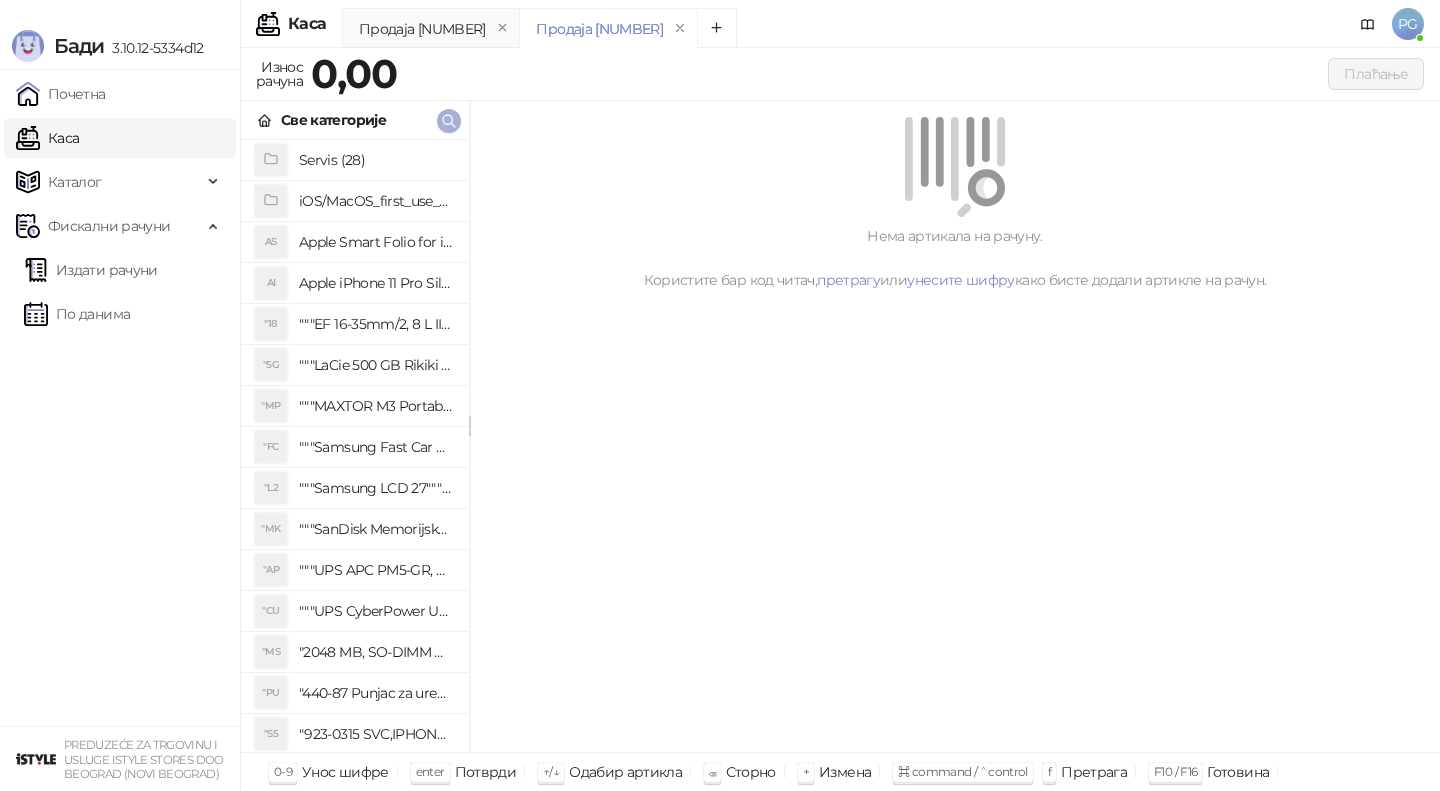 click 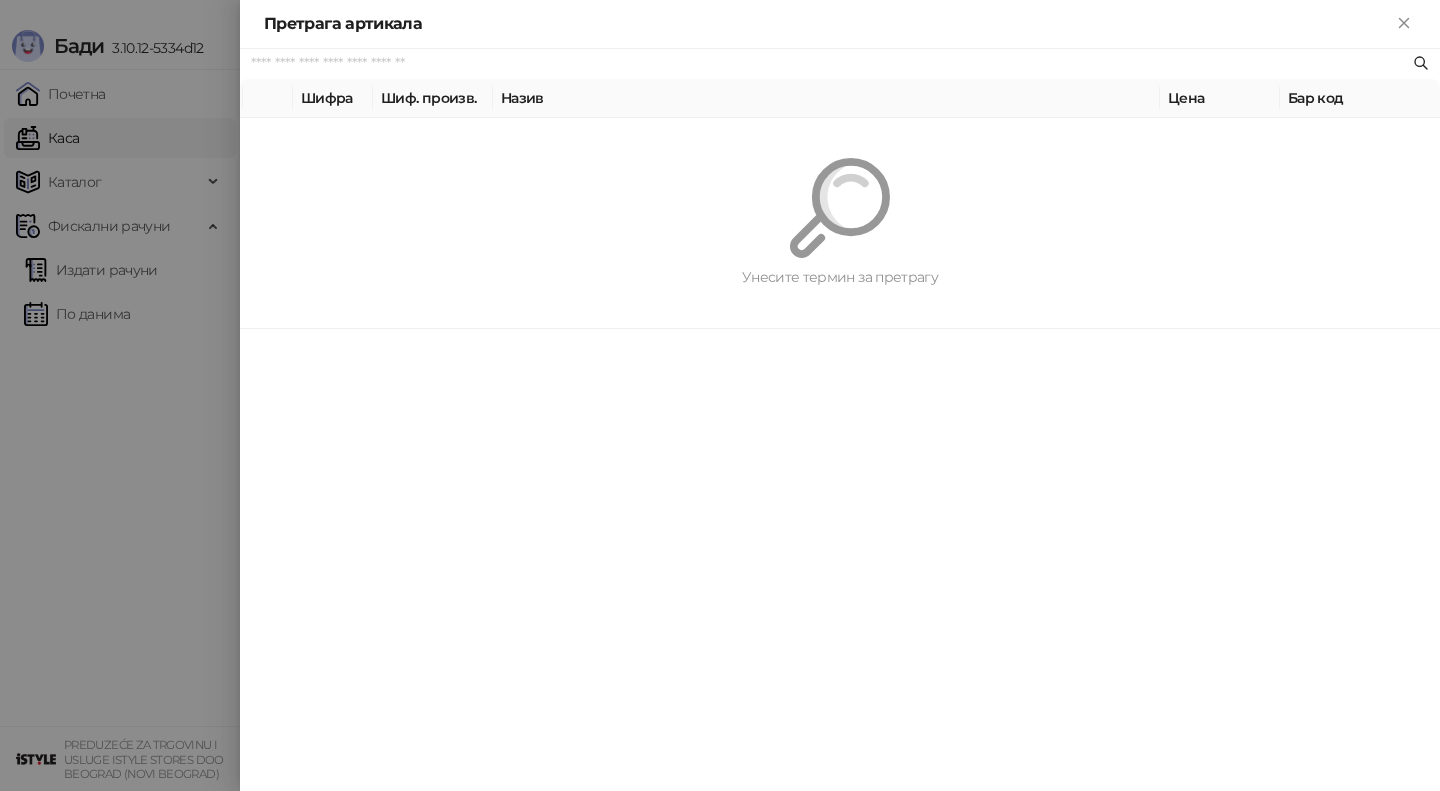paste on "*********" 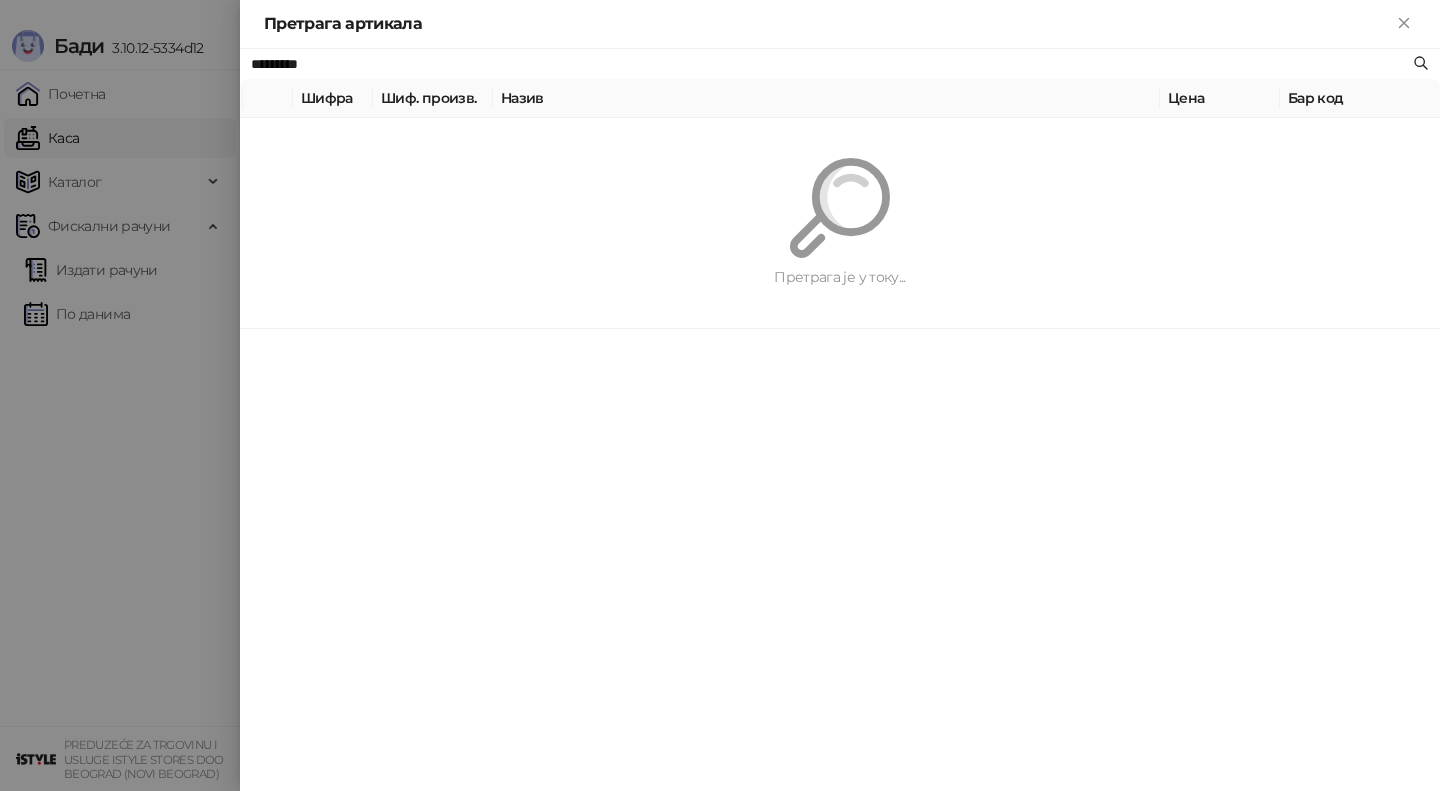 type on "*********" 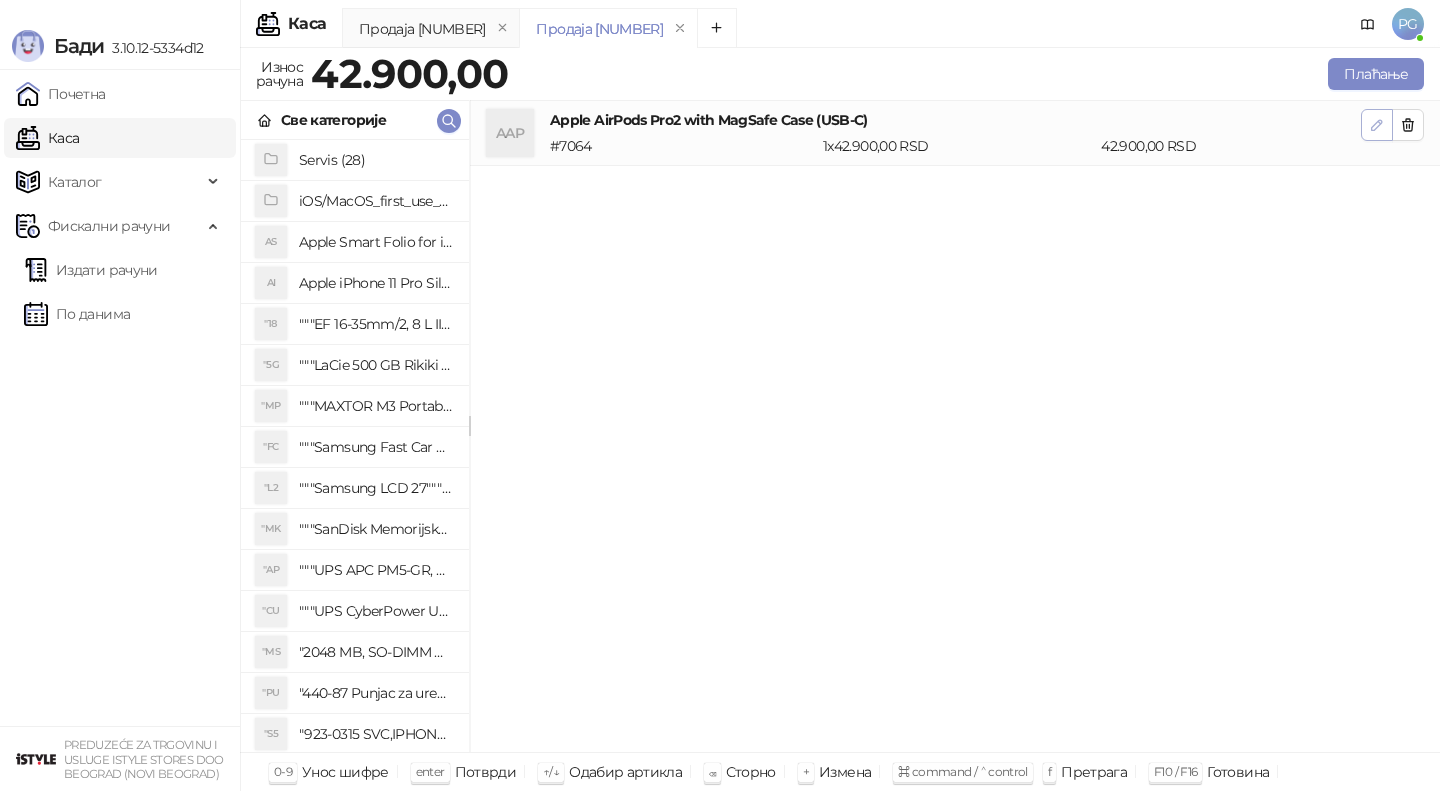 click 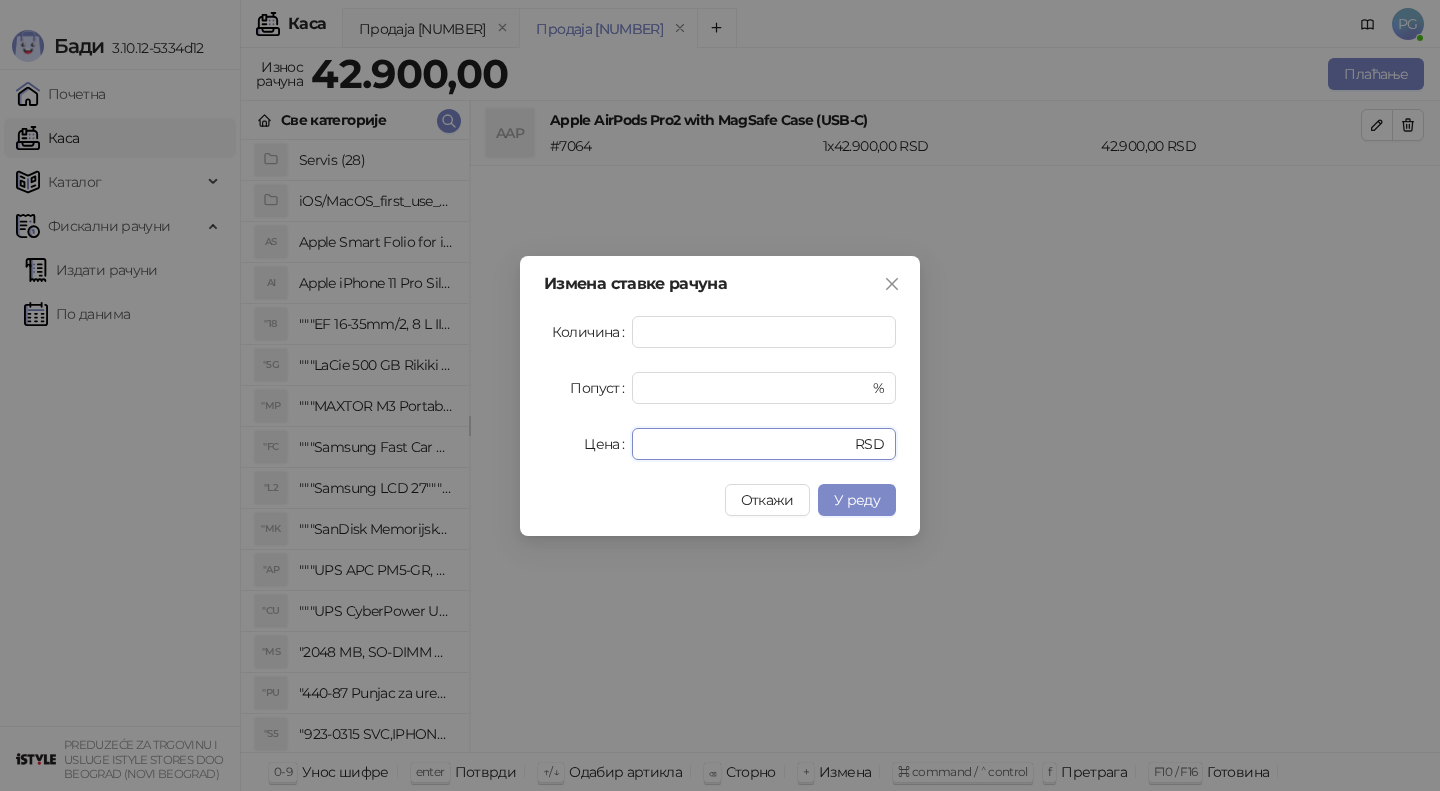 drag, startPoint x: 711, startPoint y: 450, endPoint x: 511, endPoint y: 449, distance: 200.0025 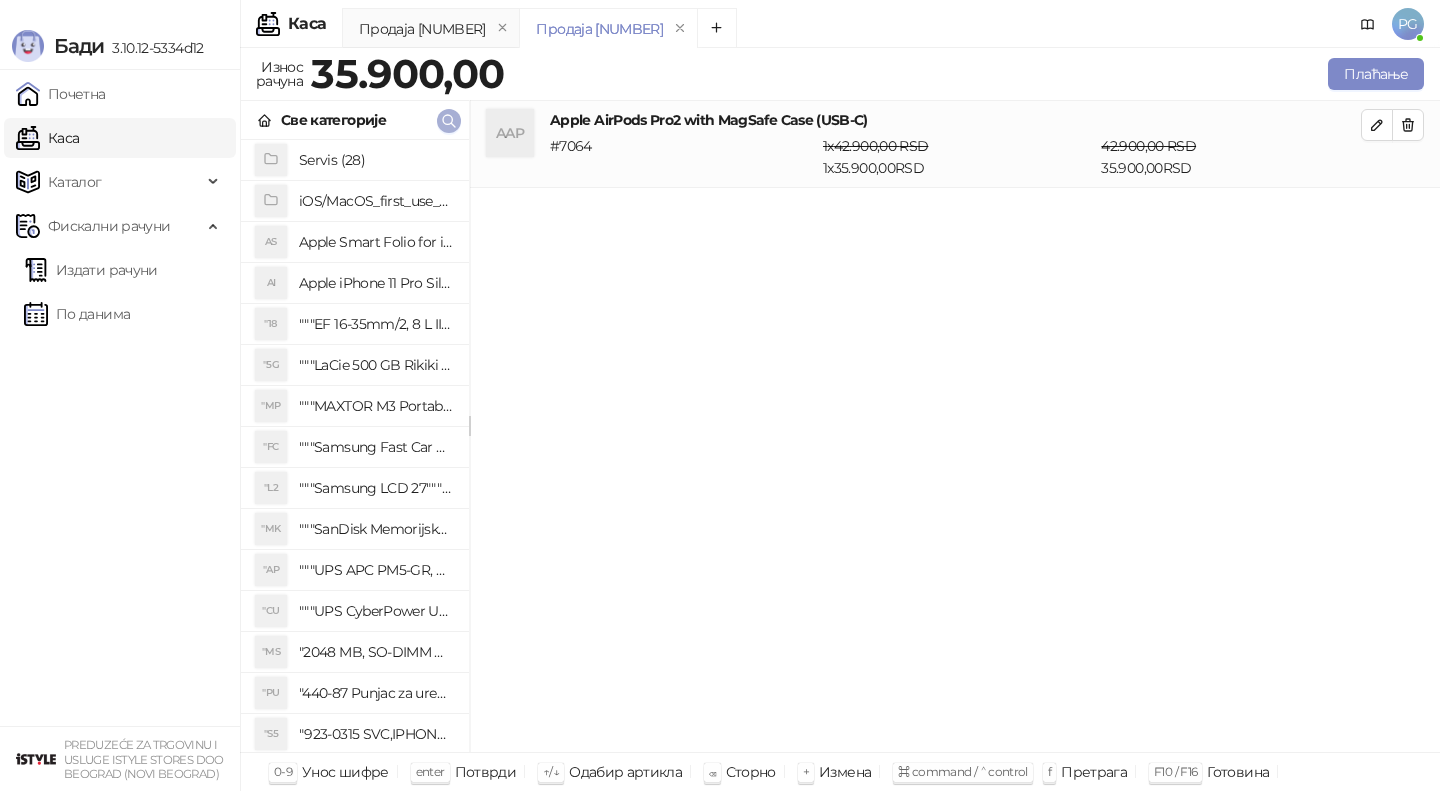 click 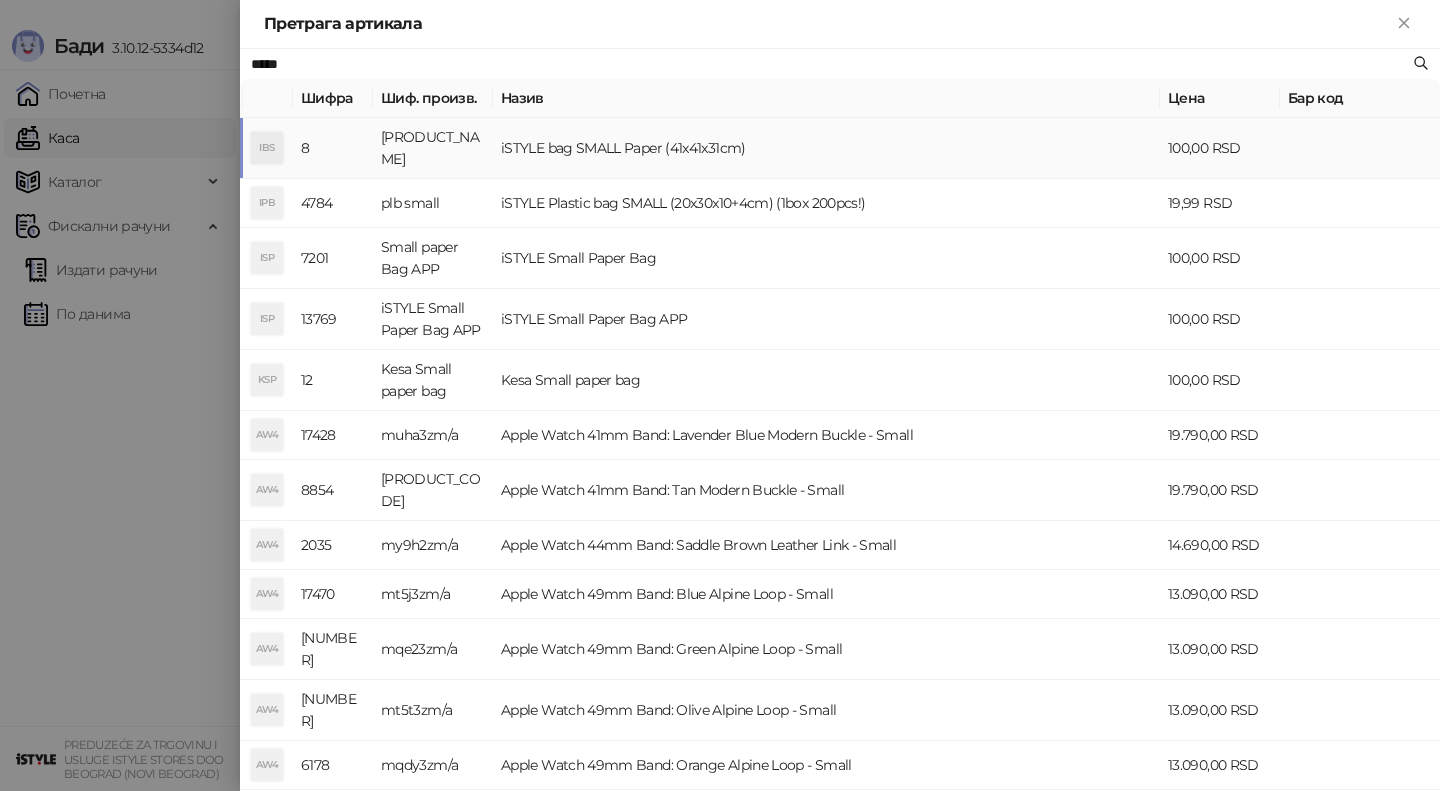 type on "*****" 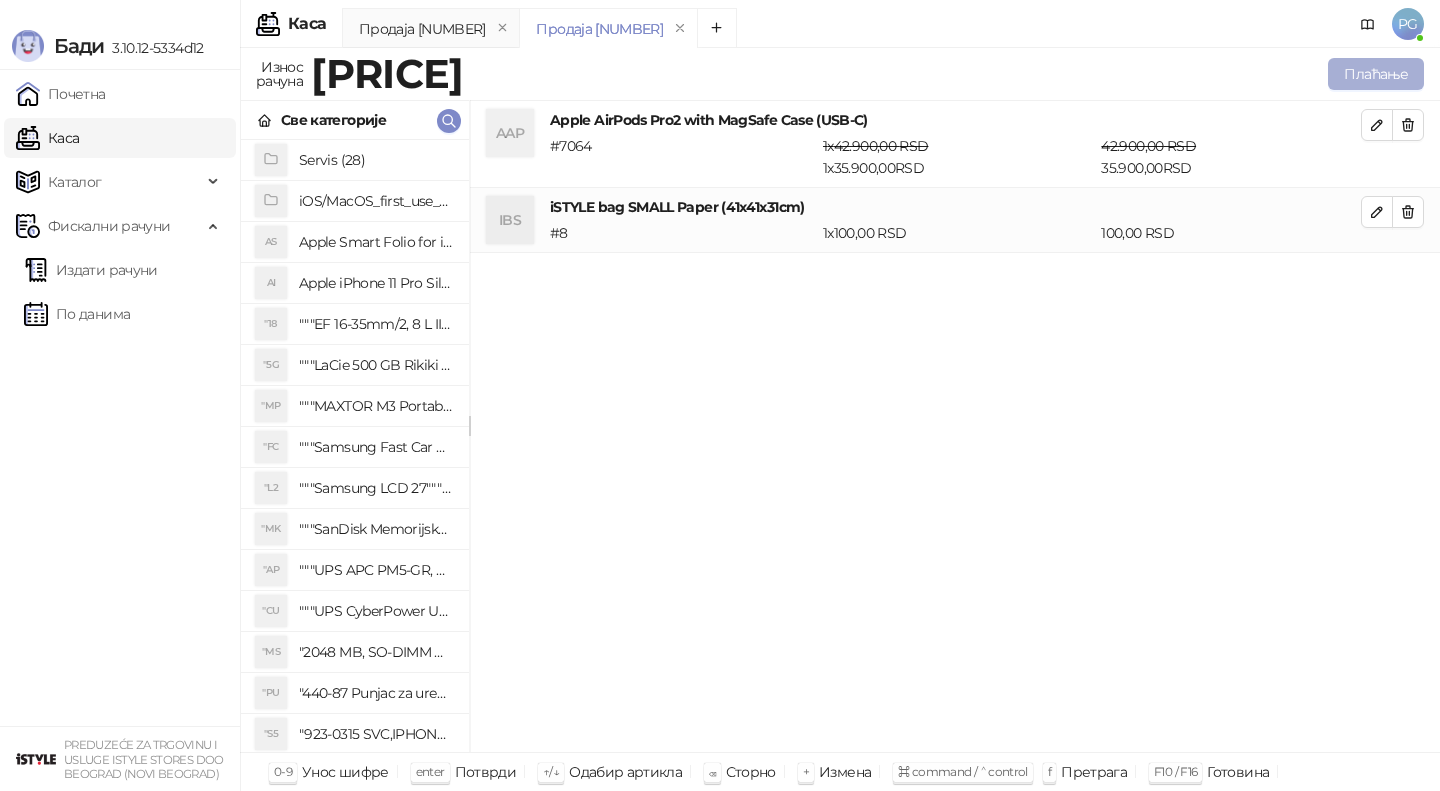 click on "Плаћање" at bounding box center (1376, 74) 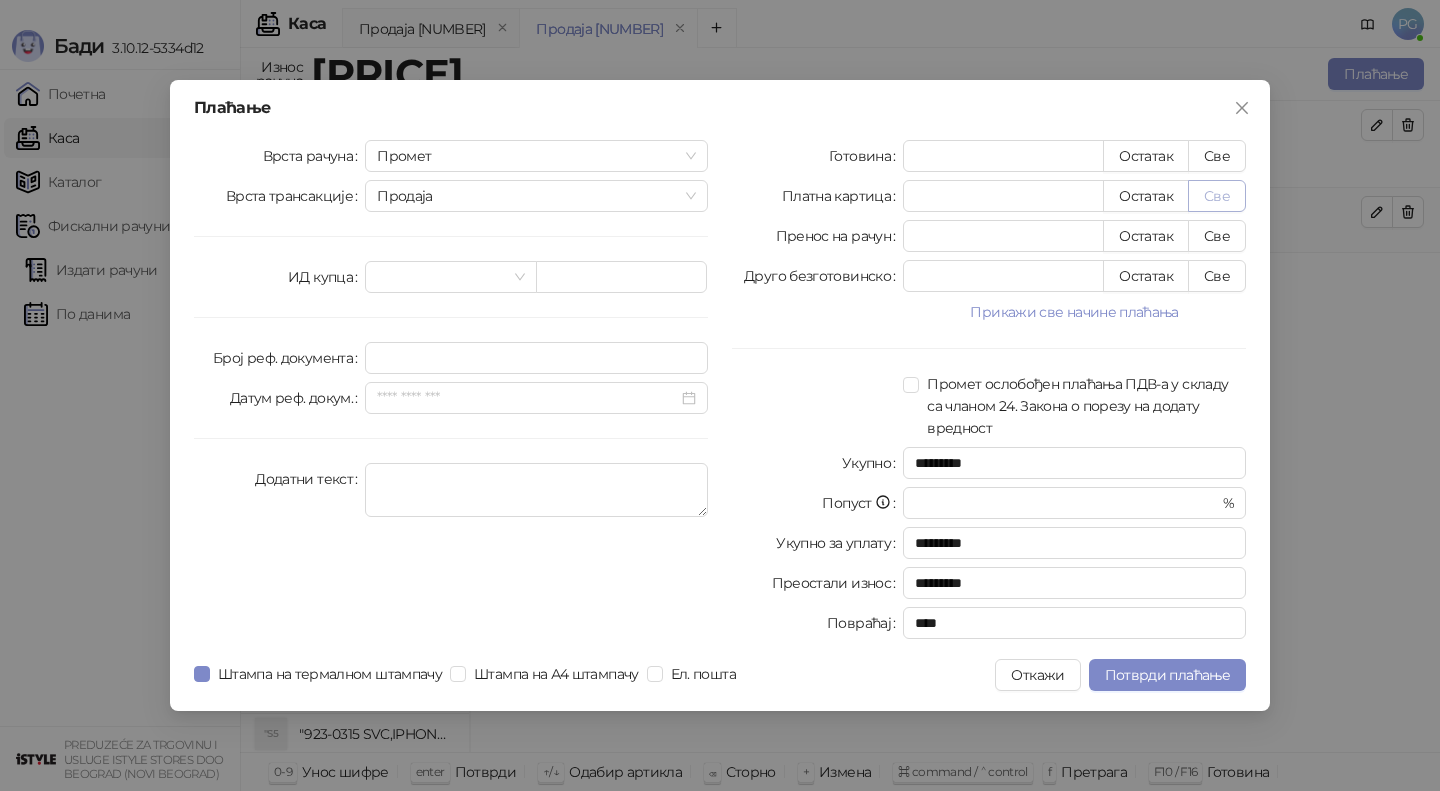 click on "Све" at bounding box center [1217, 196] 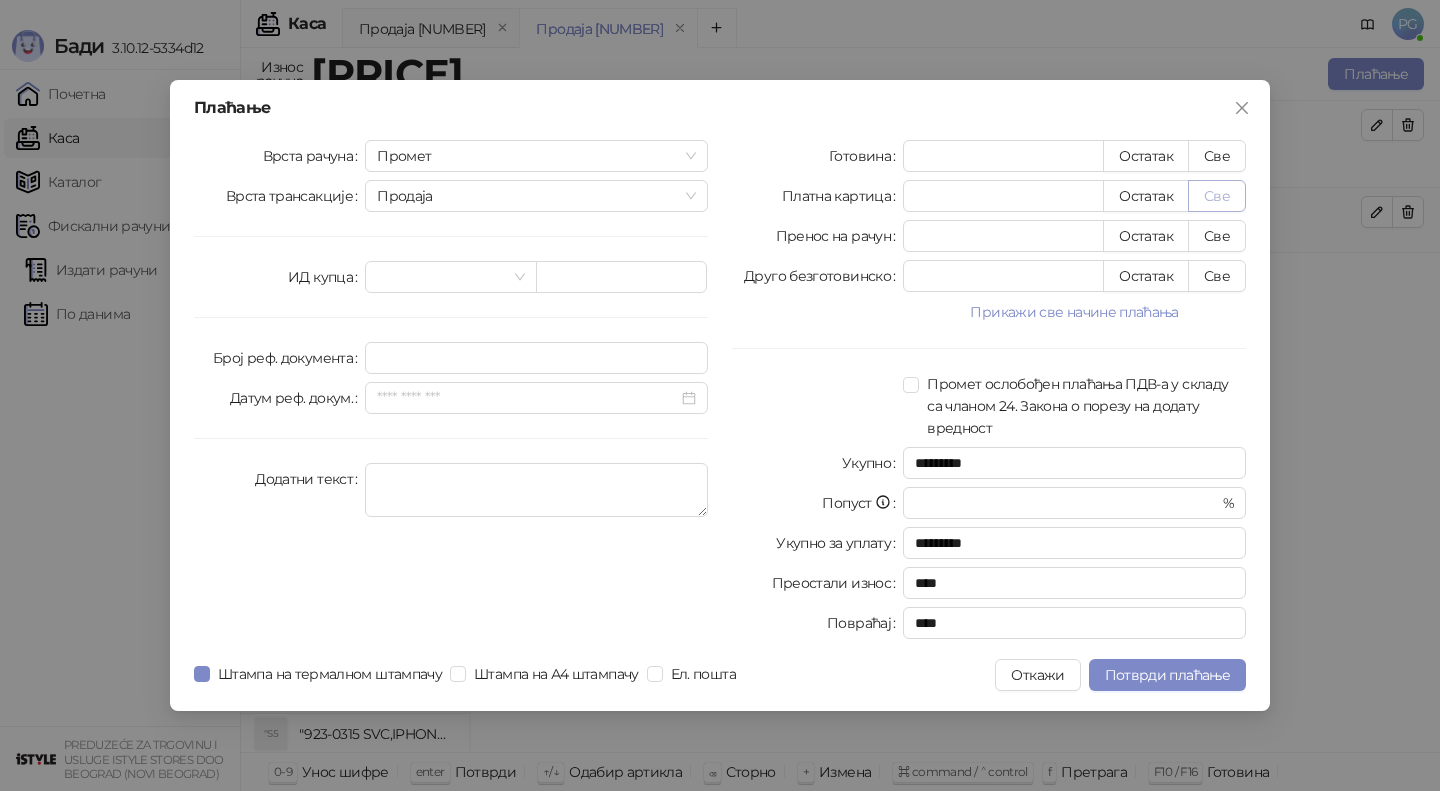 click on "Све" at bounding box center [1217, 196] 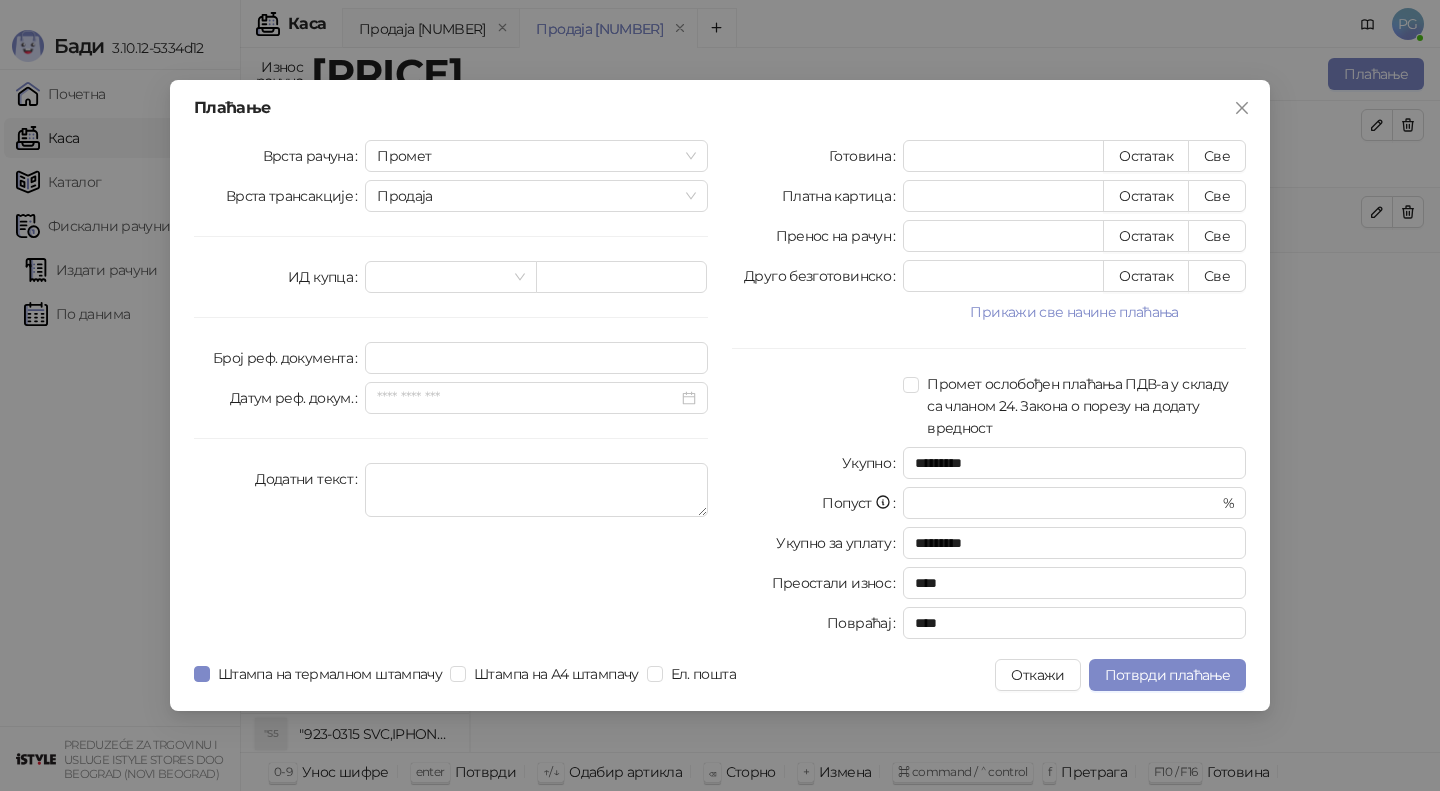 click on "Готовина * Остатак Све Платна картица ***** Остатак Све Пренос на рачун * Остатак Све Друго безготовинско * Остатак Све Прикажи све начине плаћања Чек * Остатак Све Ваучер * Остатак Све Инстант плаћање * Остатак Све   Промет ослобођен плаћања ПДВ-а у складу са чланом 24. Закона о порезу на додату вредност Укупно ********* Попуст   * % Укупно за уплату ********* Преостали износ **** Повраћај ****" at bounding box center [989, 393] 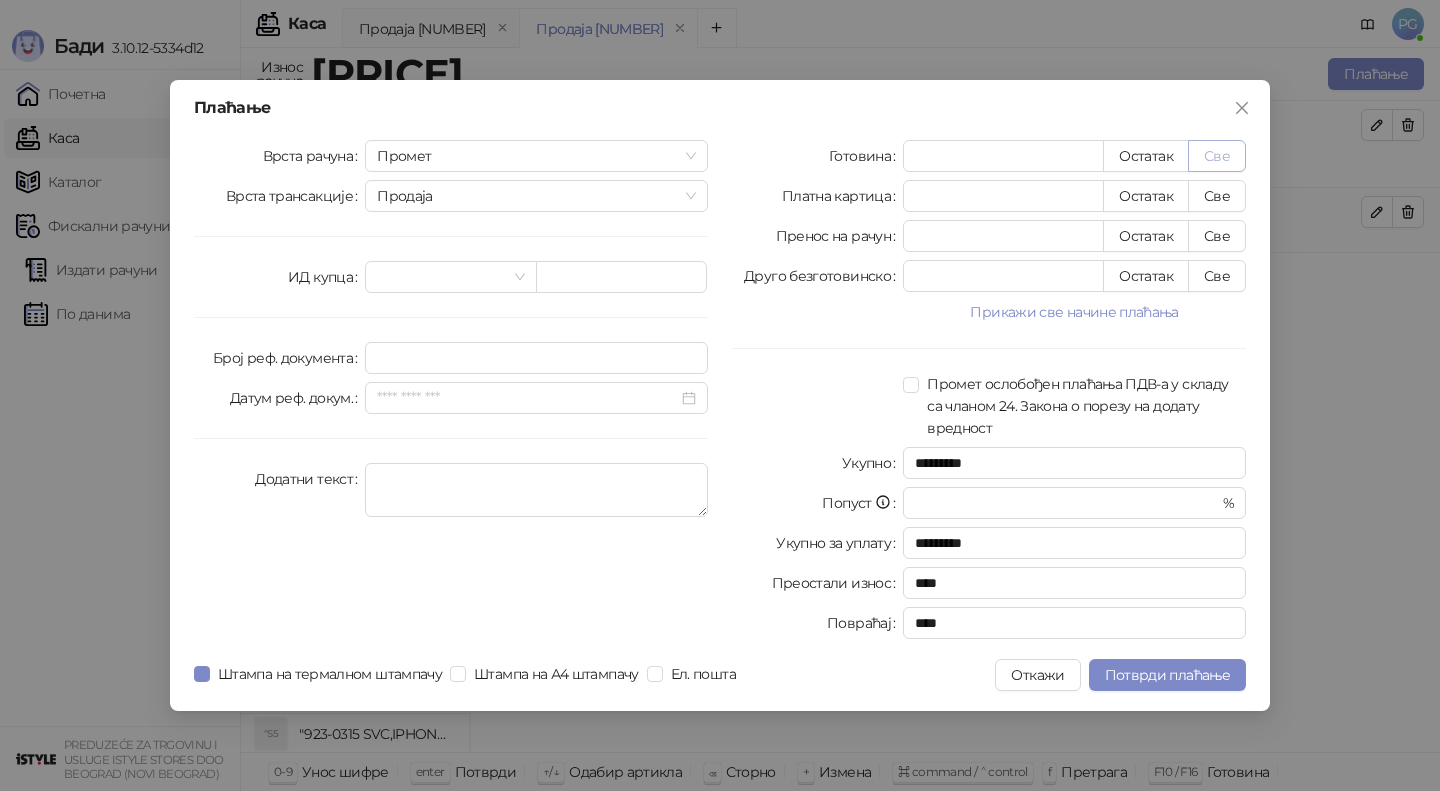 click on "Све" at bounding box center (1217, 156) 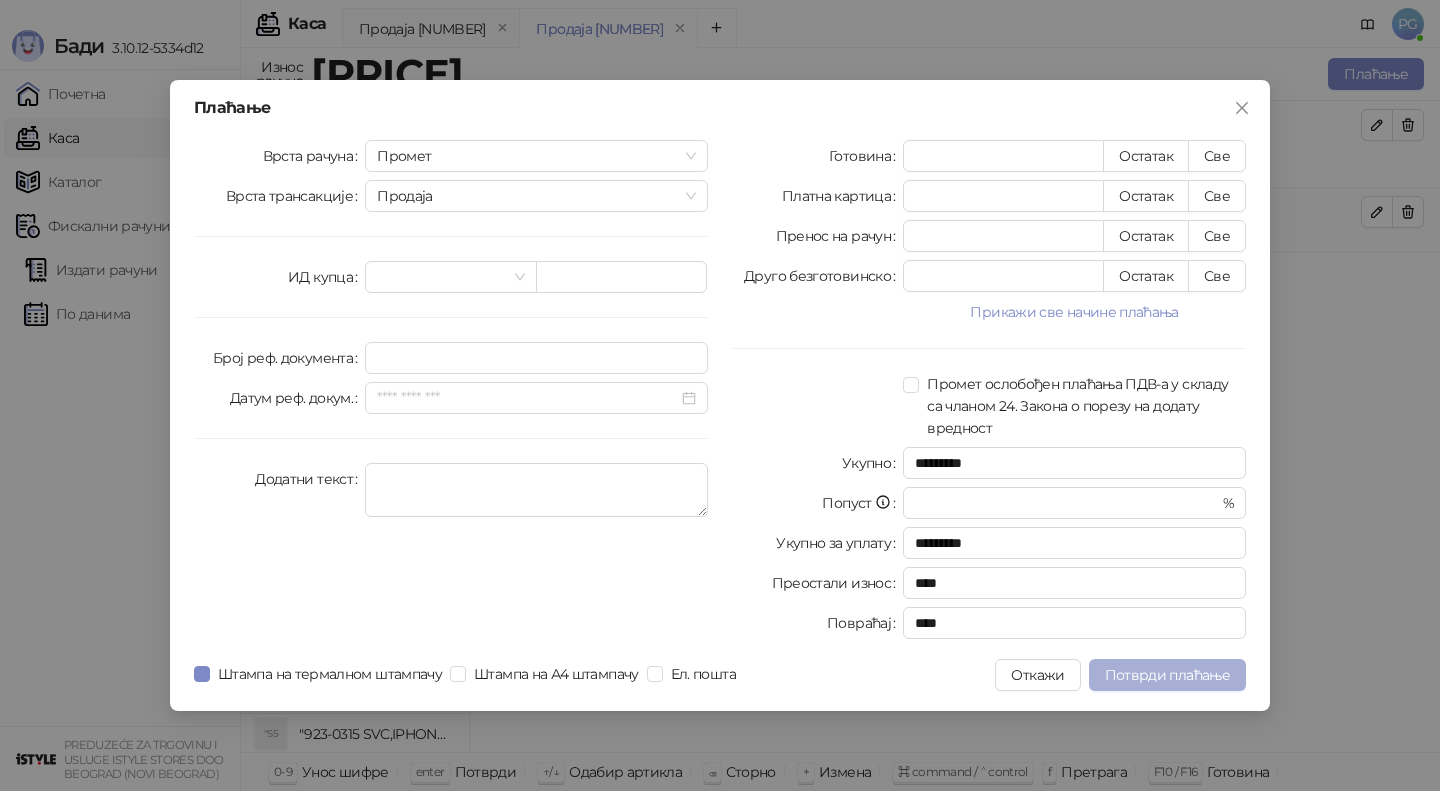 click on "Потврди плаћање" at bounding box center (1167, 675) 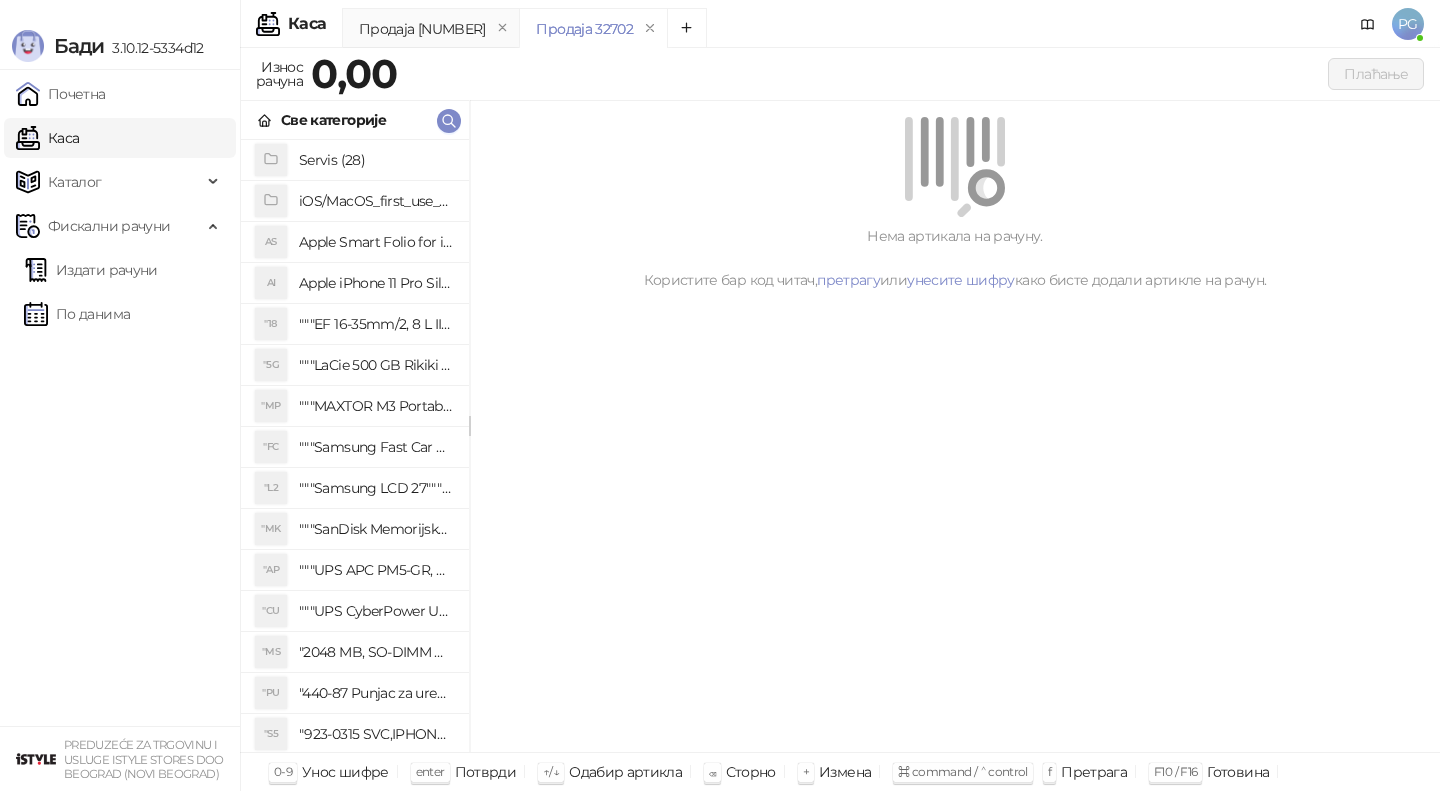 click on "Све категорије" at bounding box center (355, 120) 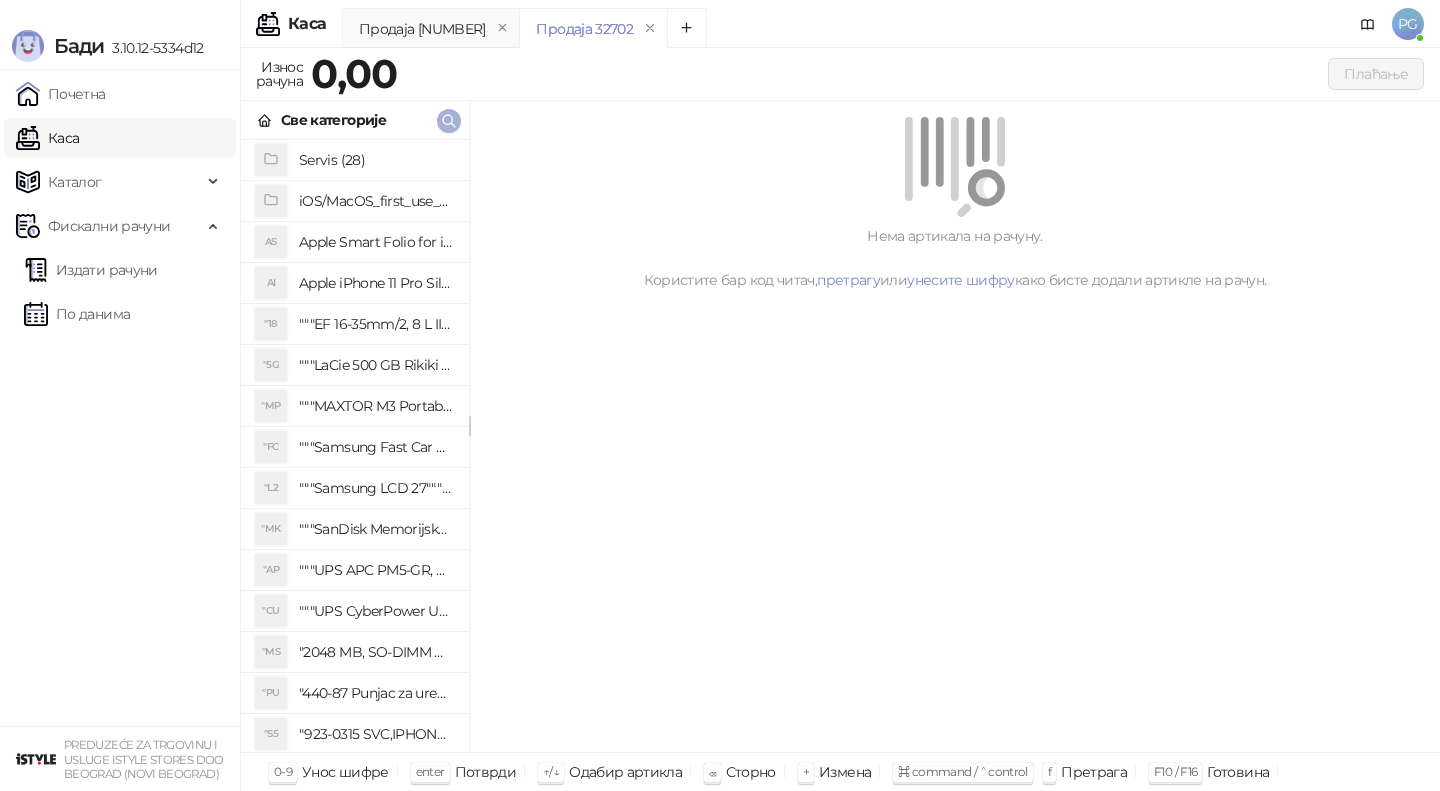click 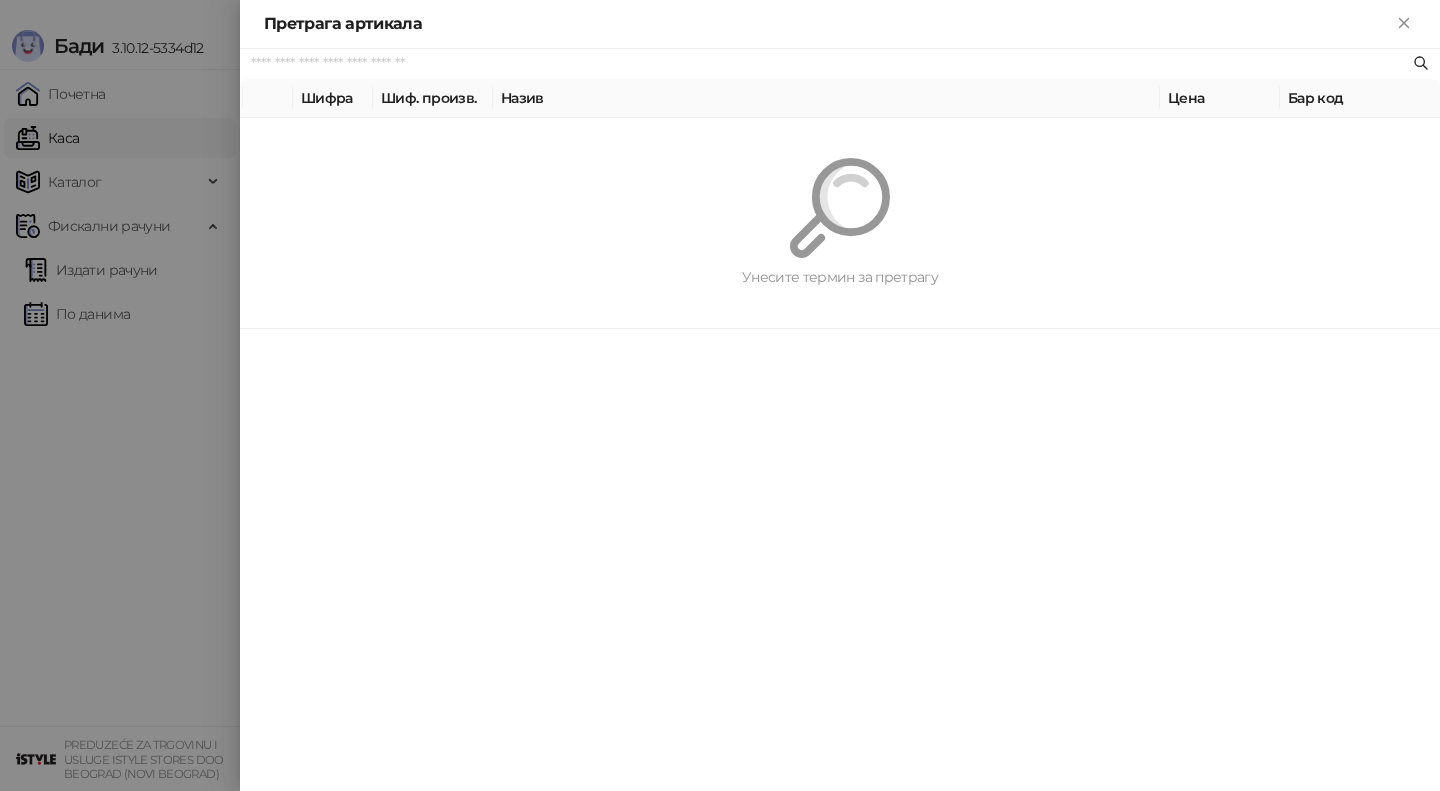 paste on "*********" 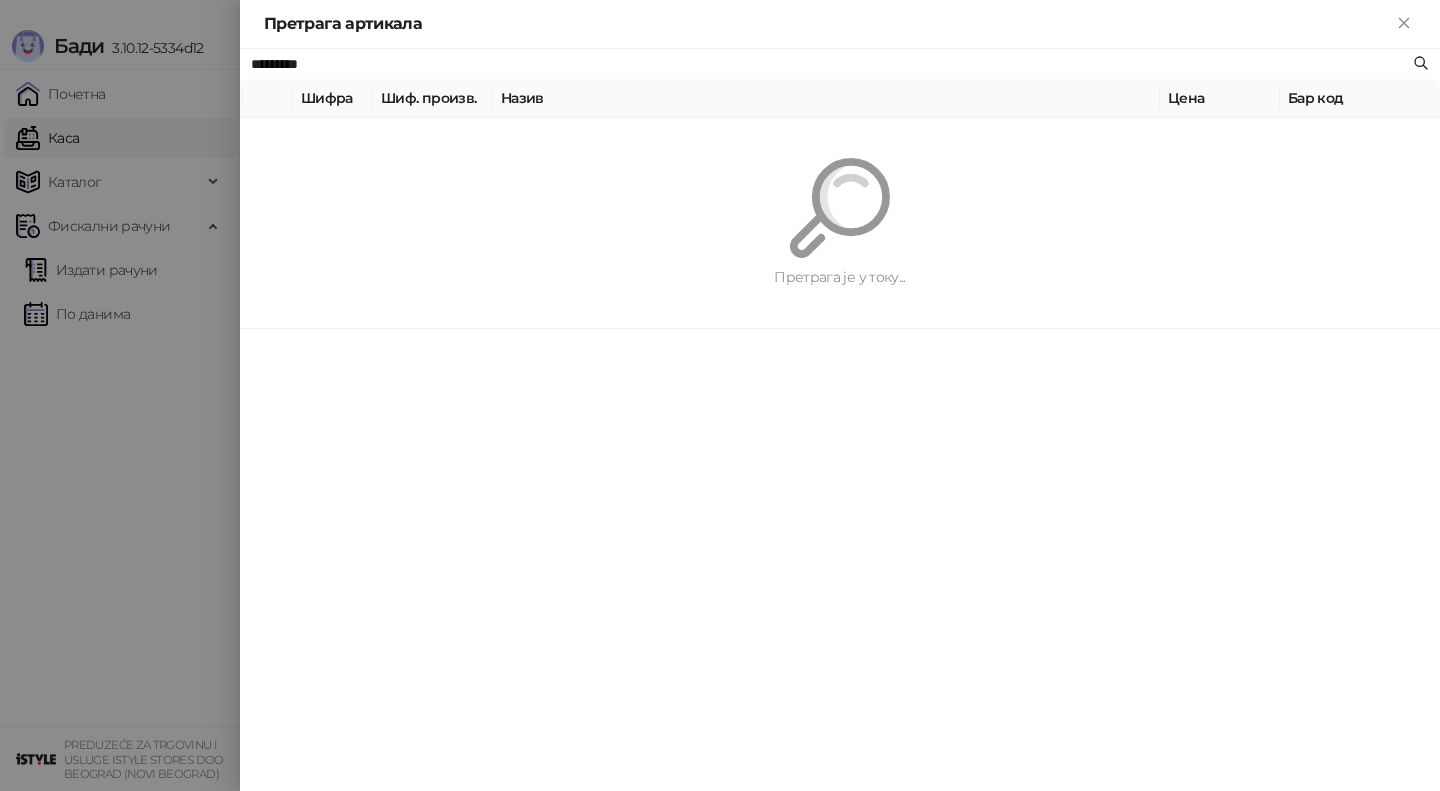 type on "*********" 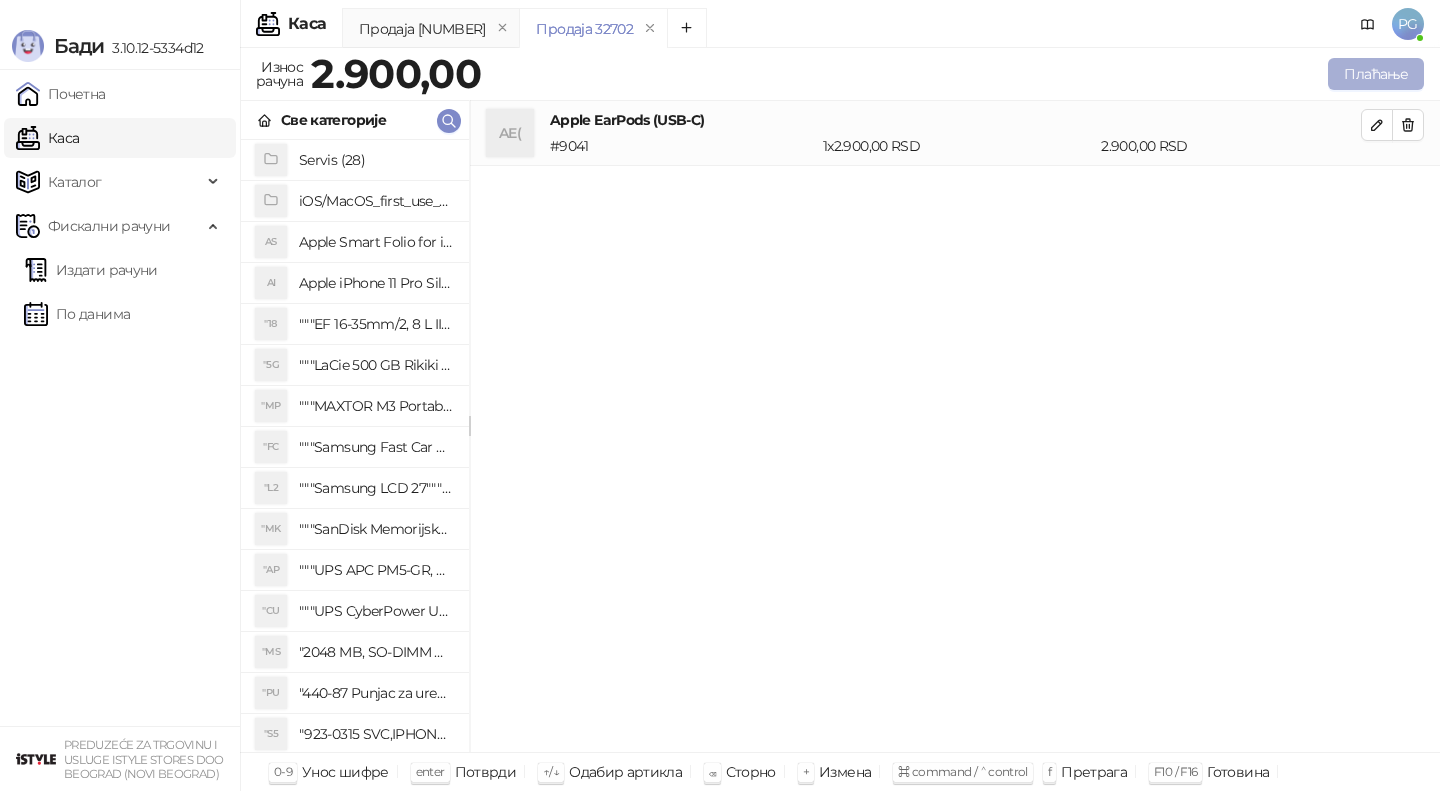 click on "Плаћање" at bounding box center [1376, 74] 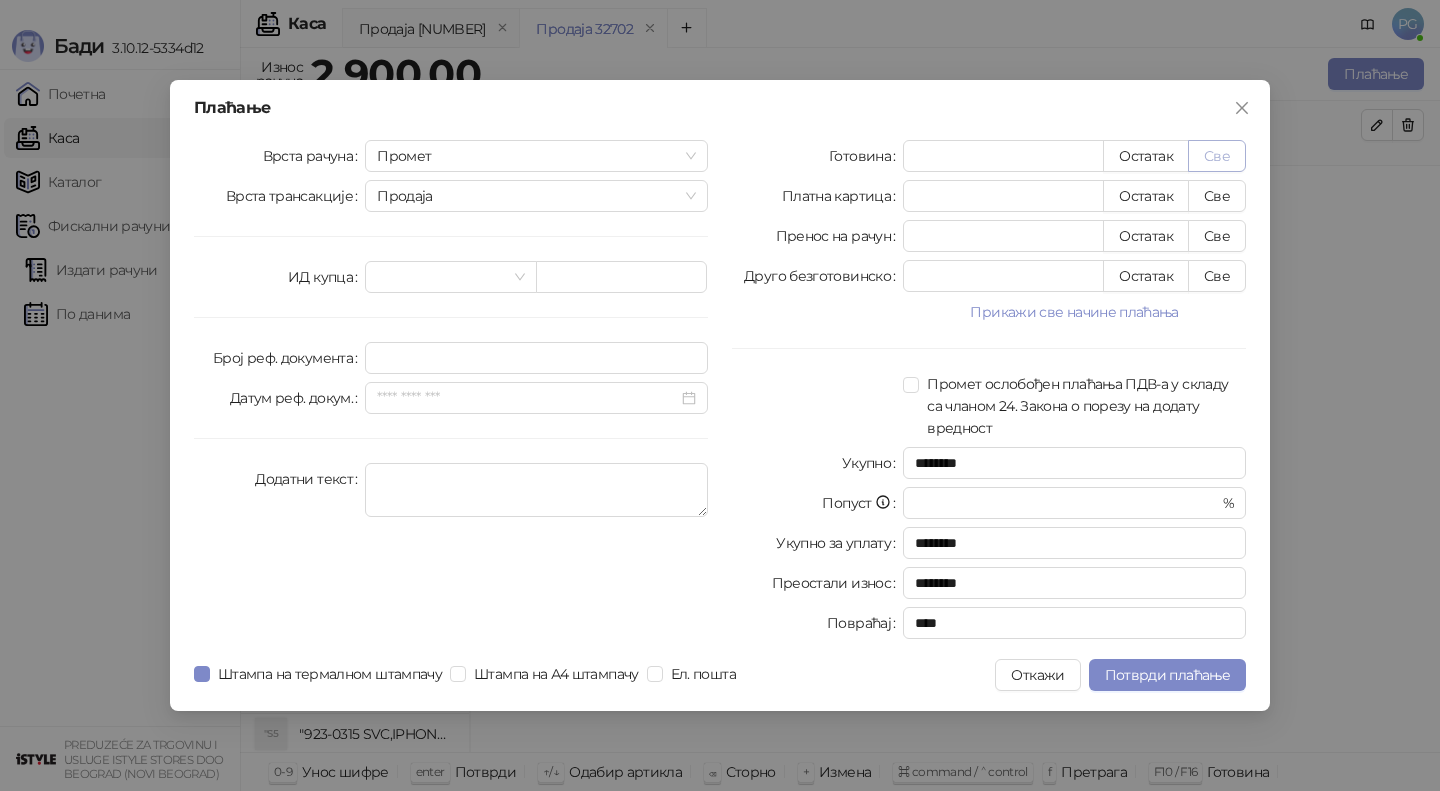 click on "Све" at bounding box center (1217, 156) 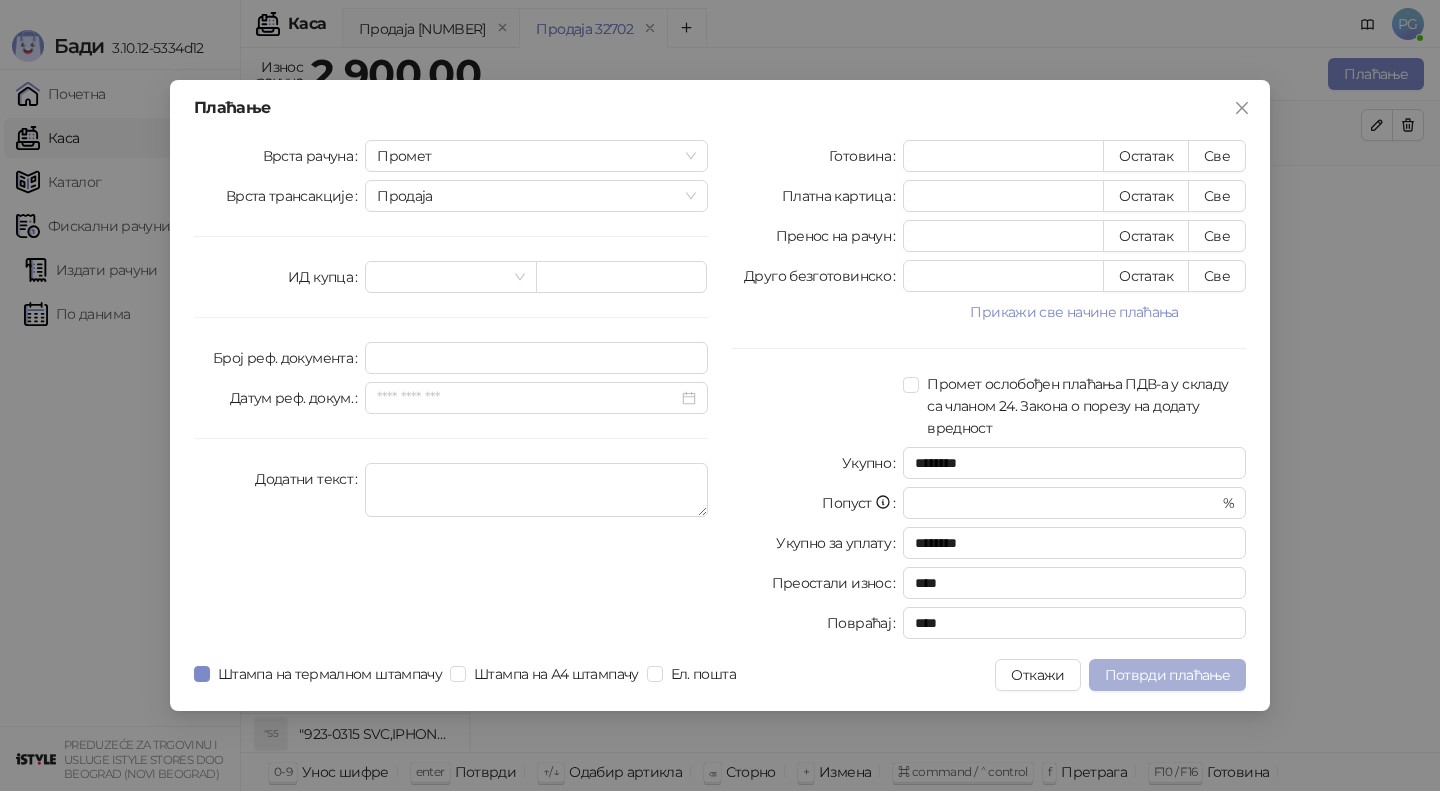 click on "Потврди плаћање" at bounding box center (1167, 675) 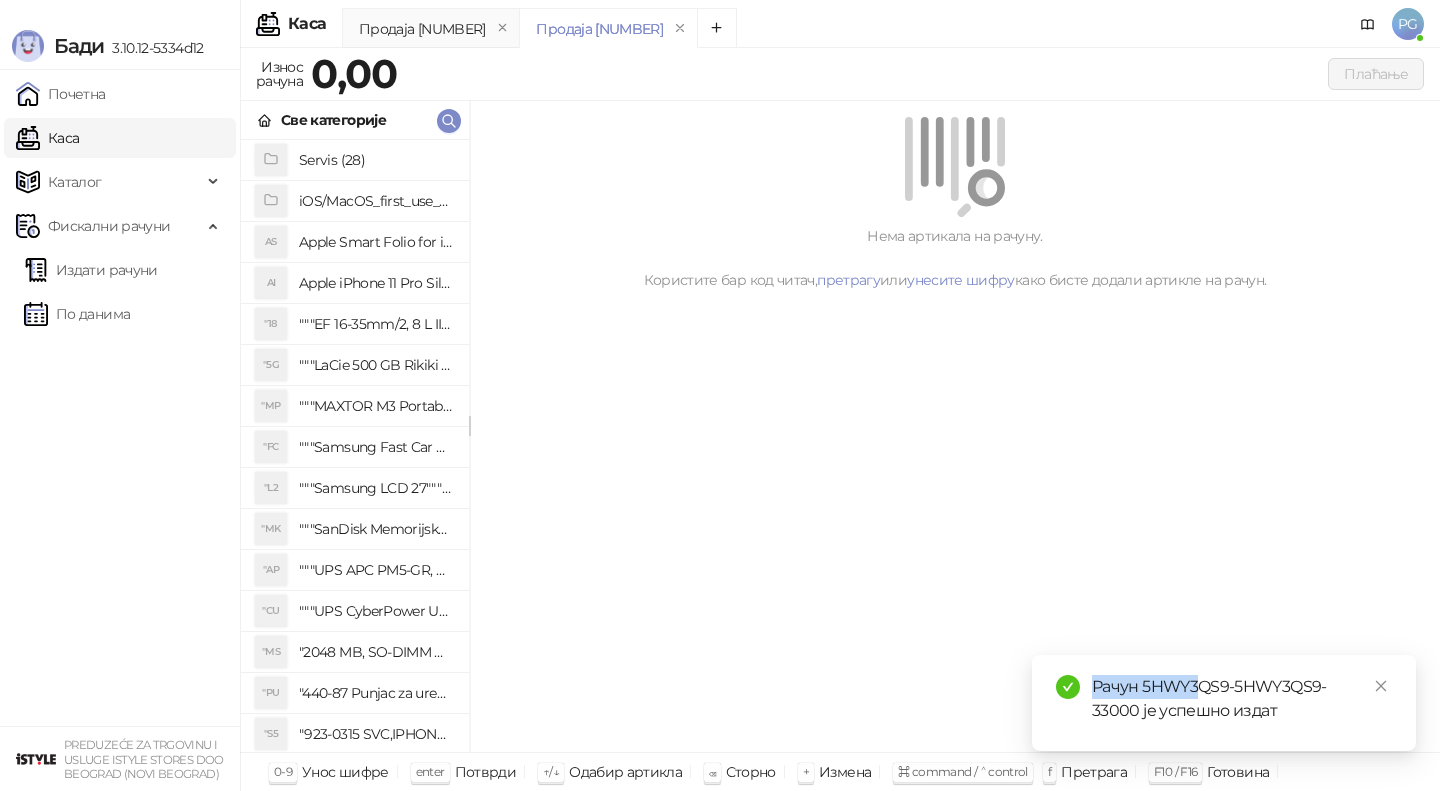 drag, startPoint x: 1203, startPoint y: 687, endPoint x: 1203, endPoint y: 874, distance: 187 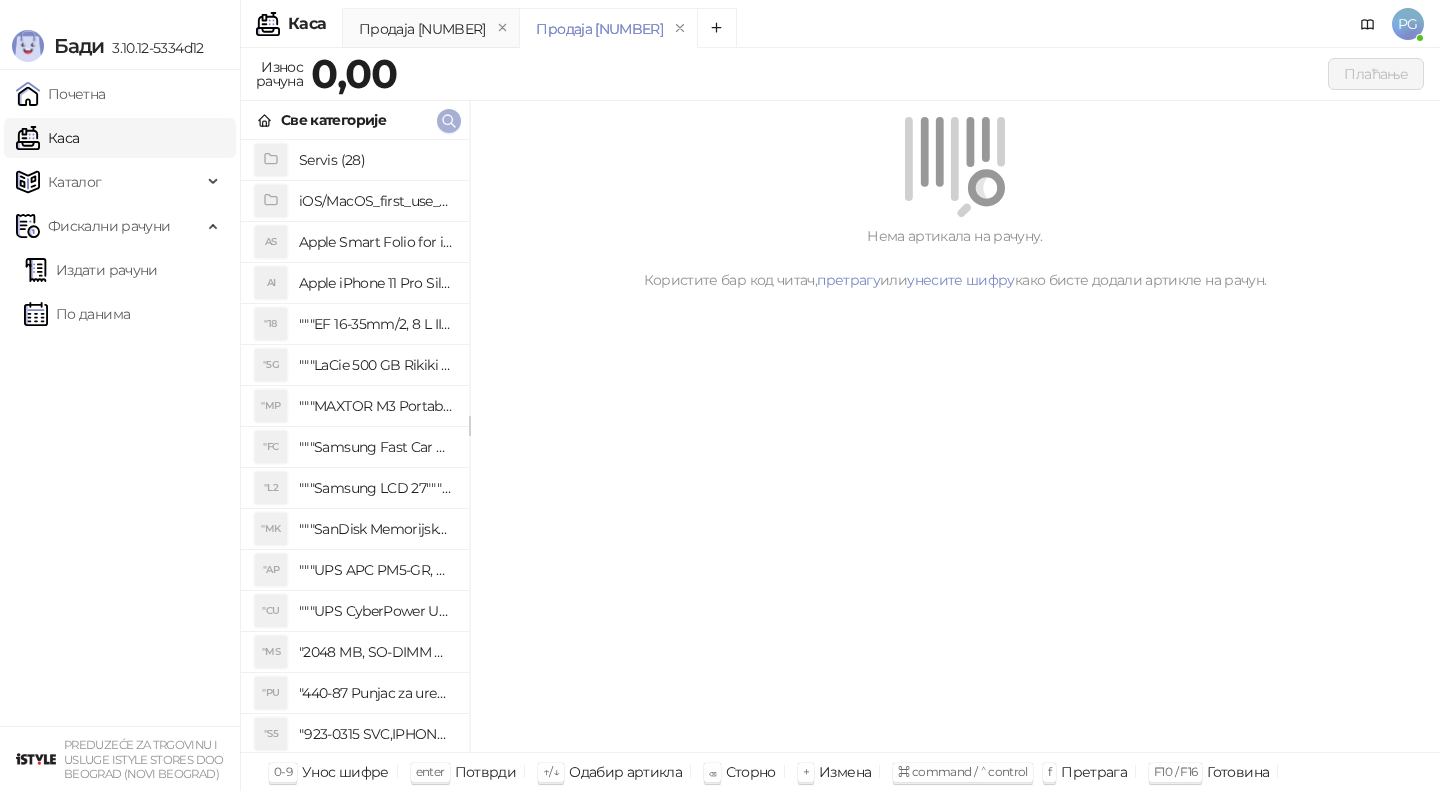 click 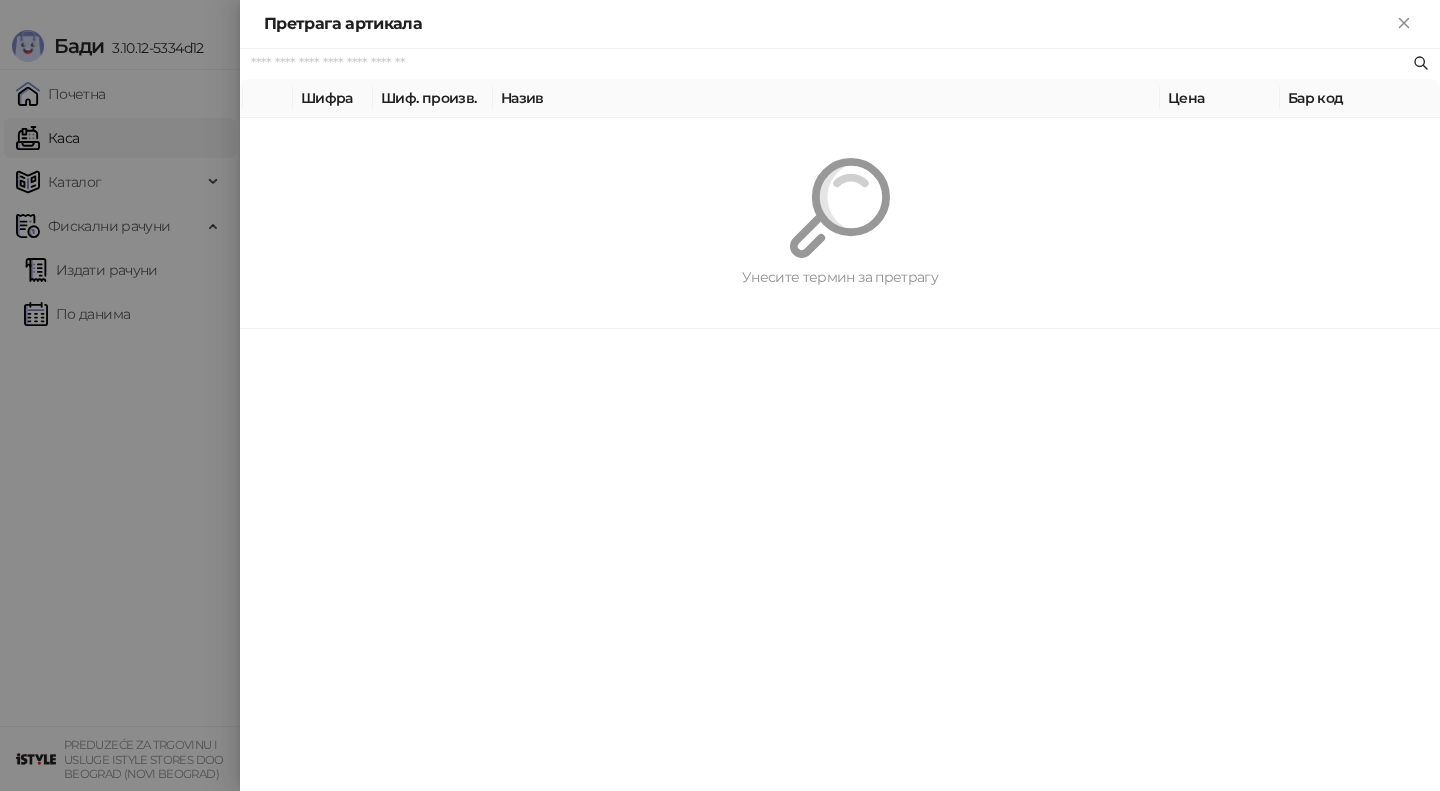 paste on "*********" 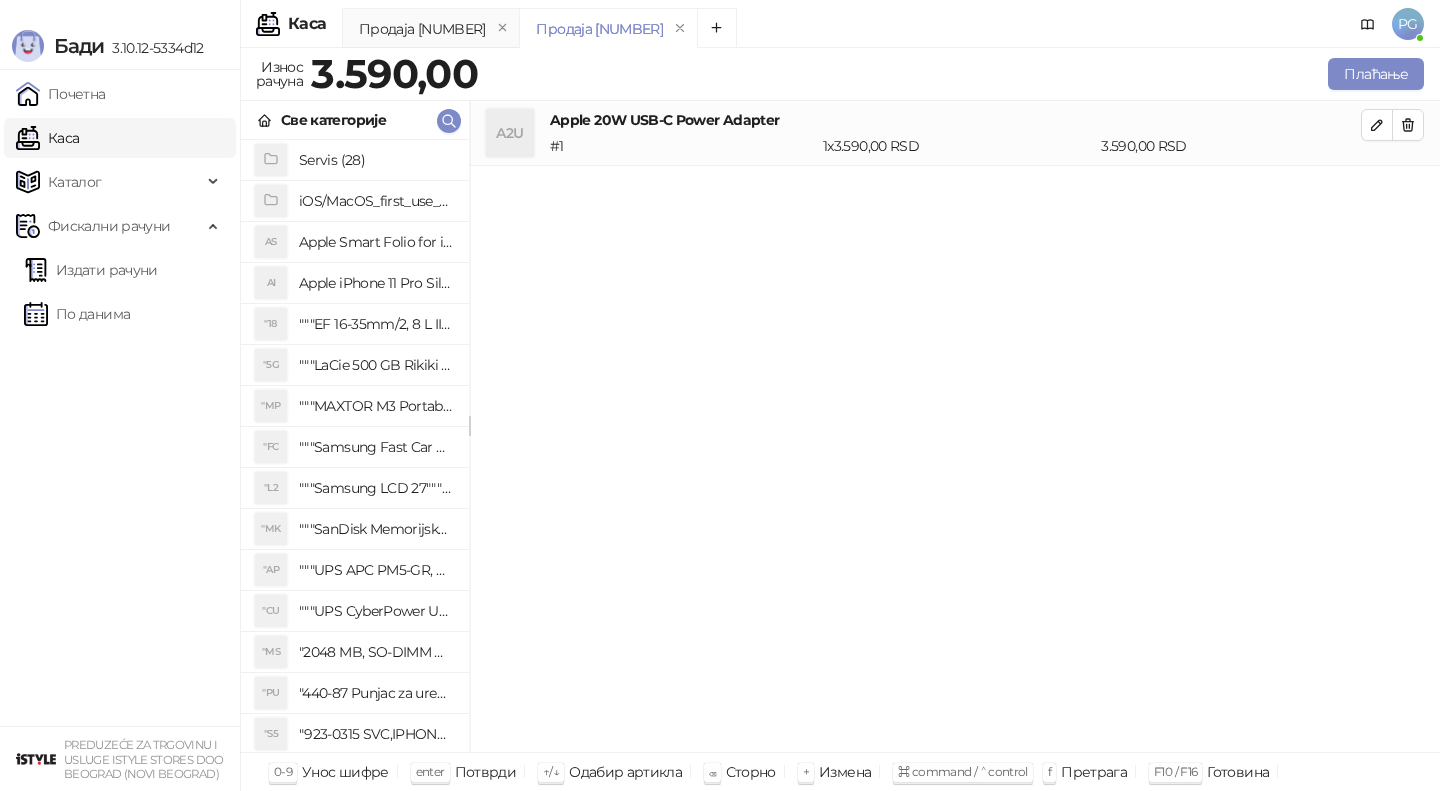 click on "Све категорије" at bounding box center (355, 120) 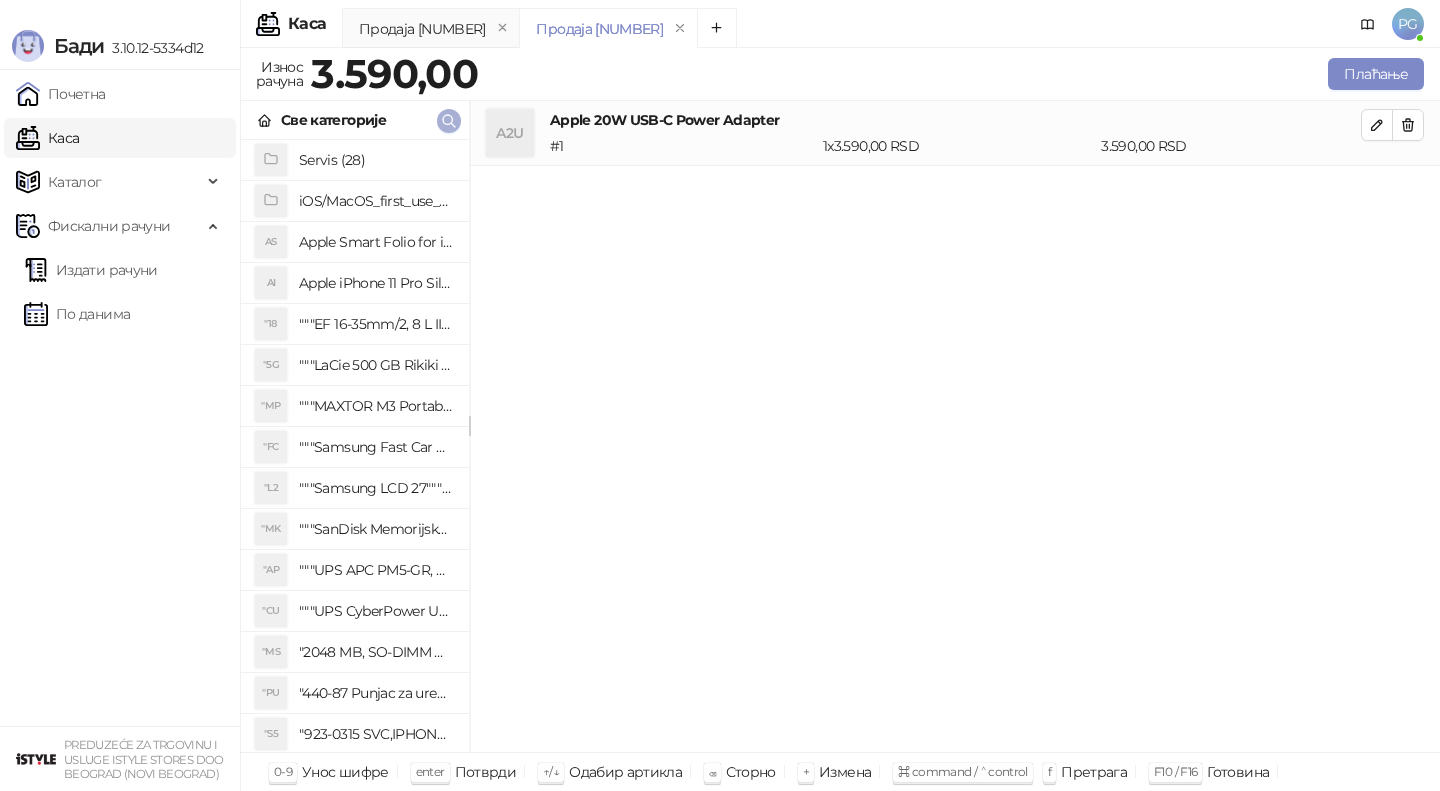 click 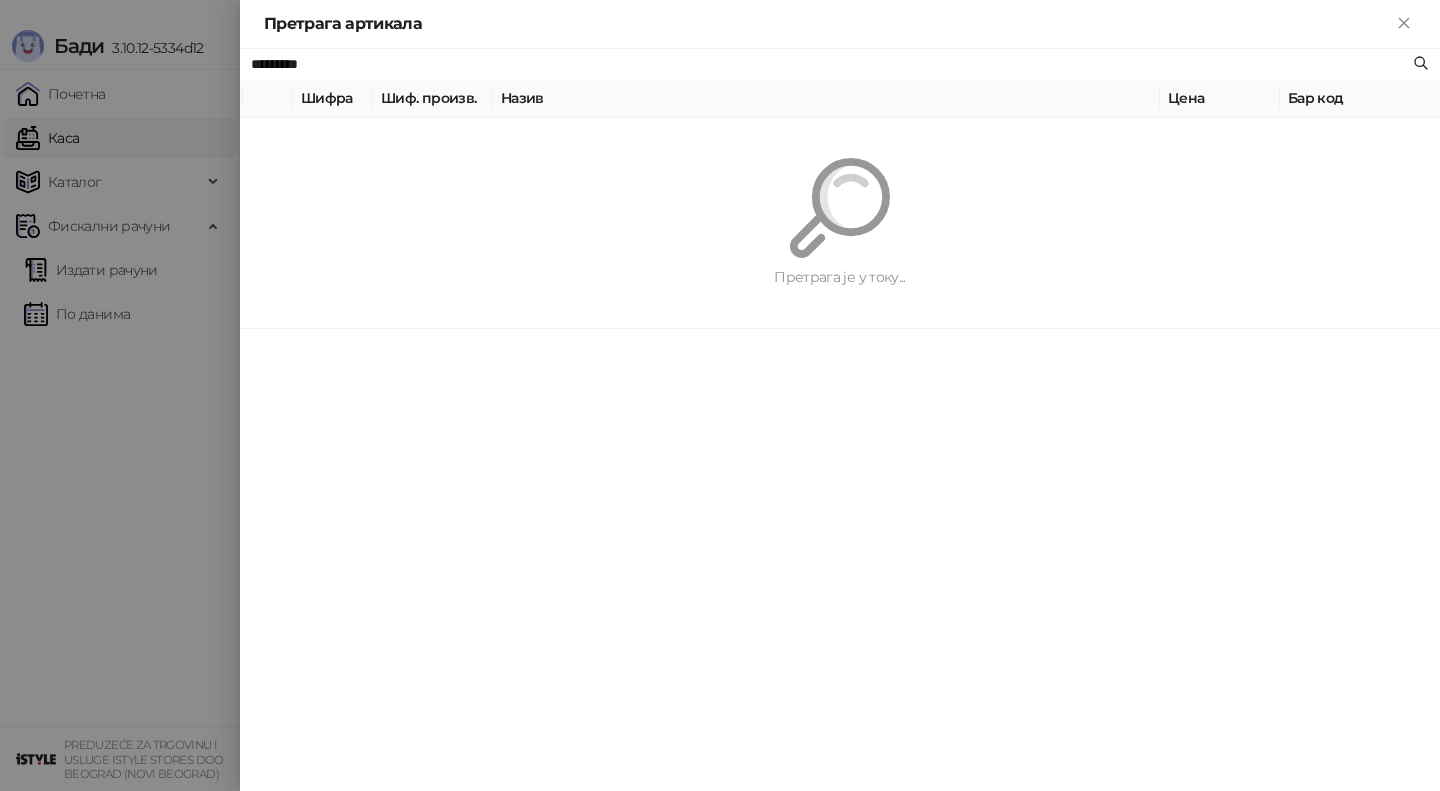 paste 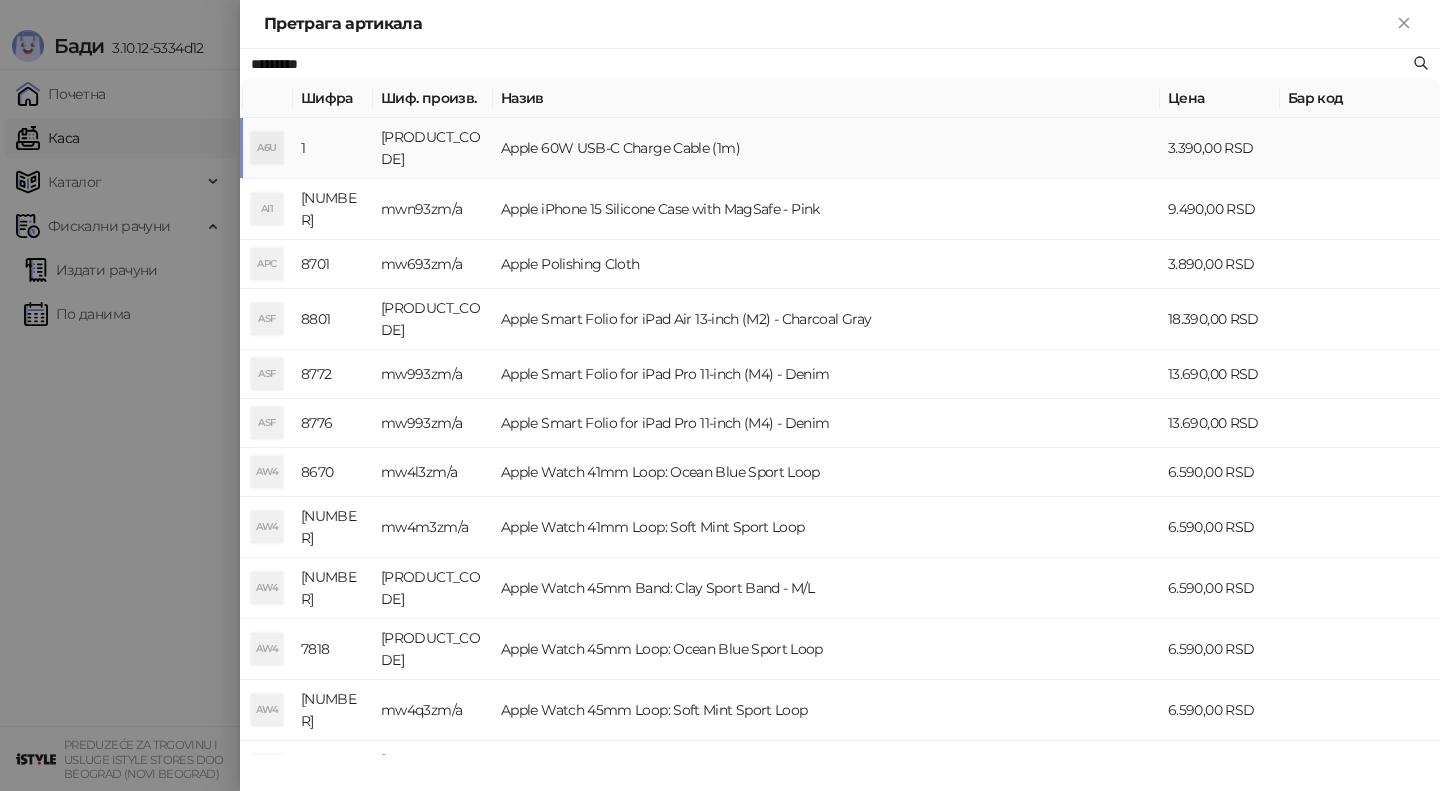 type on "*********" 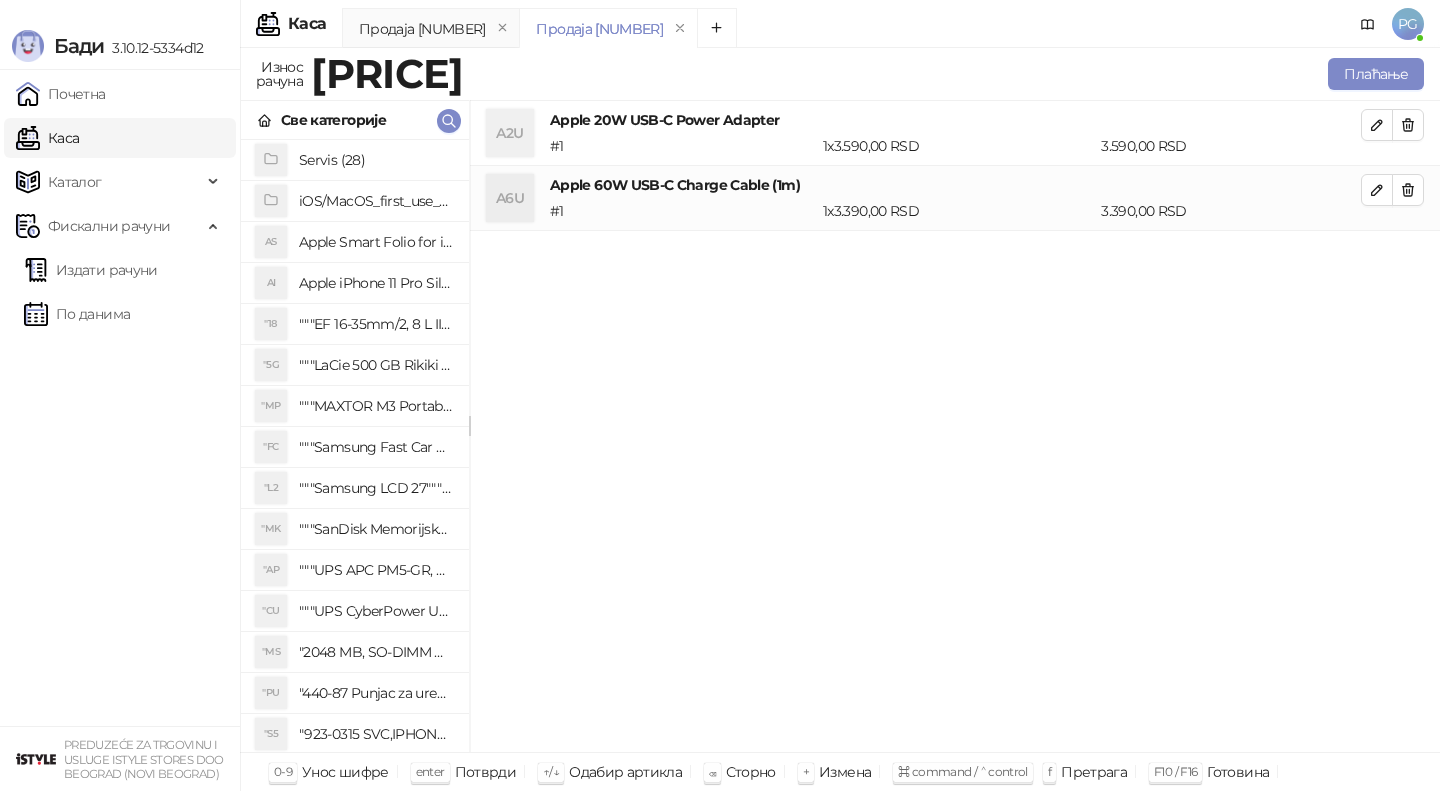 click on "Продаја 32667 Продаја 32703 Износ рачуна 6.980,00 Плаћање Све категорије Servis (28) iOS/MacOS_first_use_assistance (4) AS  Apple Smart Folio for iPad mini (A17 Pro) - Sage AI  Apple iPhone 11 Pro Silicone Case -  Black "18 """EF 16-35mm/2, 8 L III USM""" "5G """LaCie 500 GB Rikiki USB 3.0 / Ultra Compact & Resistant aluminum / USB 3.0 / 2.5""""""" "MP """MAXTOR M3 Portable 2TB 2.5"""" crni eksterni hard disk HX-M201TCB/GM""" "FC """Samsung Fast Car Charge Adapter, brzi auto punja_, boja crna""" "L2 """Samsung LCD 27"""" C27F390FHUXEN""" "MK """SanDisk Memorijska kartica 256GB microSDXC sa SD adapterom SDSQXA1-256G-GN6MA - Extreme PLUS, A2, UHS-I, V30, U3, Class 10, Brzina _itanja 160 MB/s, Brzina upisa 90 MB/s""" "AP """UPS APC PM5-GR, Essential Surge Arrest,5 utic_nica""" "CU """UPS CyberPower UT650EG, 650VA/360W , line-int., s_uko, desktop""" "MS "2048 MB, SO-DIMM DDRII, 667 MHz, Napajanje 1,8 0,1 V, Latencija CL5" "PU "S5 "SD "3S "AIRPODS 3 SILICONE CASE BLACK"" at bounding box center (840, 419) 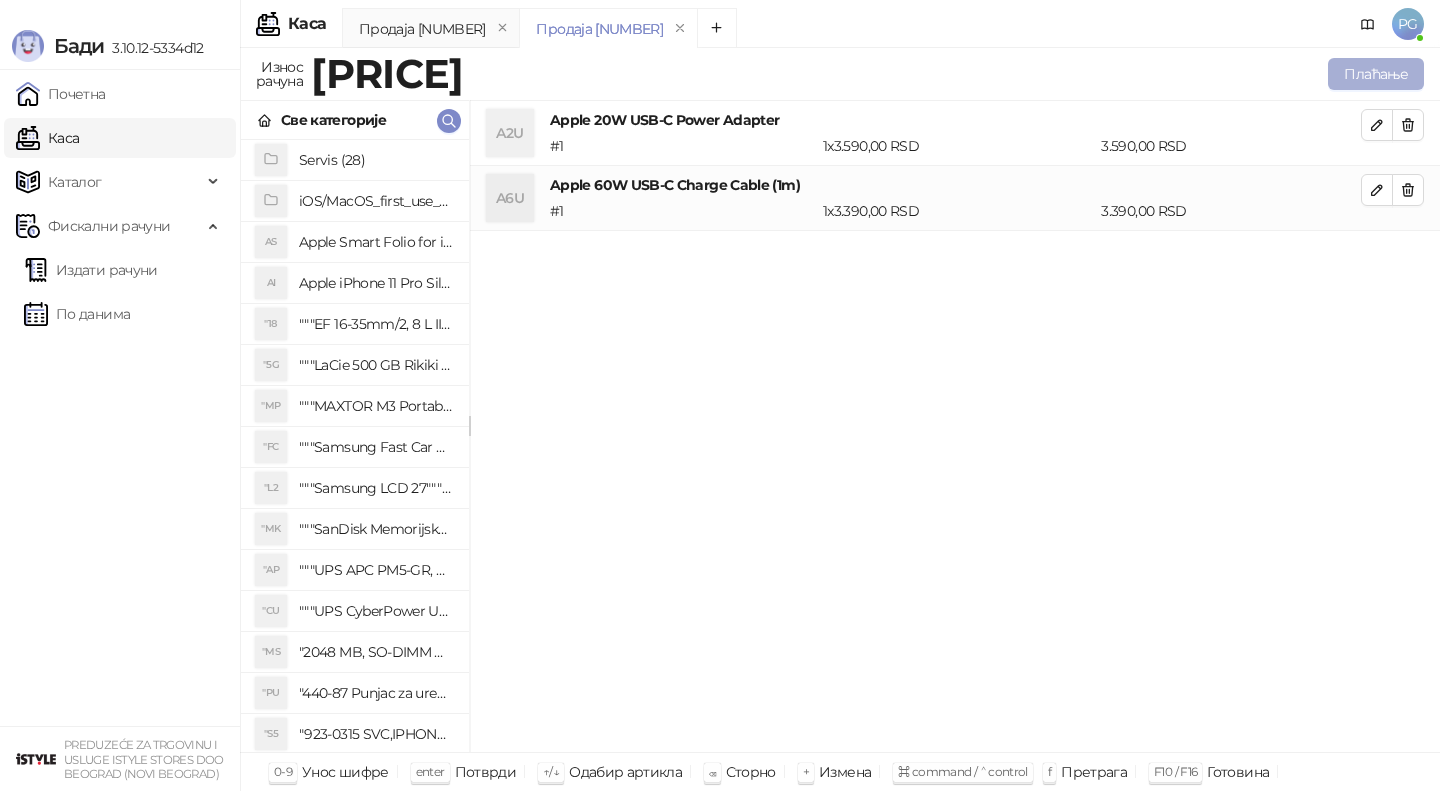 click on "Плаћање" at bounding box center [1376, 74] 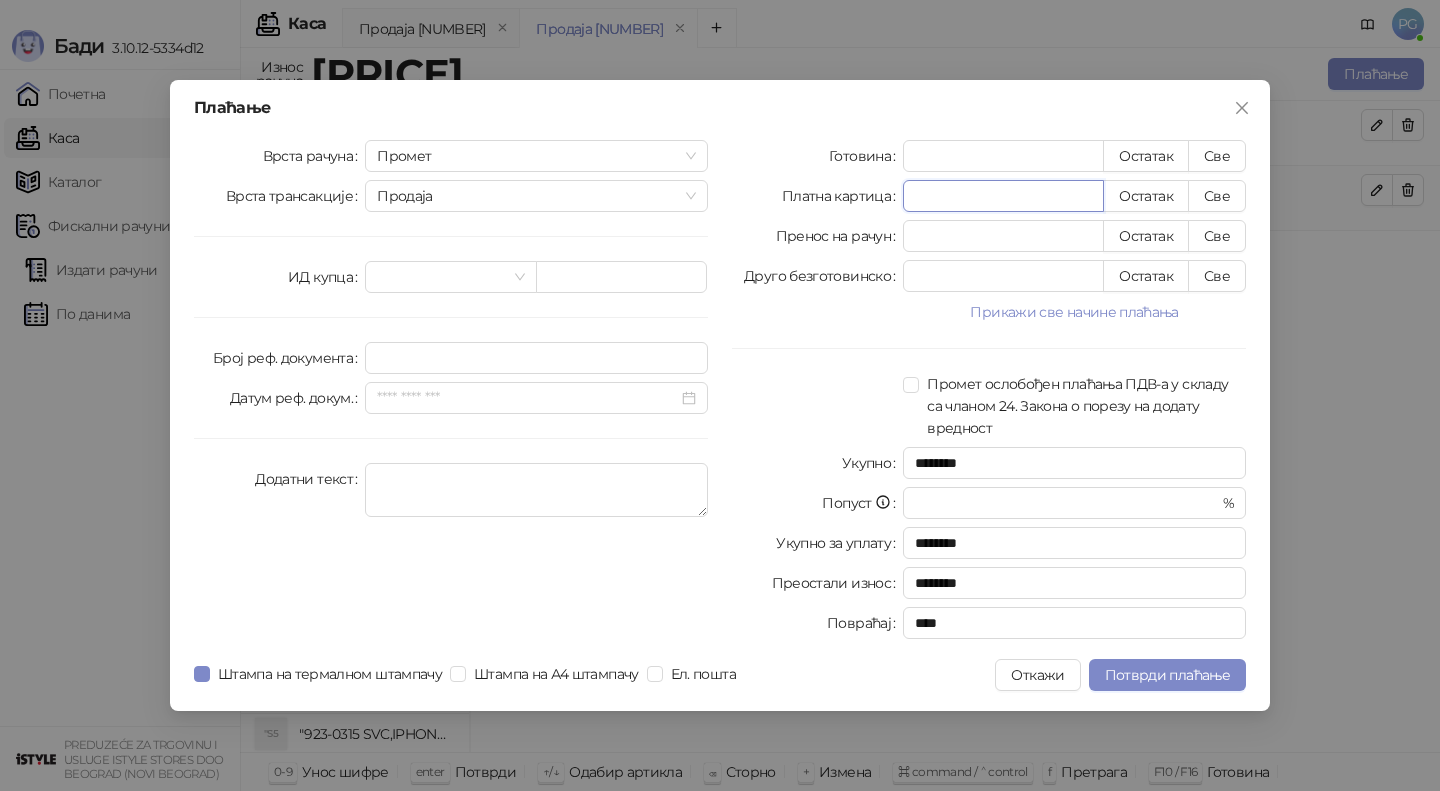 click on "*" at bounding box center (1003, 196) 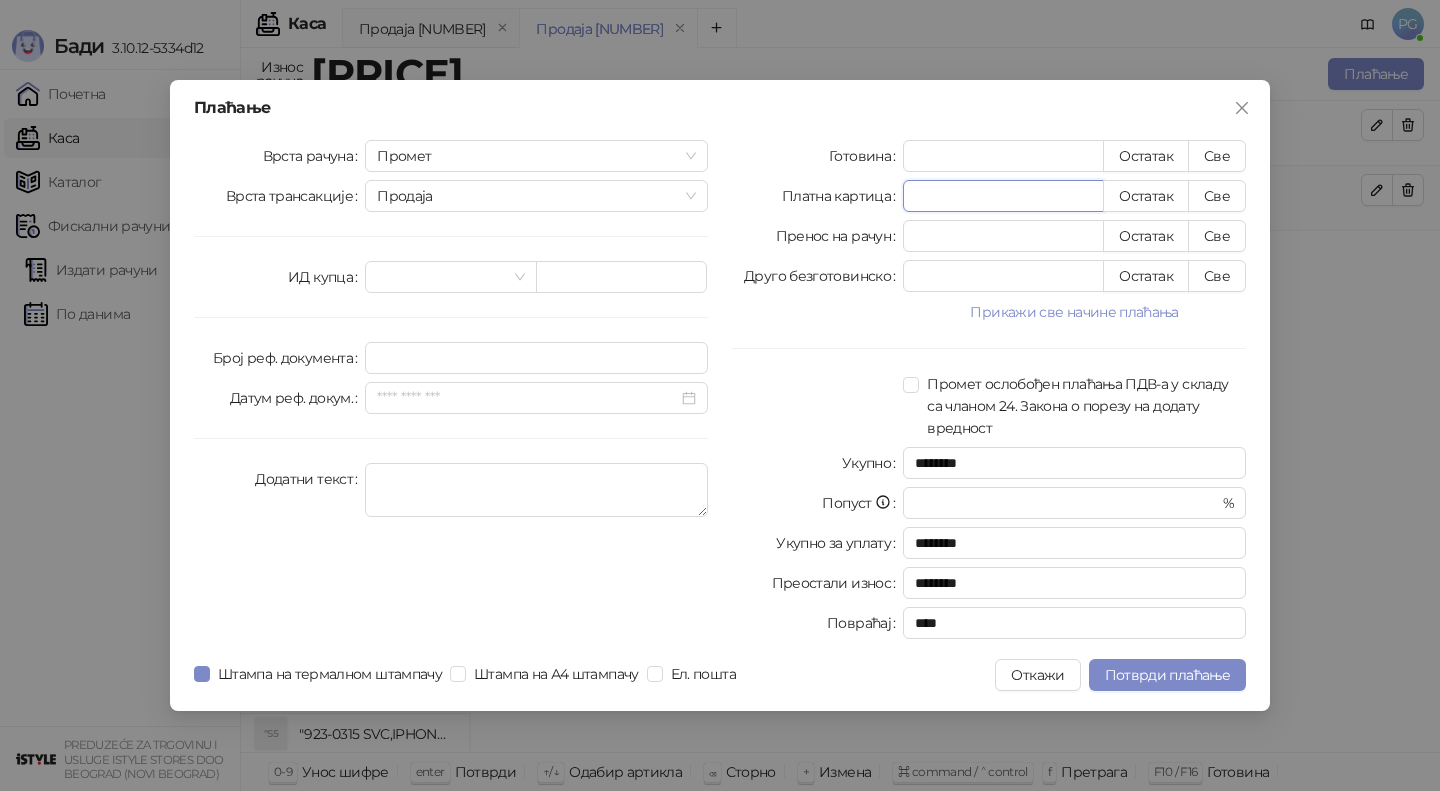 type on "***" 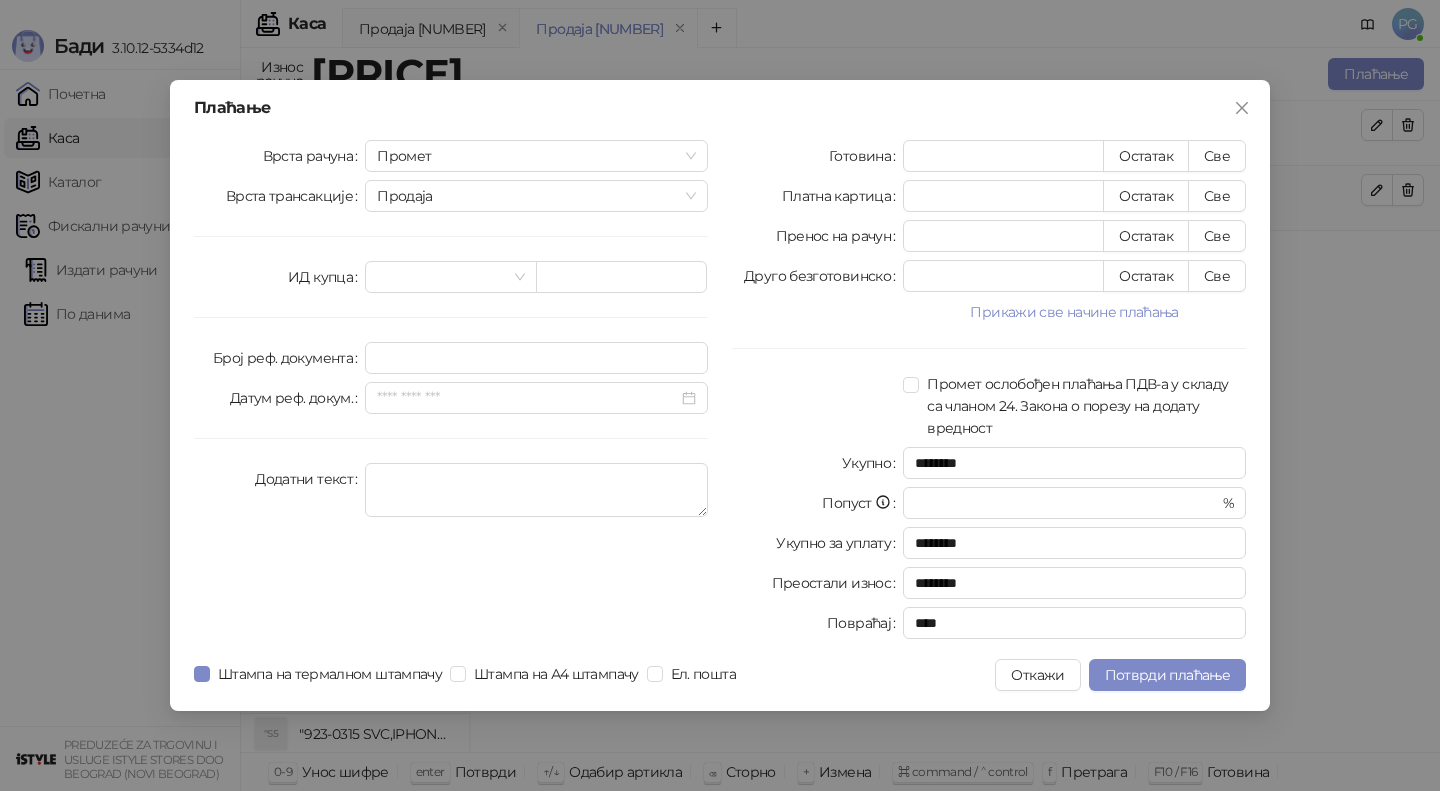 click on "Готовина * Остатак Све Платна картица *** Остатак Све Пренос на рачун * Остатак Све Друго безготовинско * Остатак Све Прикажи све начине плаћања Чек * Остатак Све Ваучер * Остатак Све Инстант плаћање * Остатак Све   Промет ослобођен плаћања ПДВ-а у складу са чланом 24. Закона о порезу на додату вредност Укупно ******** Попуст   * % Укупно за уплату ******** Преостали износ ******** Повраћај ****" at bounding box center (989, 393) 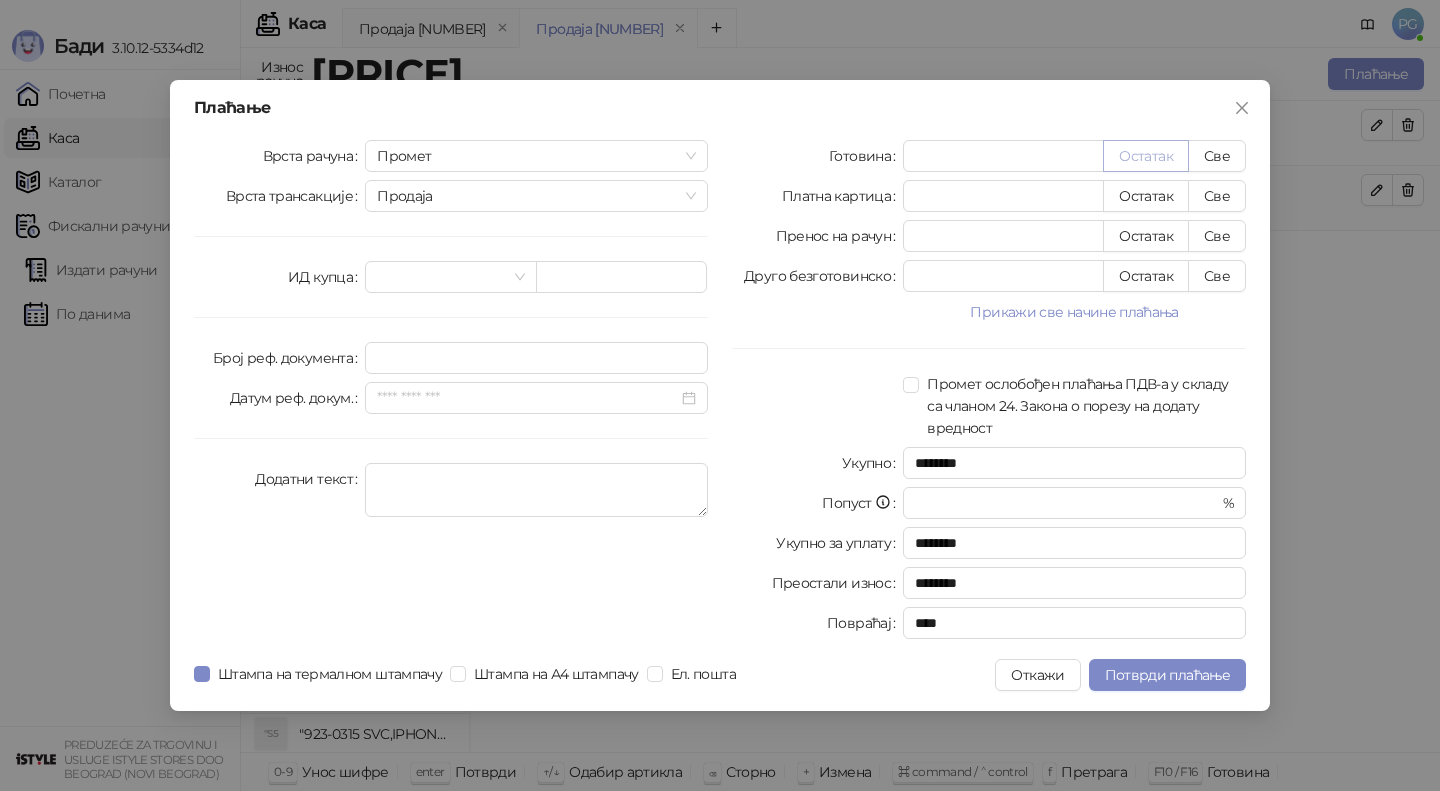 click on "Остатак" at bounding box center [1146, 156] 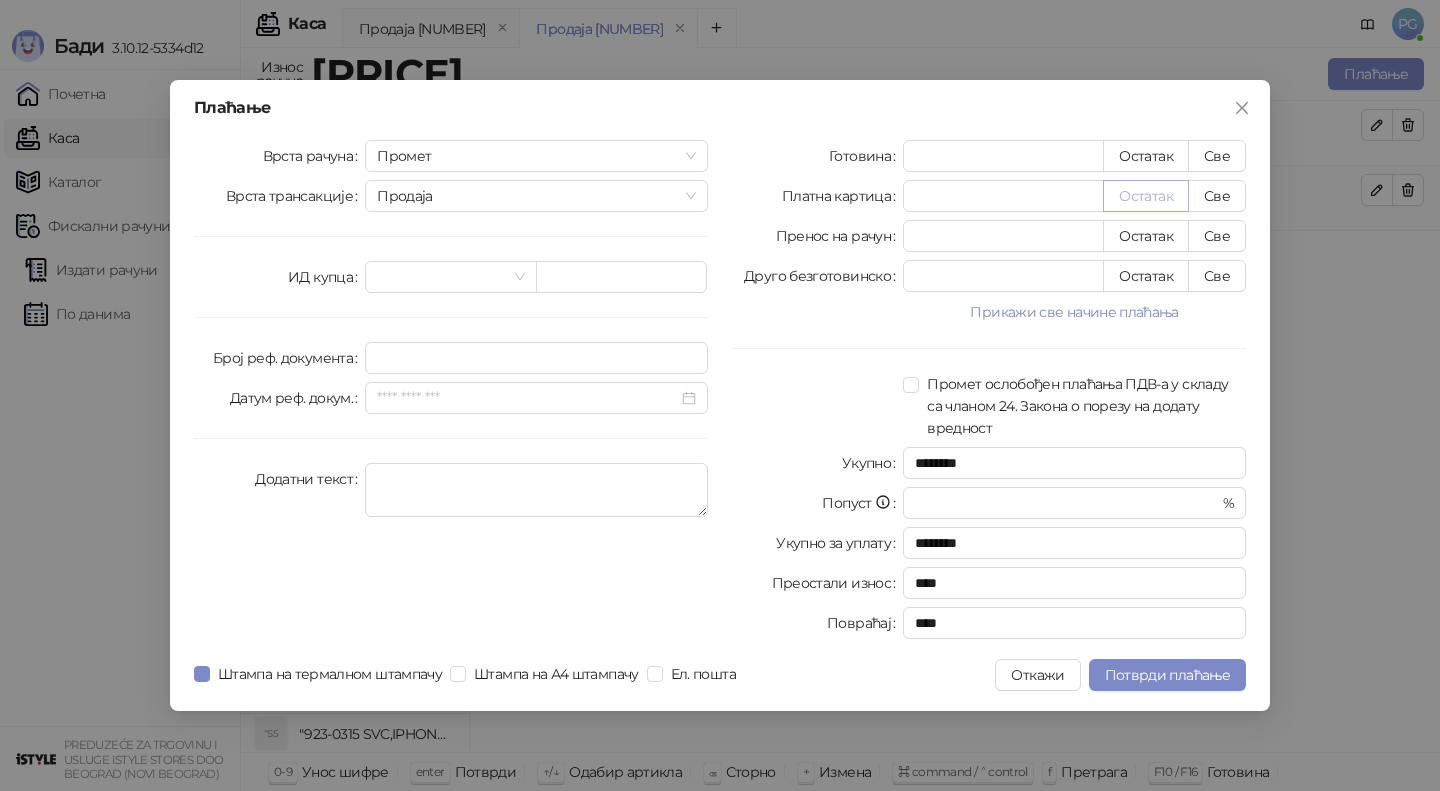 click on "Остатак" at bounding box center [1146, 196] 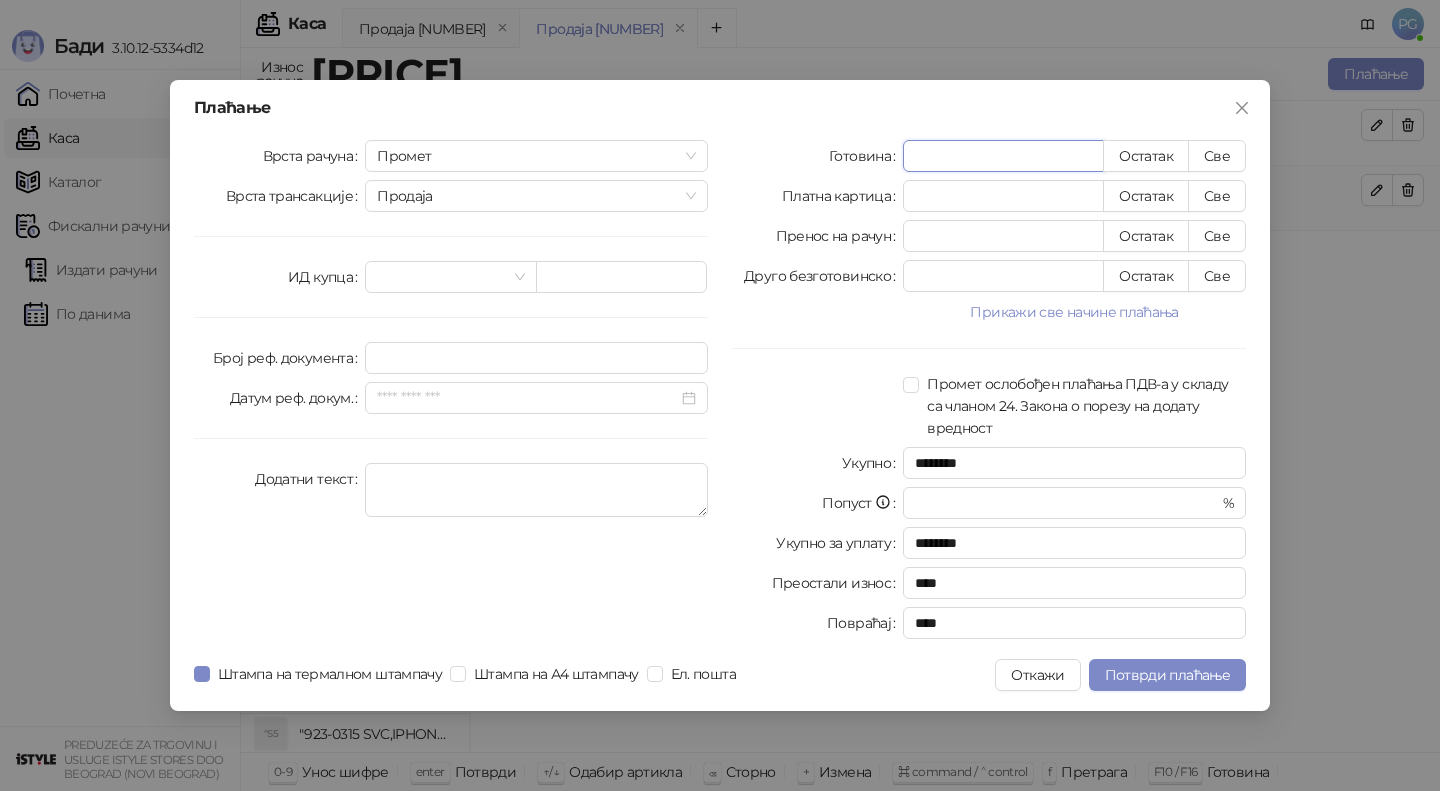 drag, startPoint x: 1014, startPoint y: 159, endPoint x: 713, endPoint y: 193, distance: 302.91418 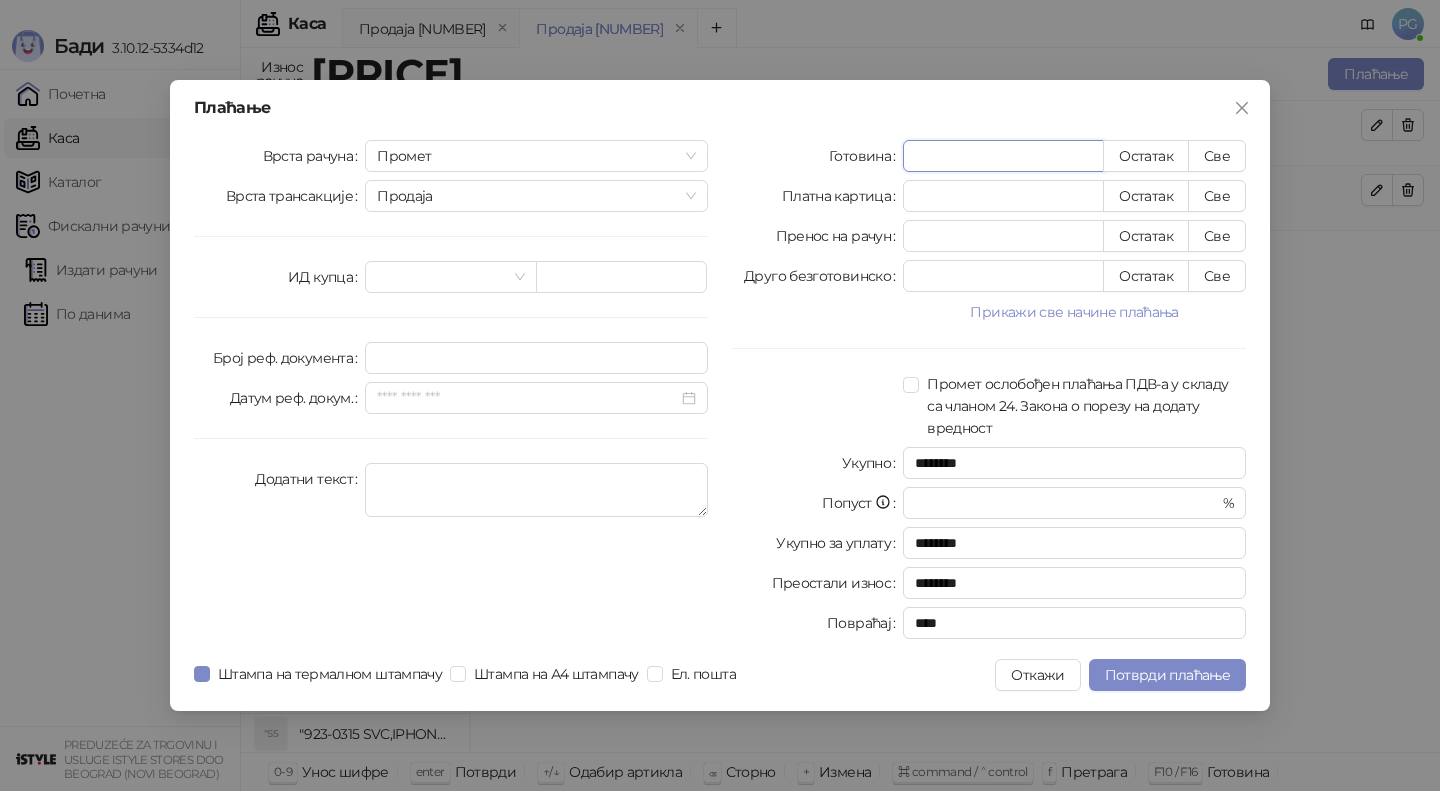 type on "**" 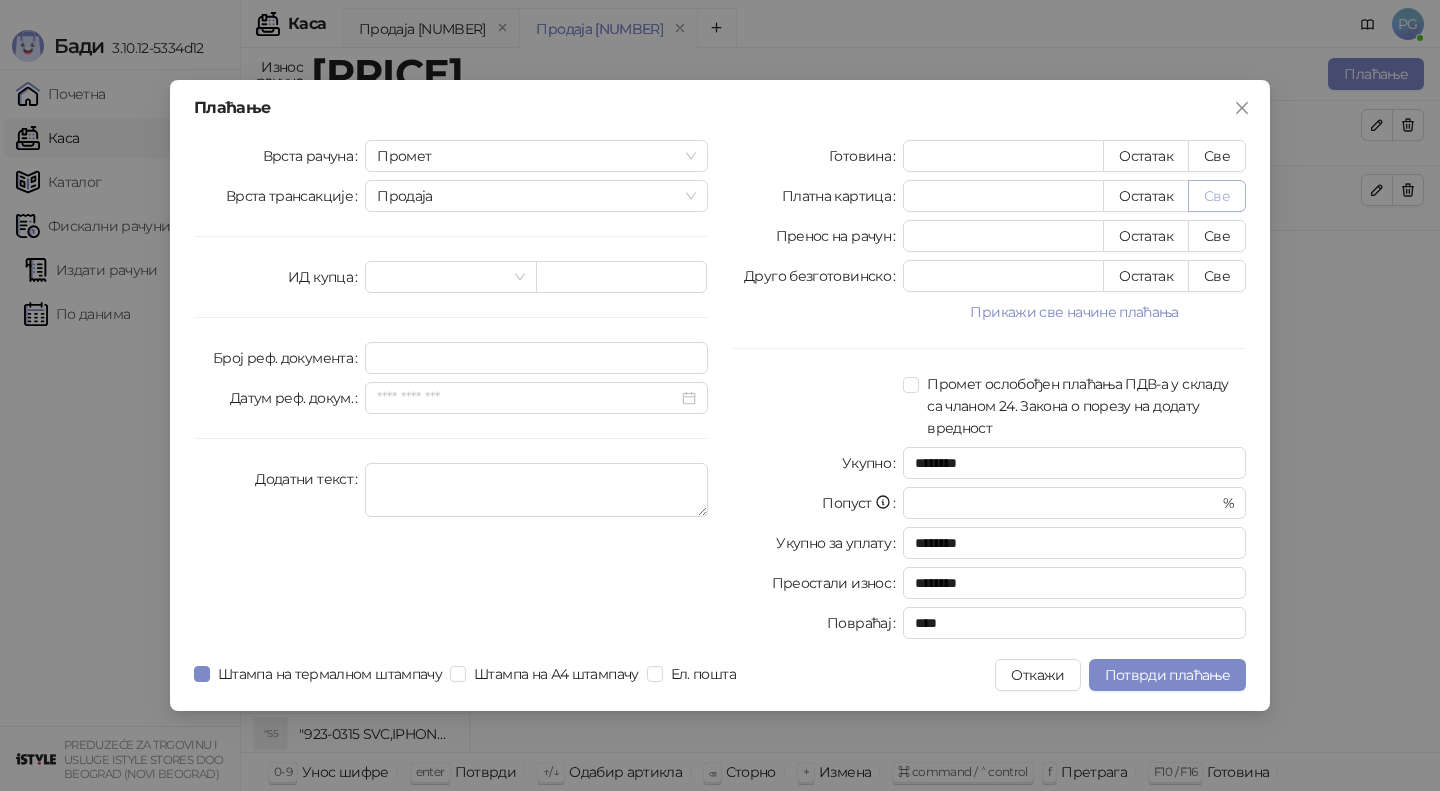 click on "Све" at bounding box center [1217, 196] 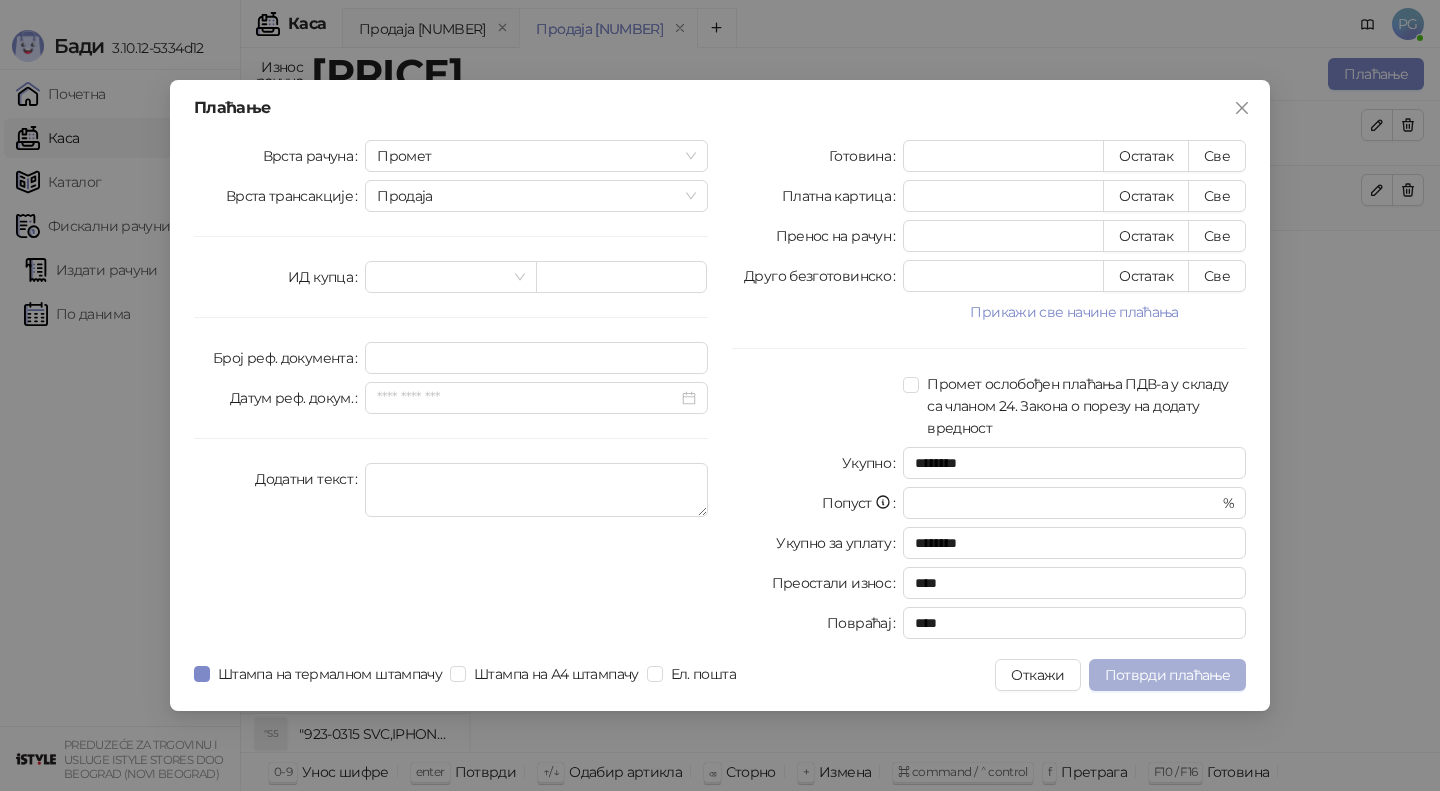 click on "Потврди плаћање" at bounding box center (1167, 675) 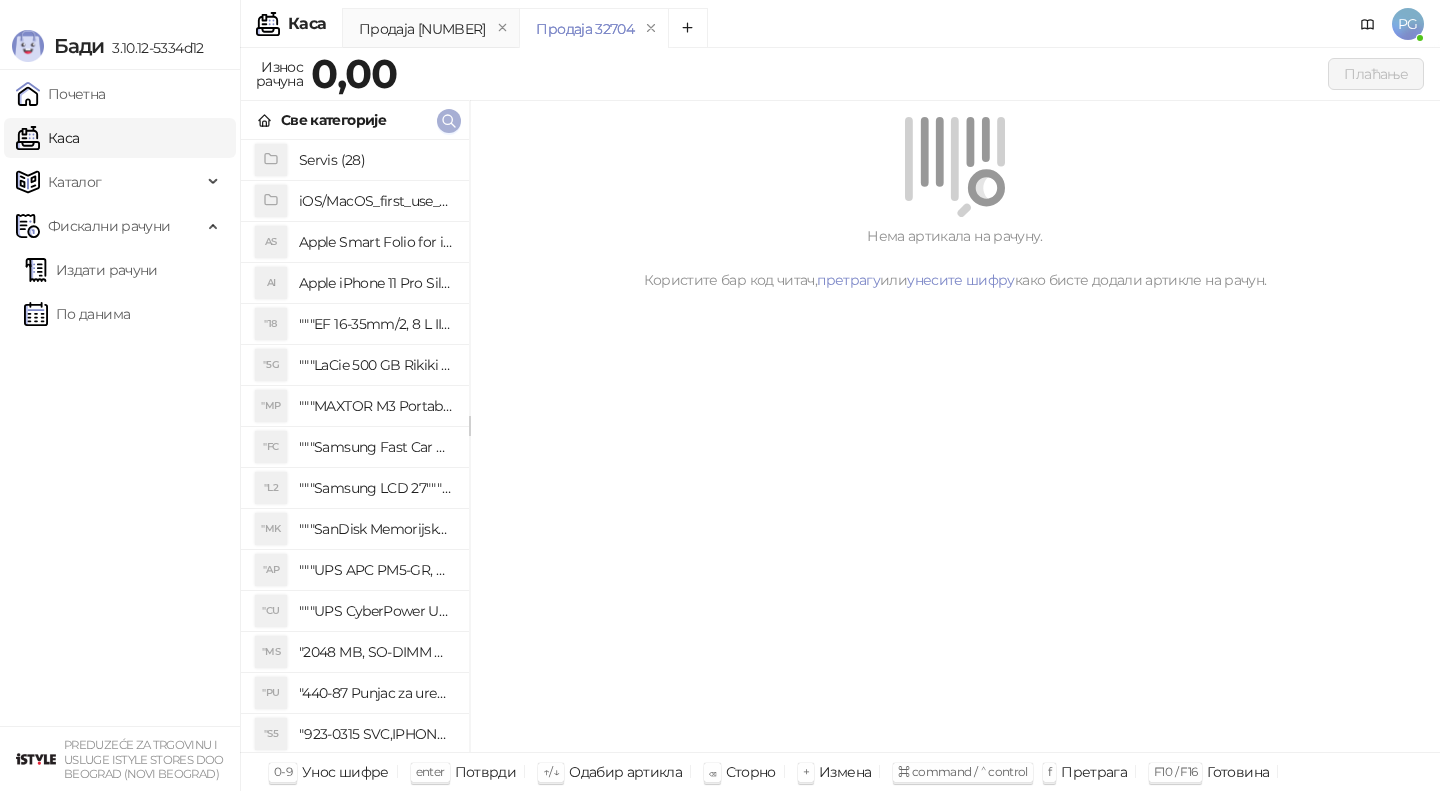 click 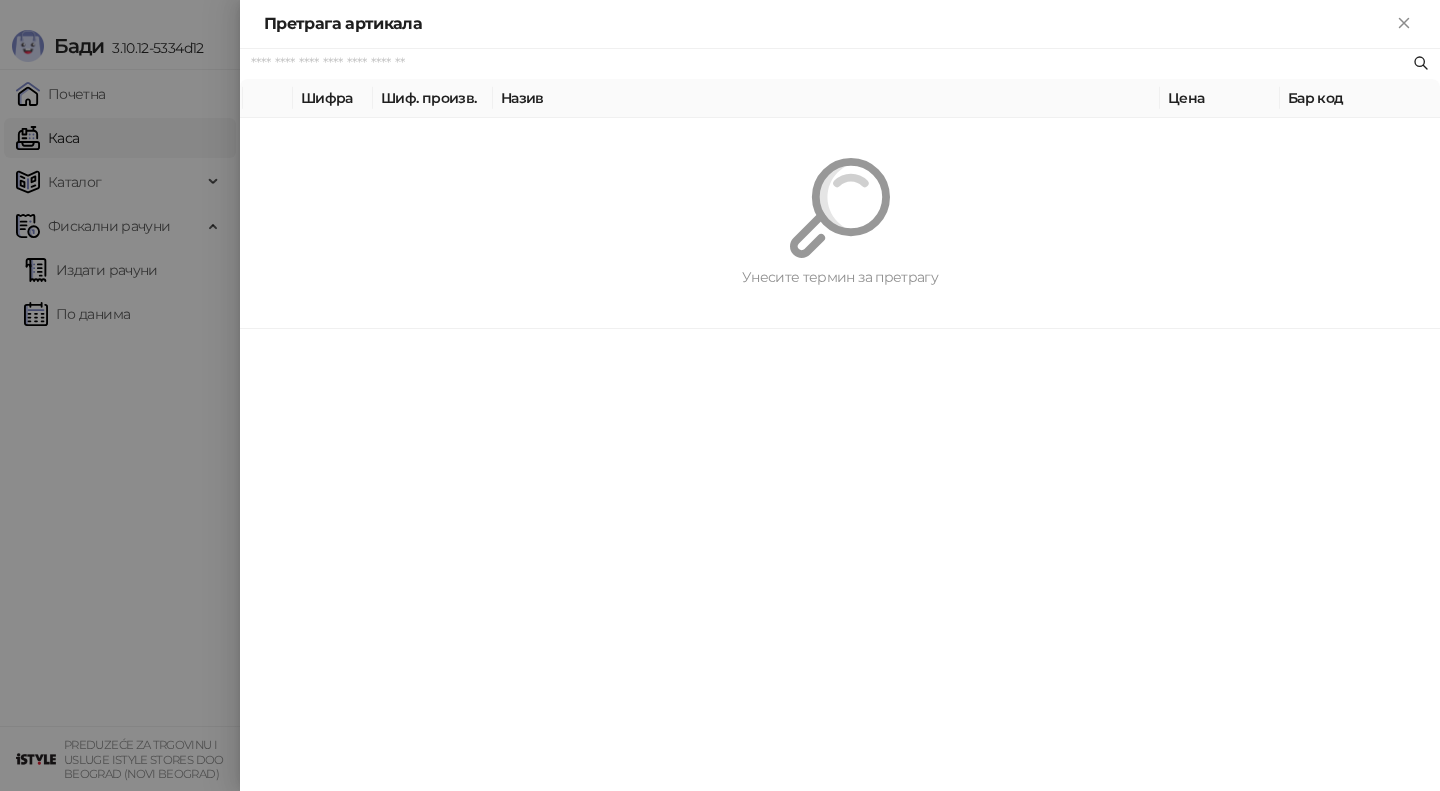 paste on "*********" 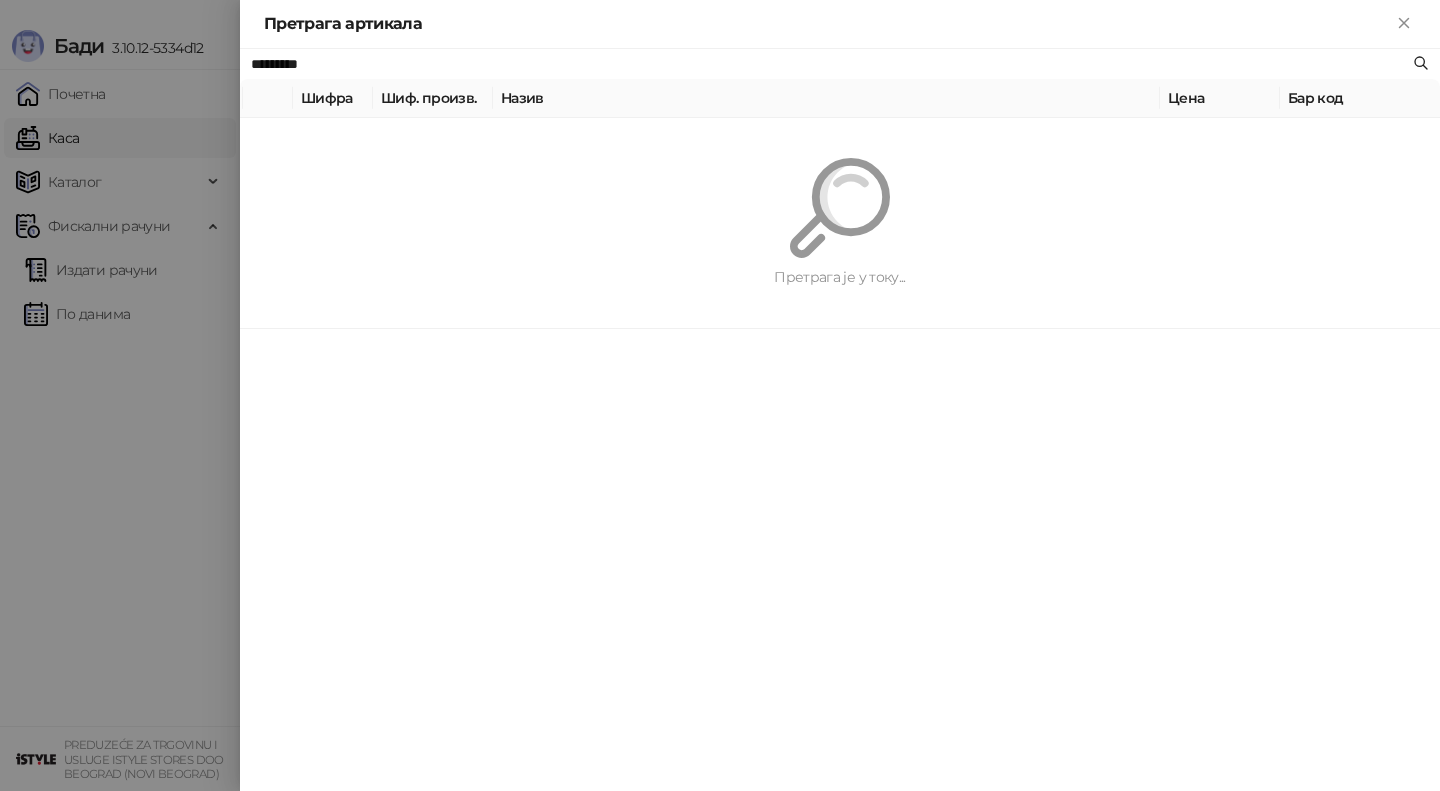 type on "*********" 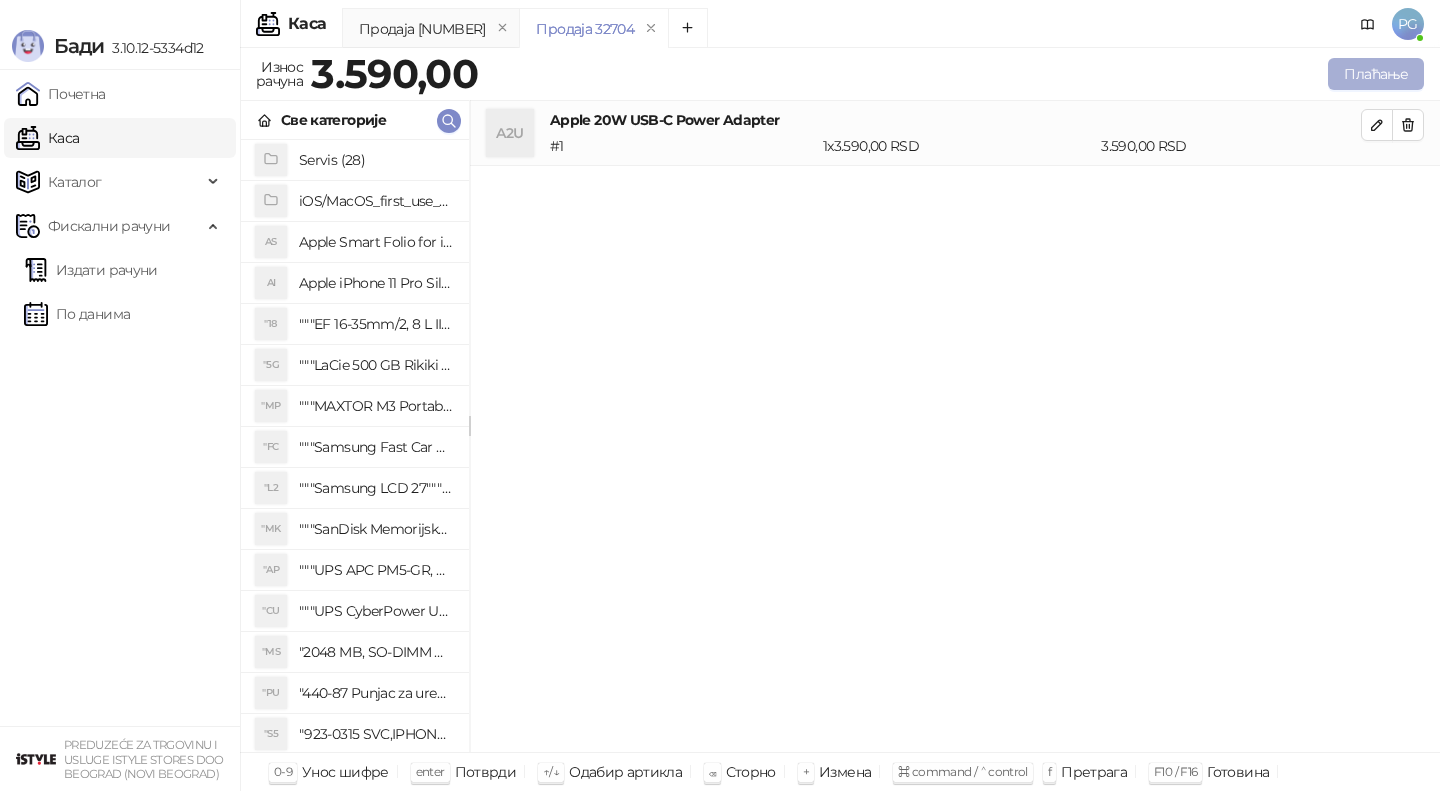click on "Плаћање" at bounding box center [1376, 74] 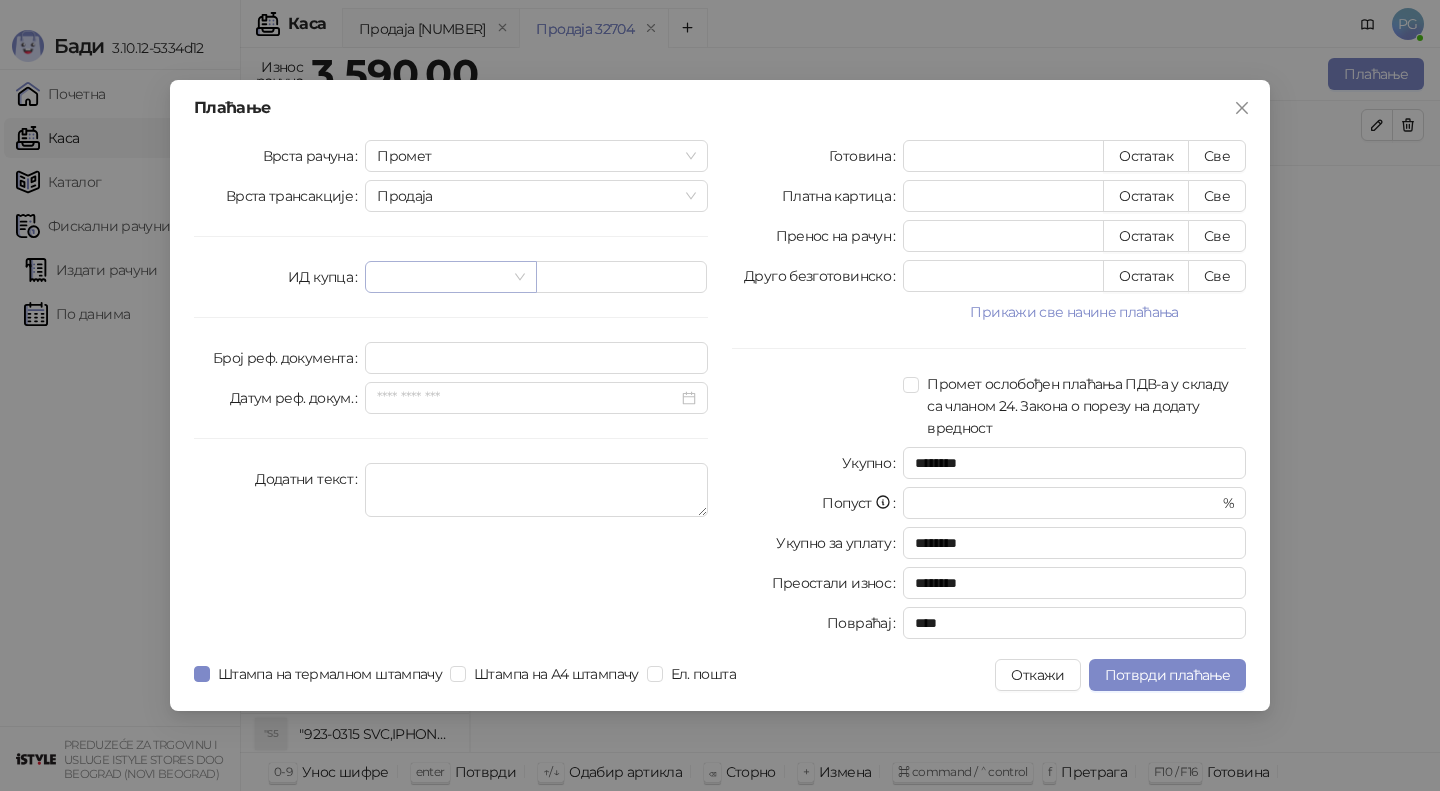 click at bounding box center [441, 277] 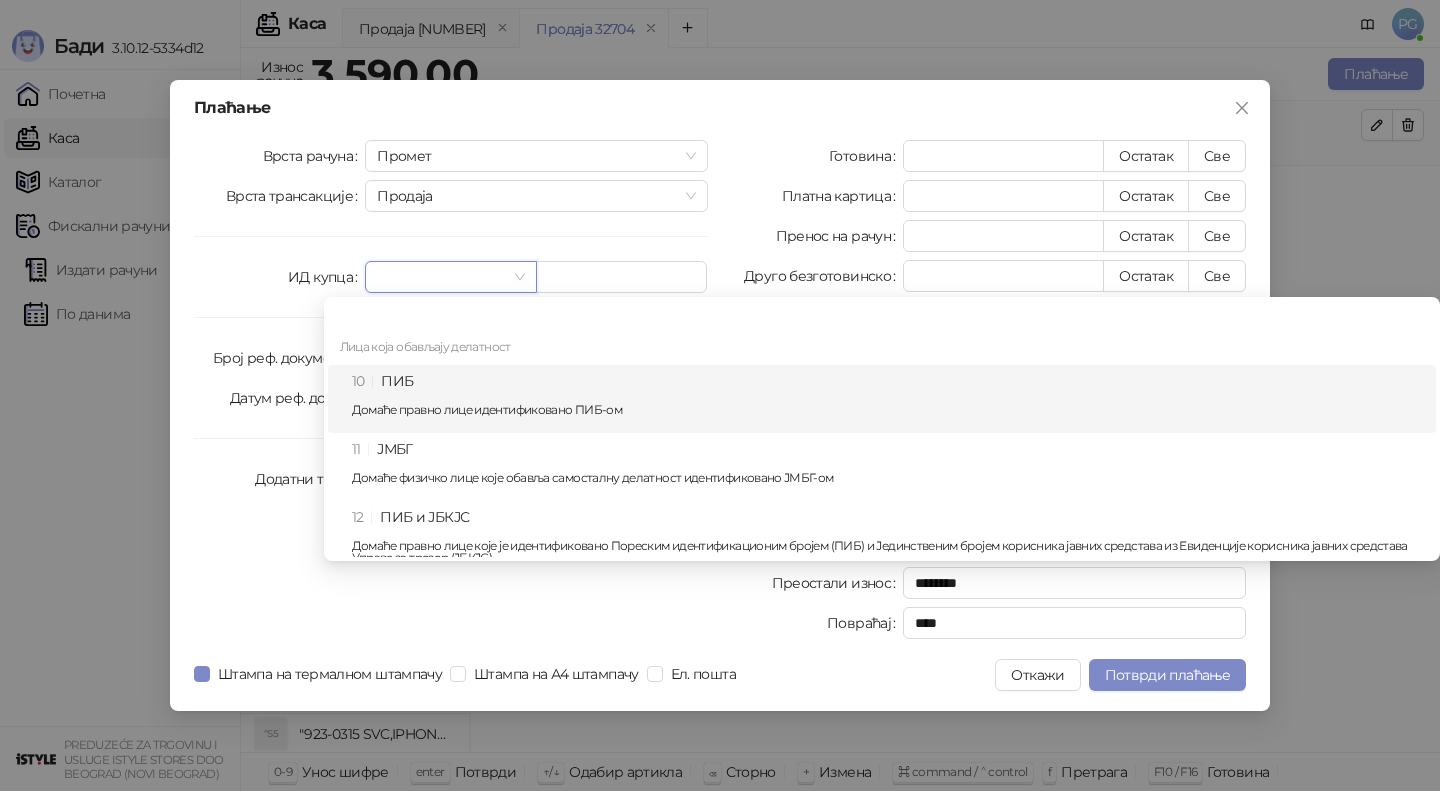 click on "10 ПИБ Домаће правно лице идентификовано ПИБ-ом" at bounding box center (888, 399) 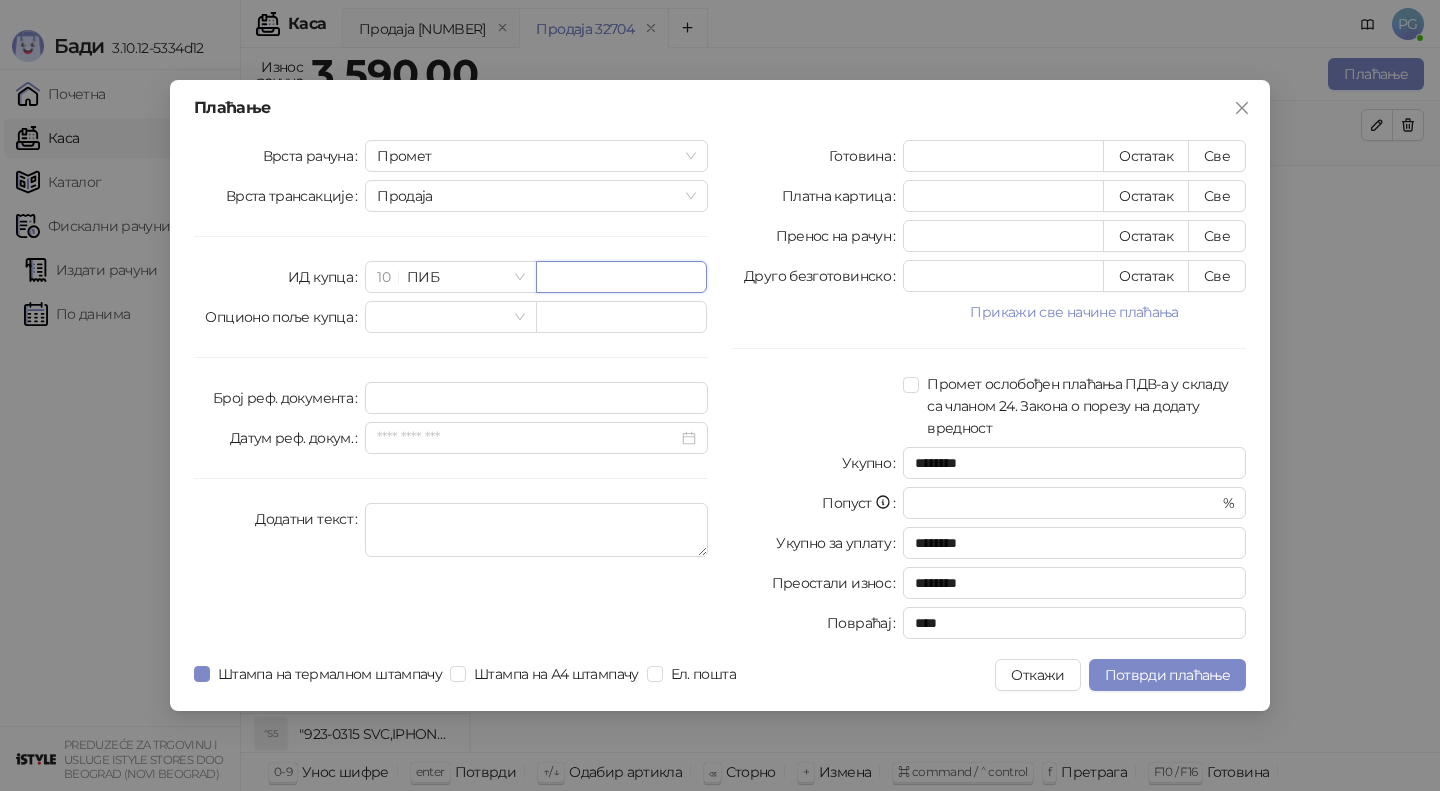 paste on "*********" 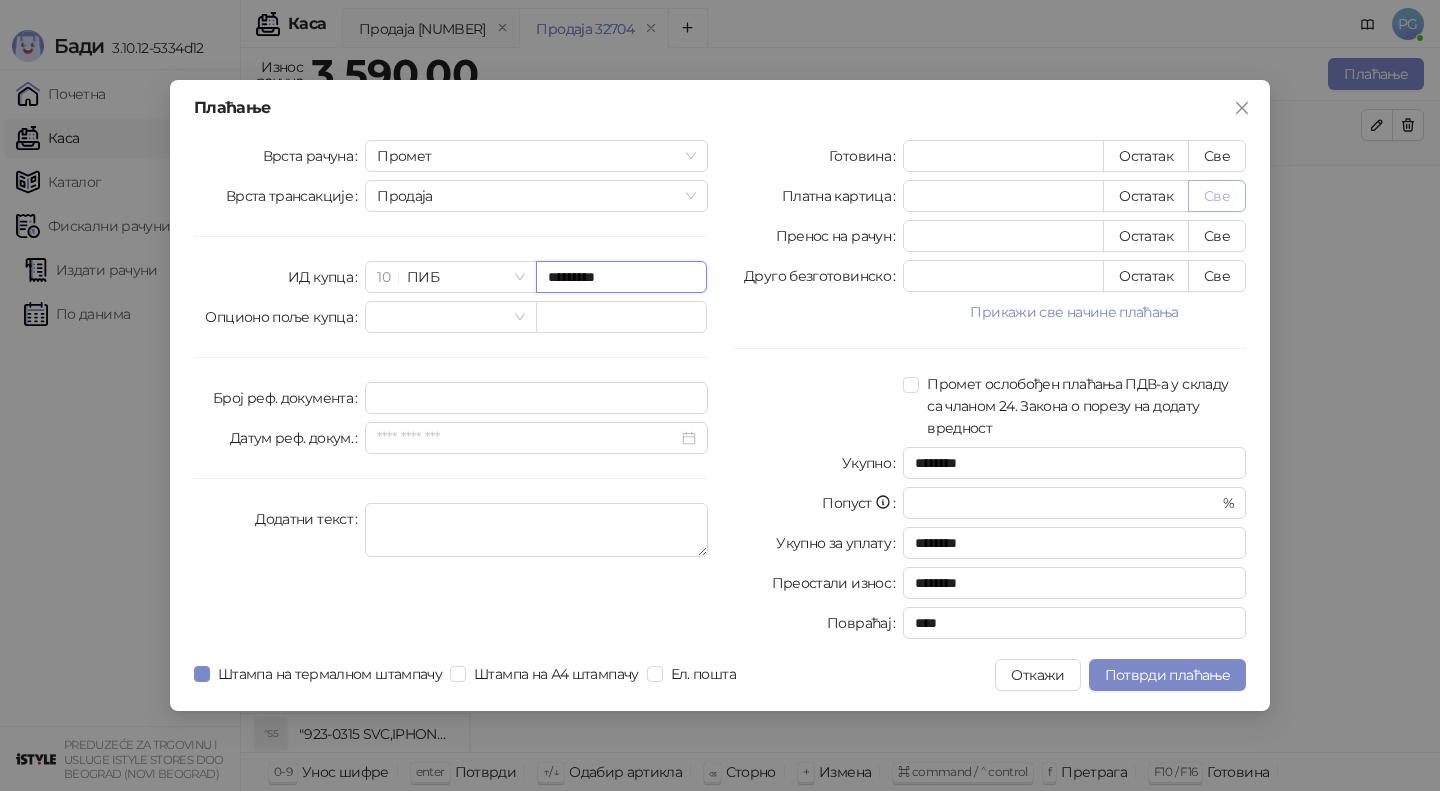 type on "*********" 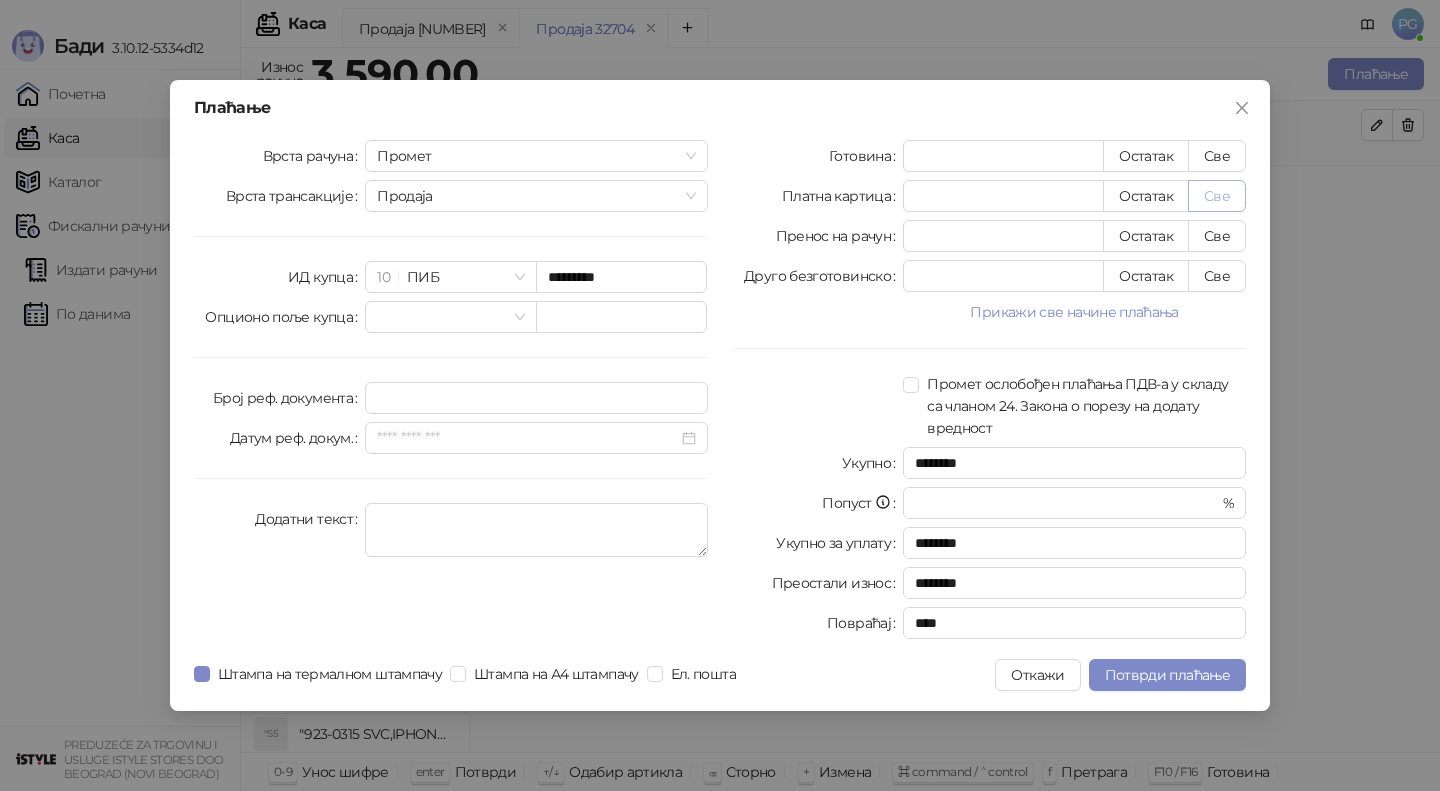 click on "Све" at bounding box center (1217, 196) 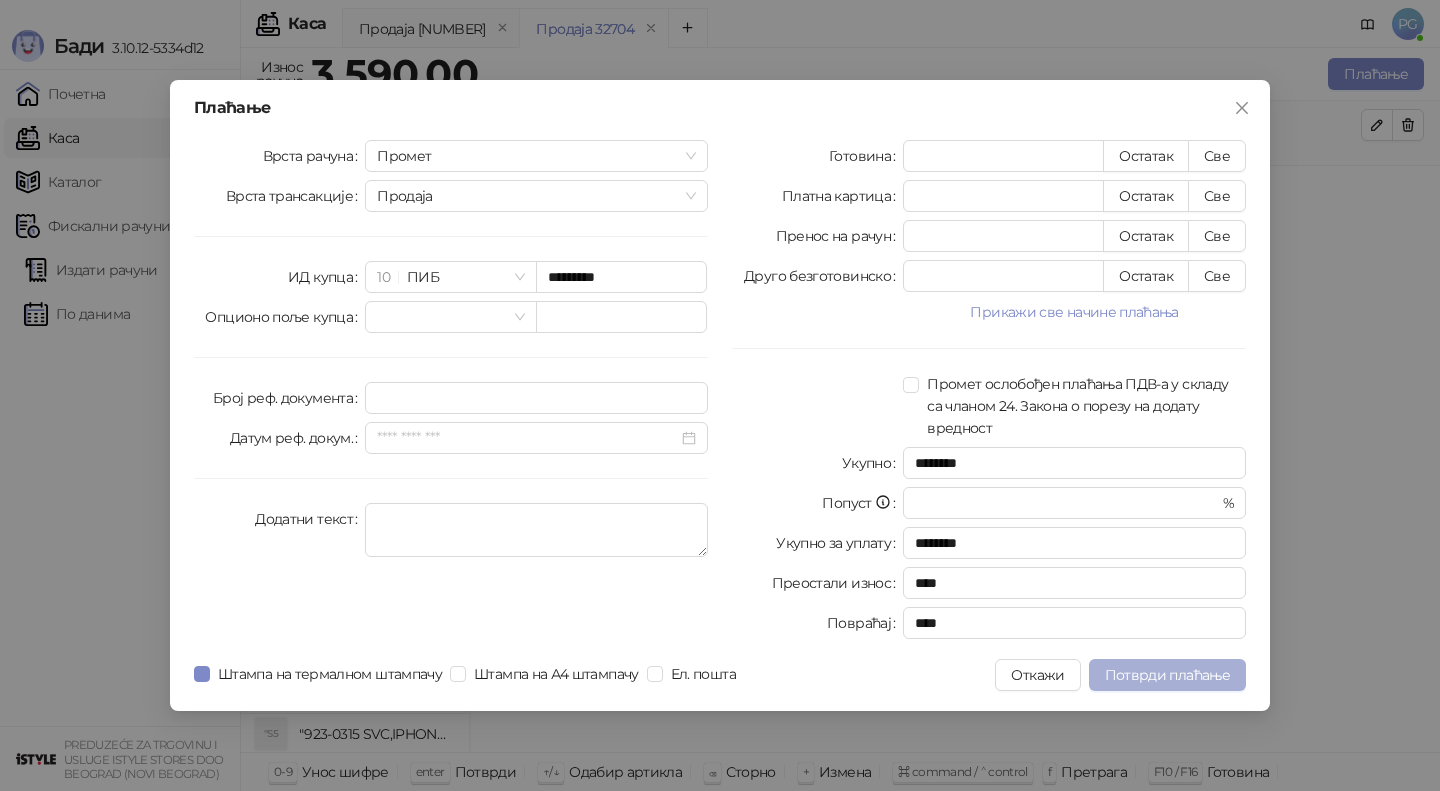 click on "Потврди плаћање" at bounding box center (1167, 675) 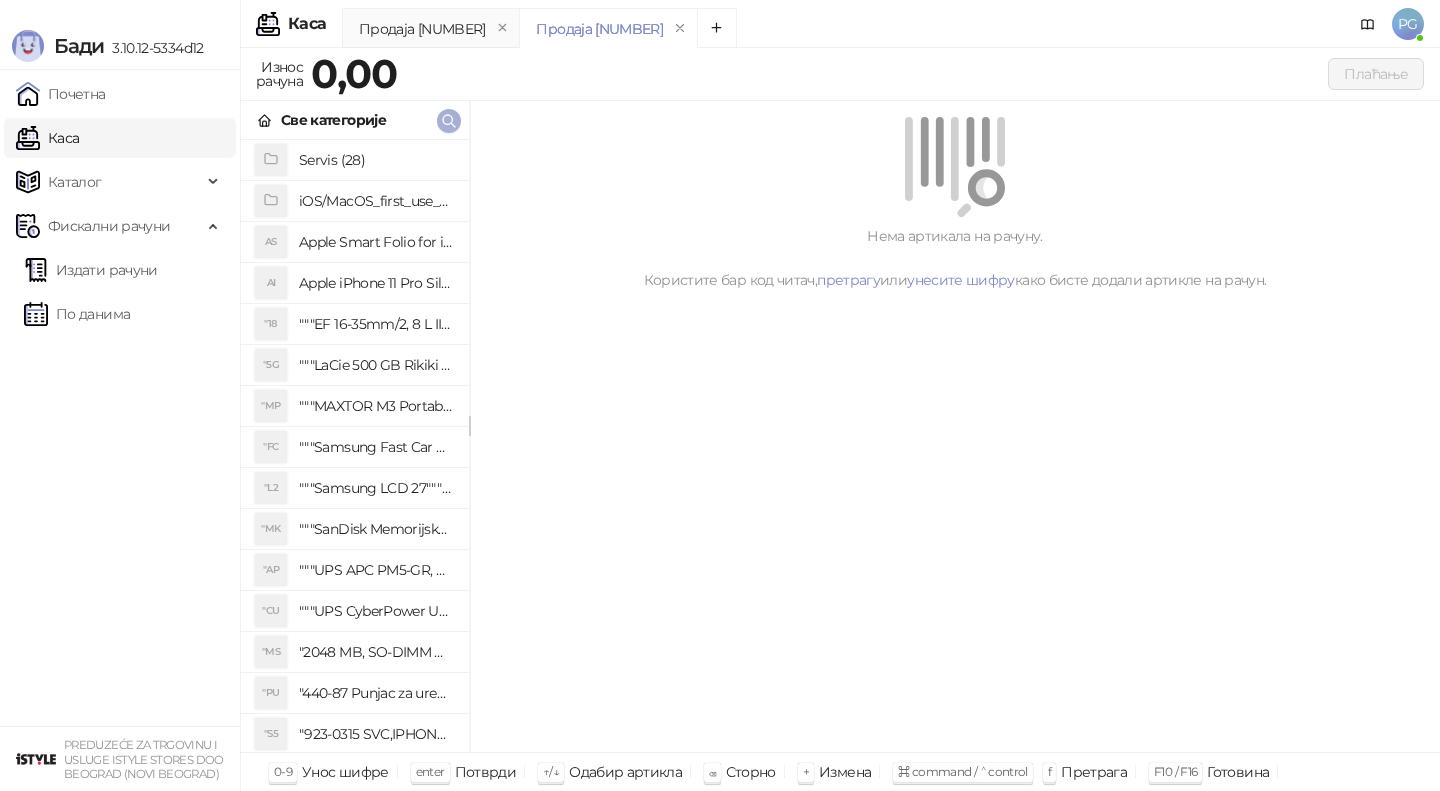 click at bounding box center [449, 121] 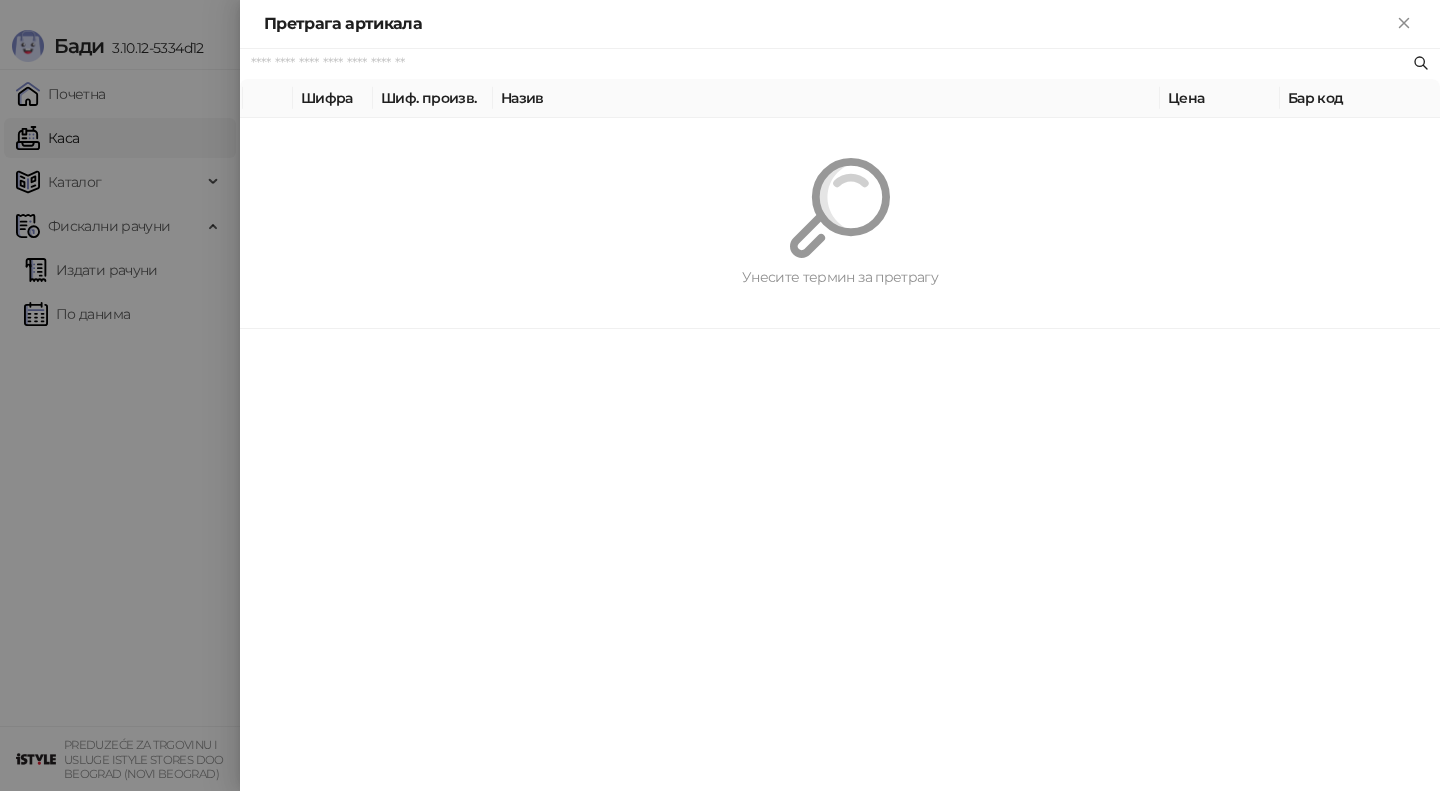 paste on "*********" 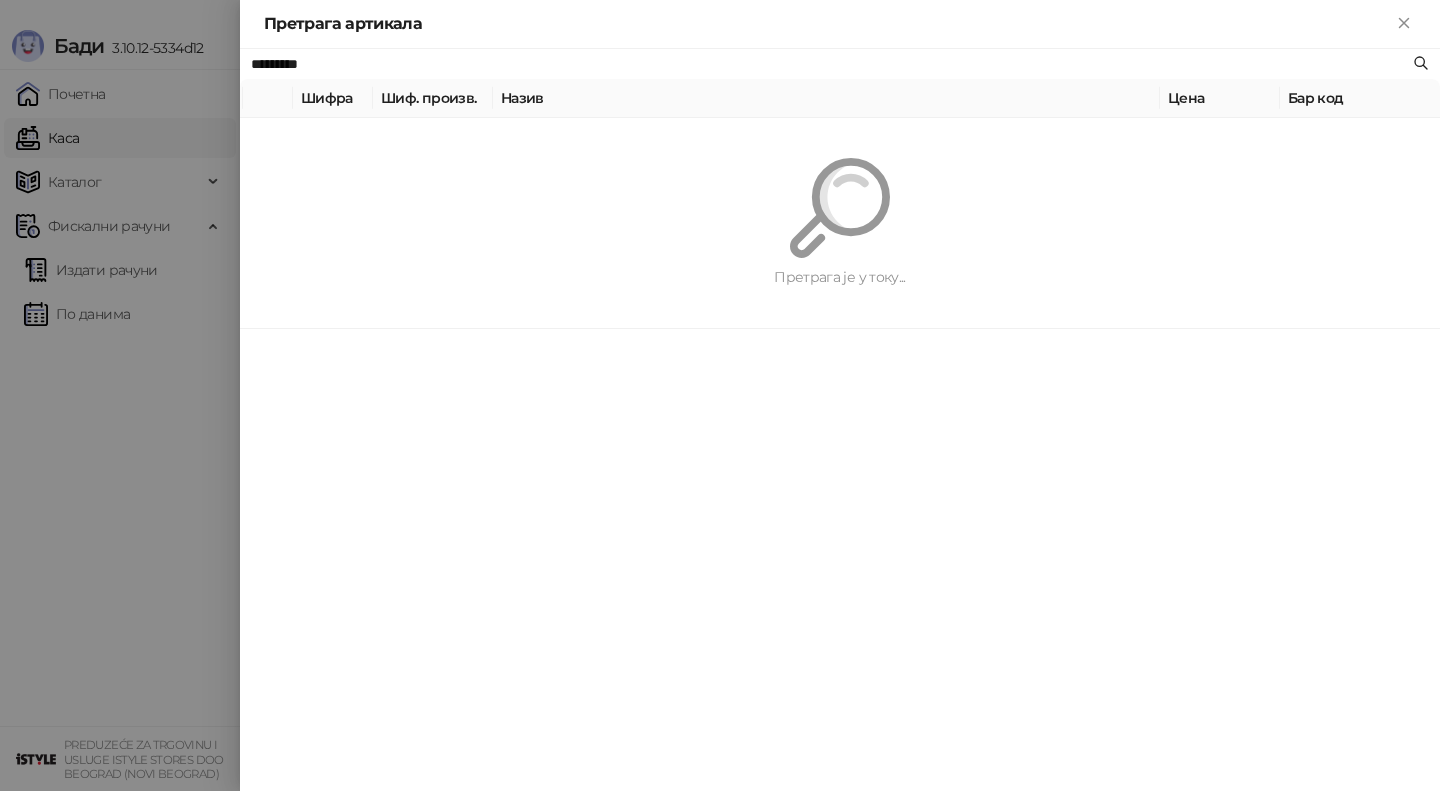 type on "*********" 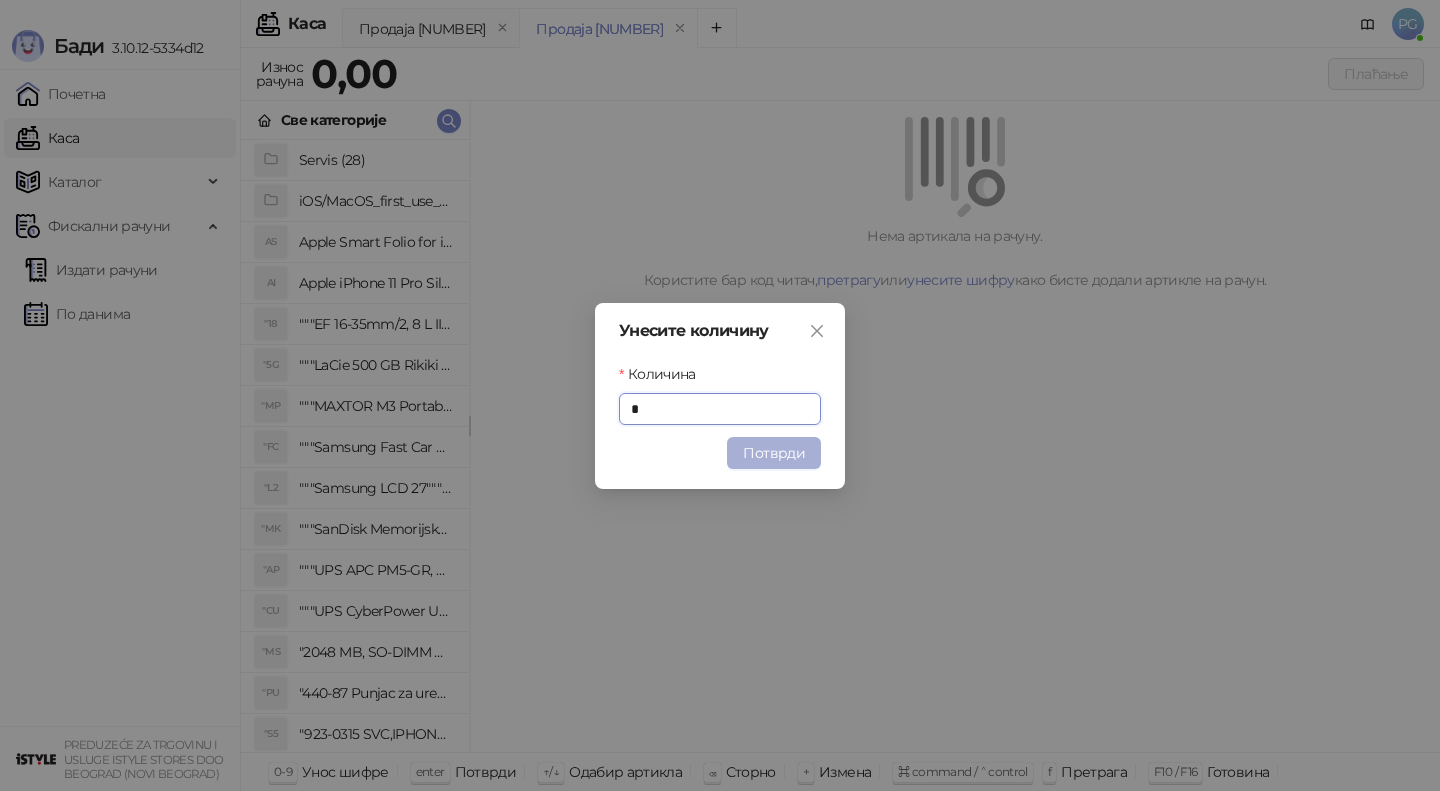 click on "Потврди" at bounding box center (774, 453) 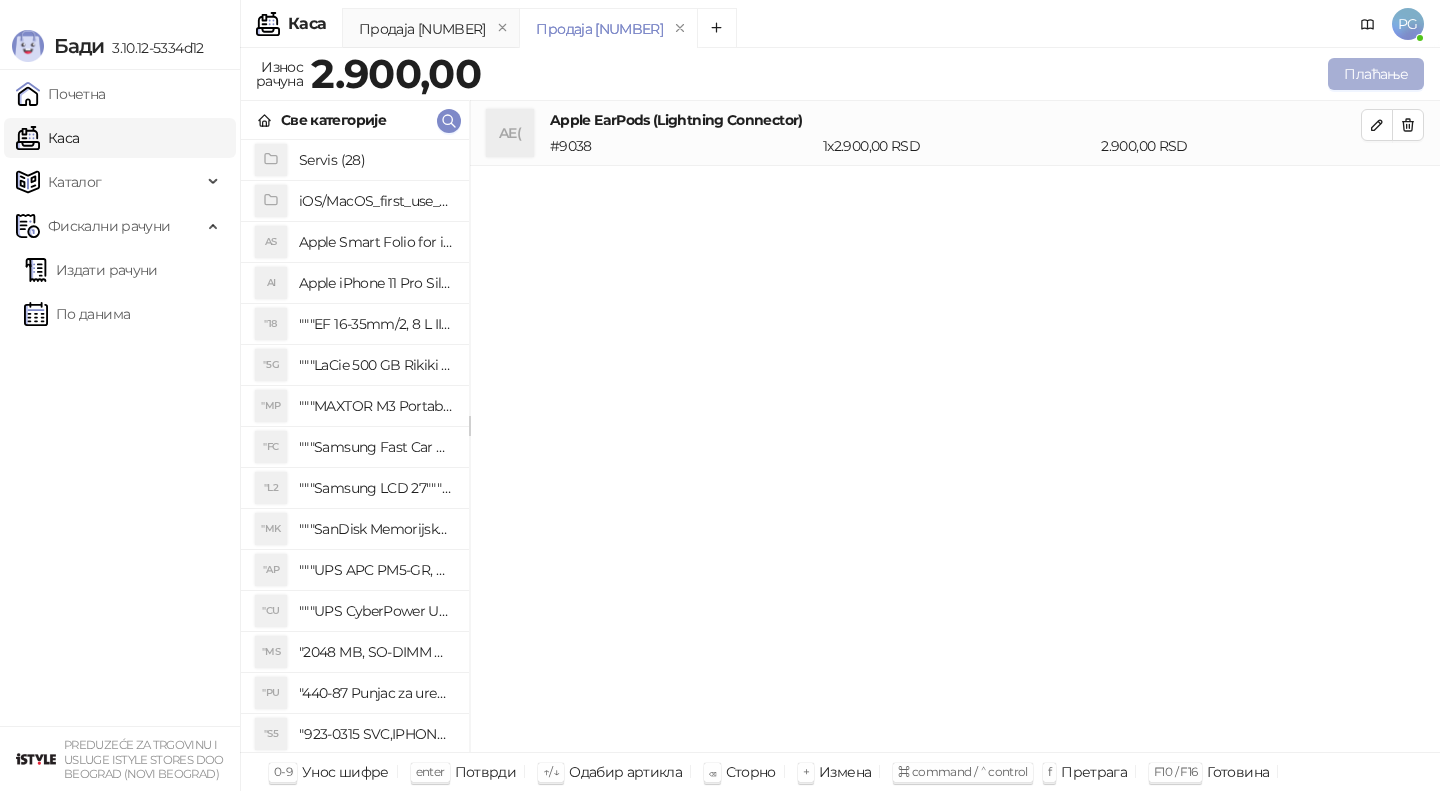 click on "Плаћање" at bounding box center (1376, 74) 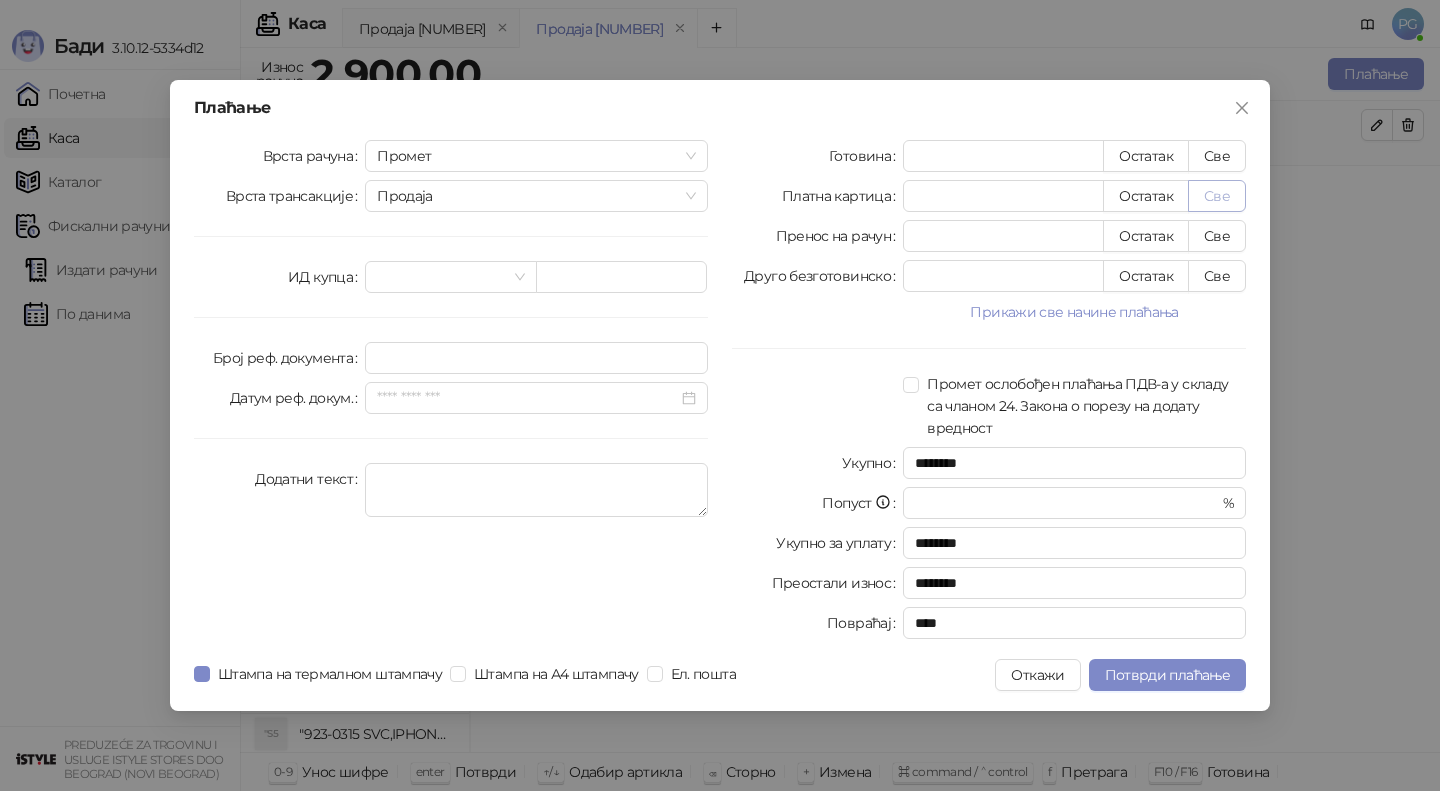 click on "Све" at bounding box center [1217, 196] 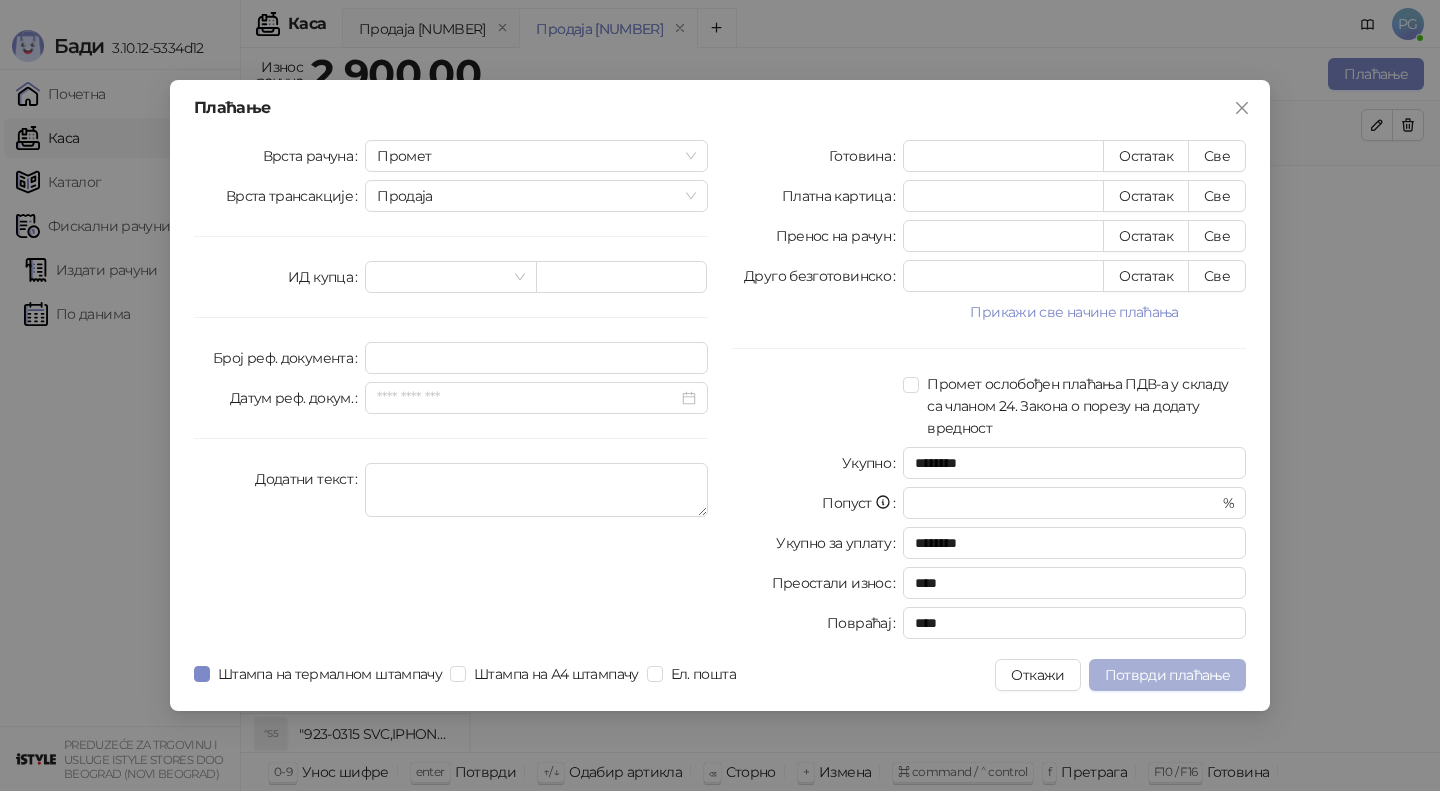 click on "Потврди плаћање" at bounding box center [1167, 675] 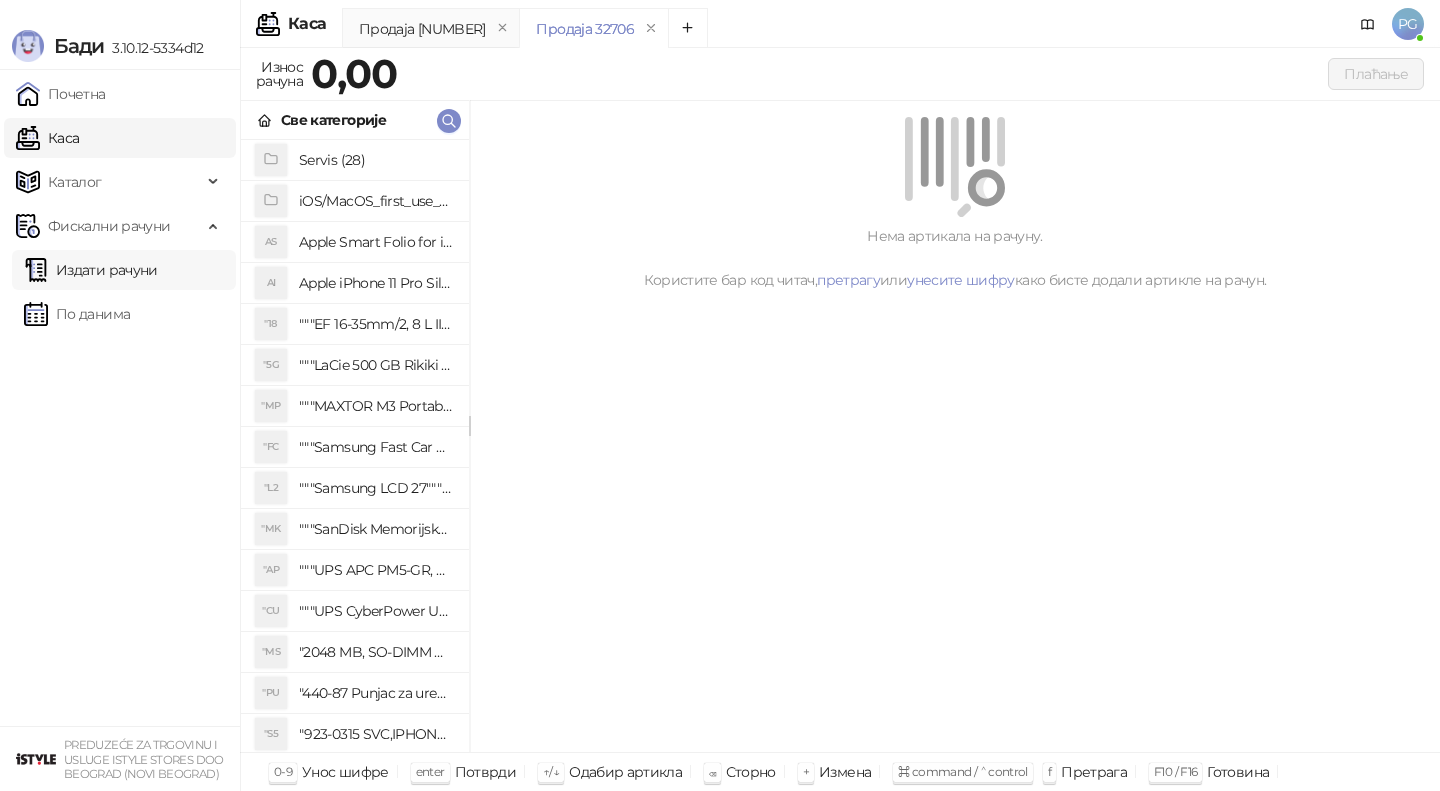 click on "Издати рачуни" at bounding box center (91, 270) 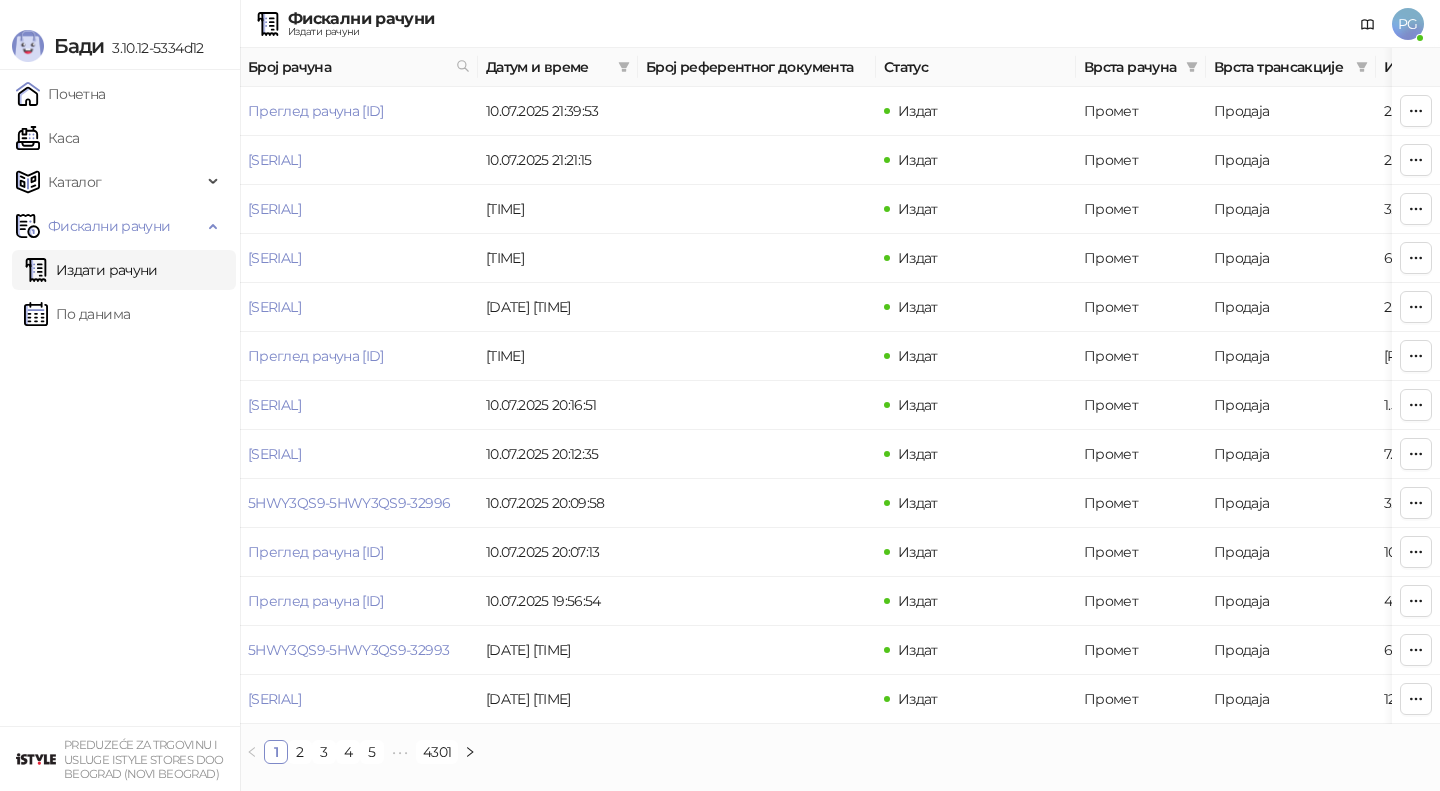 click on "Почетна Каса Каталог Фискални рачуни Издати рачуни По данима" at bounding box center [120, 398] 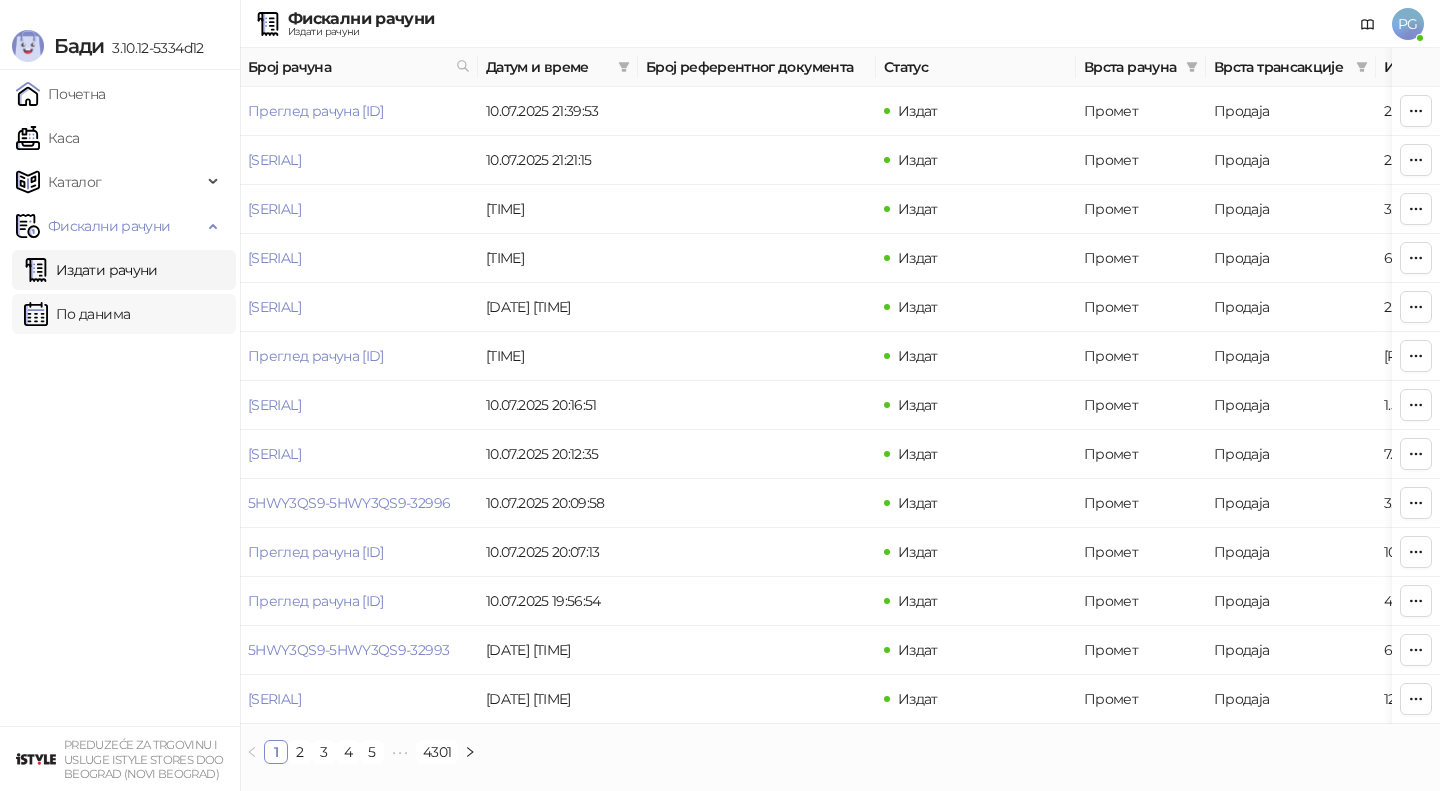 click on "По данима" at bounding box center (77, 314) 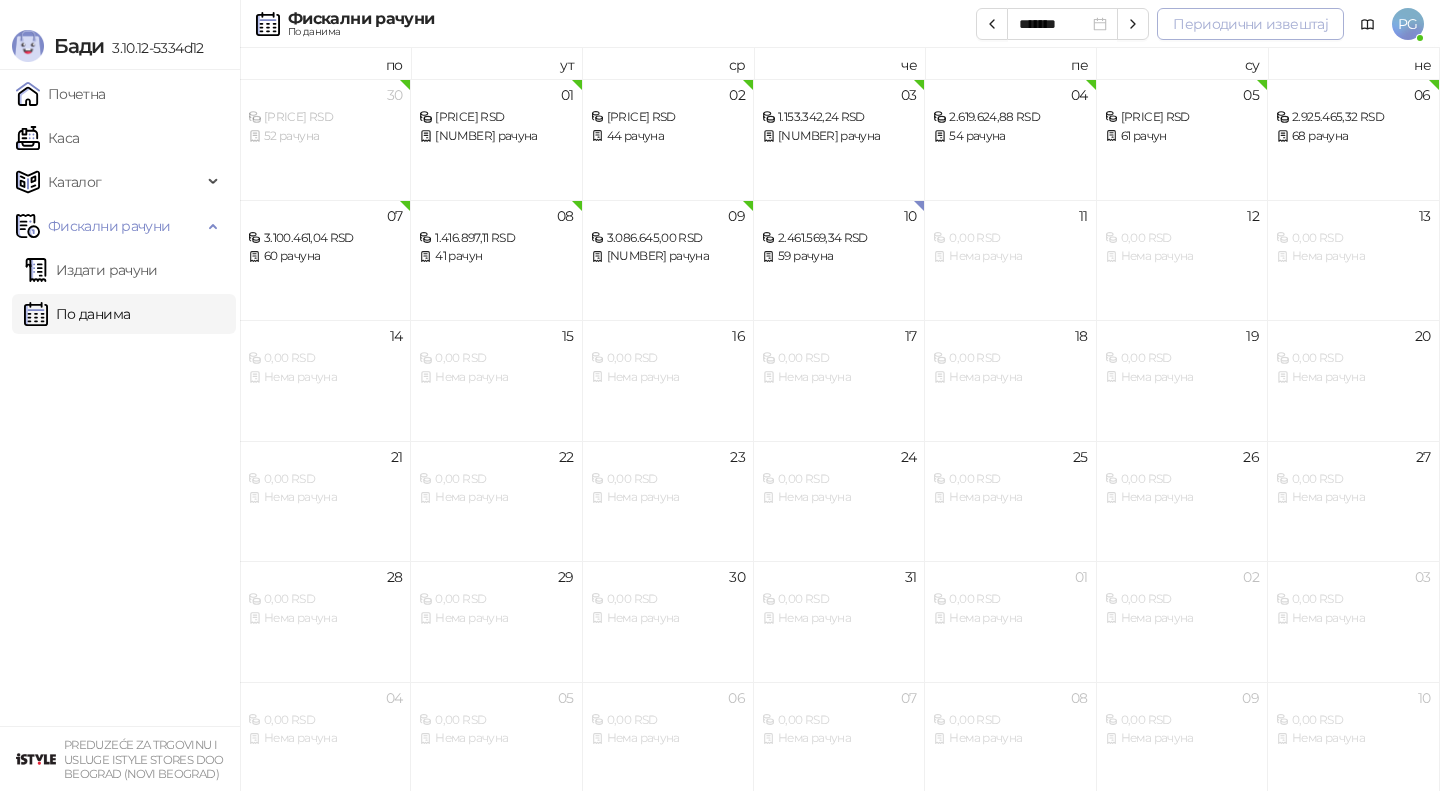 click on "Периодични извештај" at bounding box center (1250, 24) 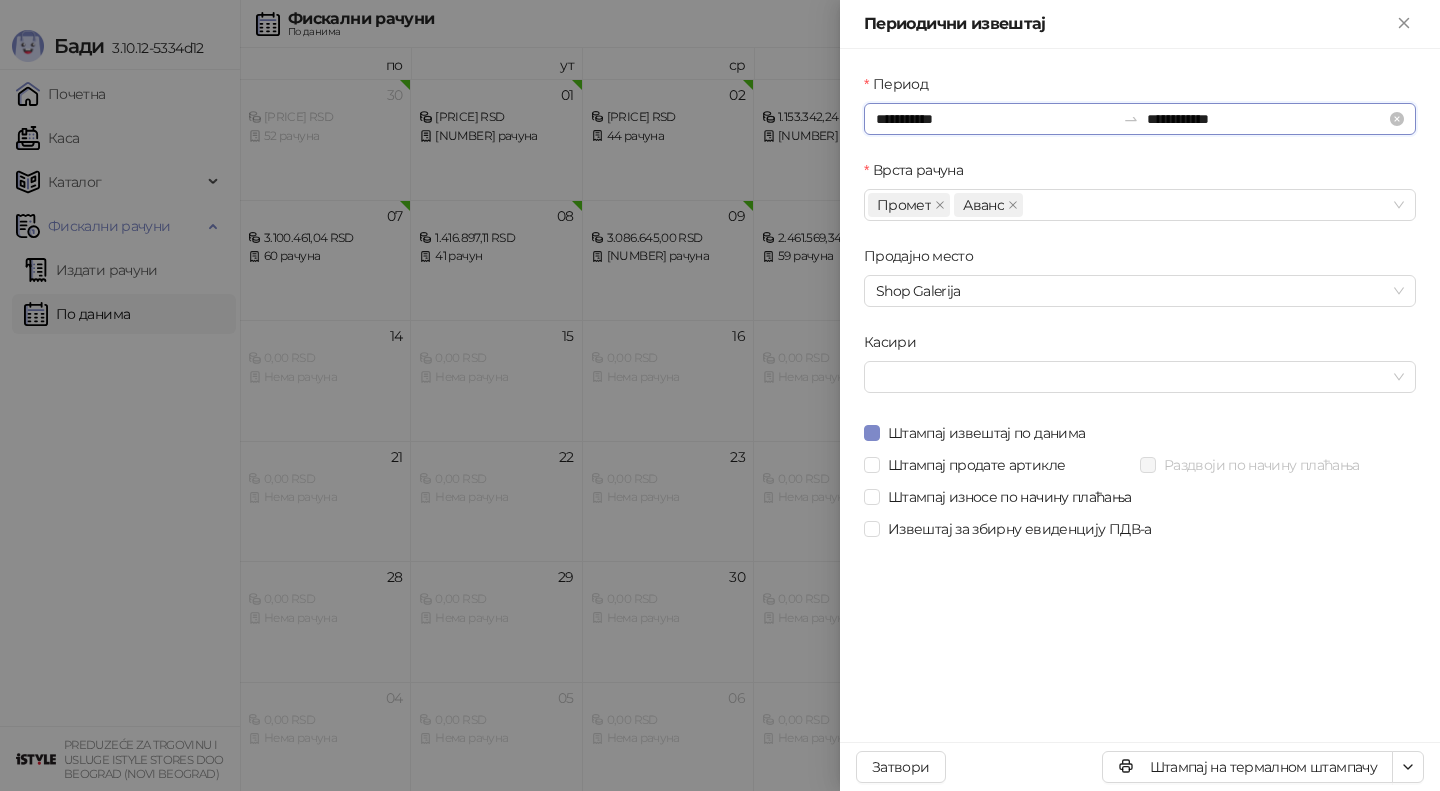 click on "**********" at bounding box center (995, 119) 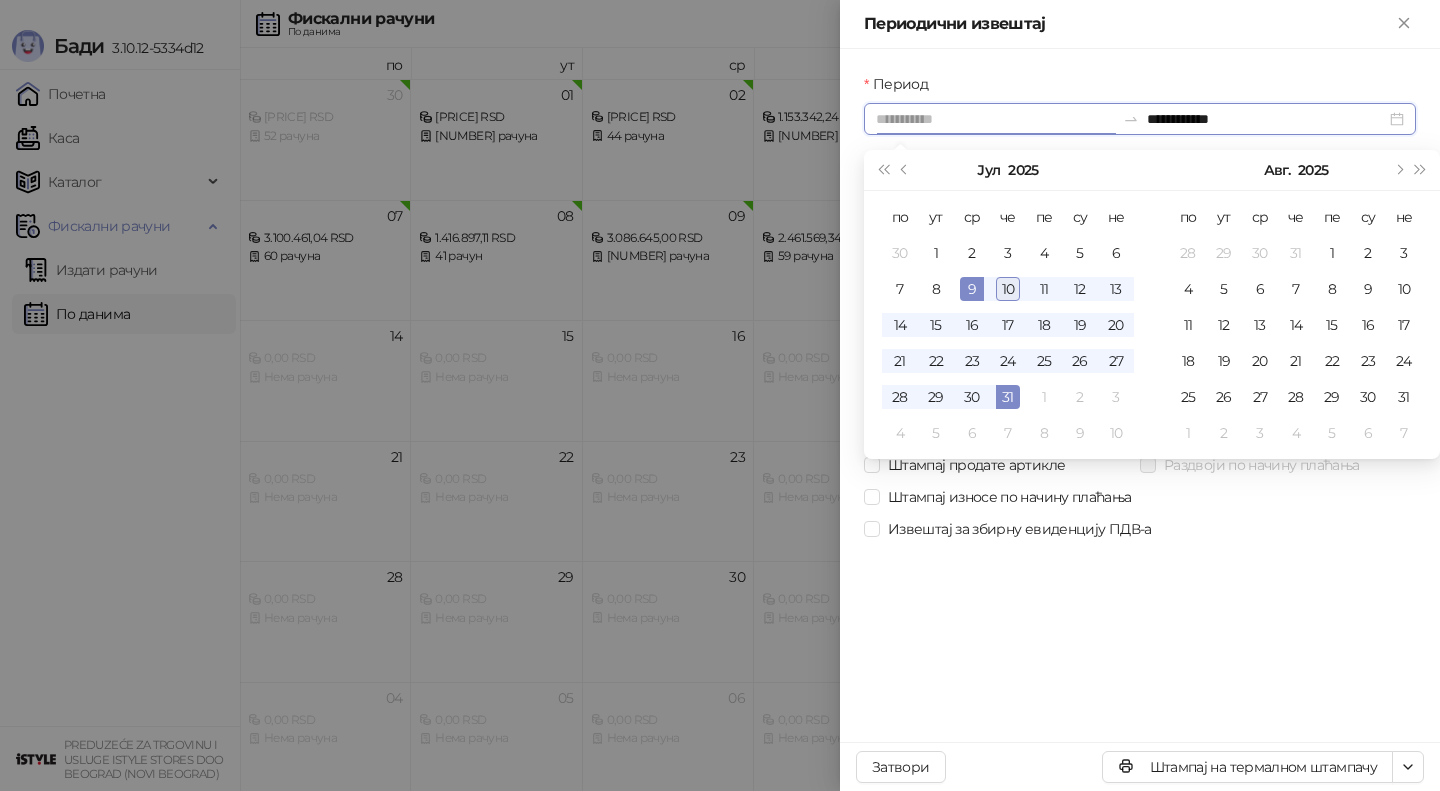 type on "**********" 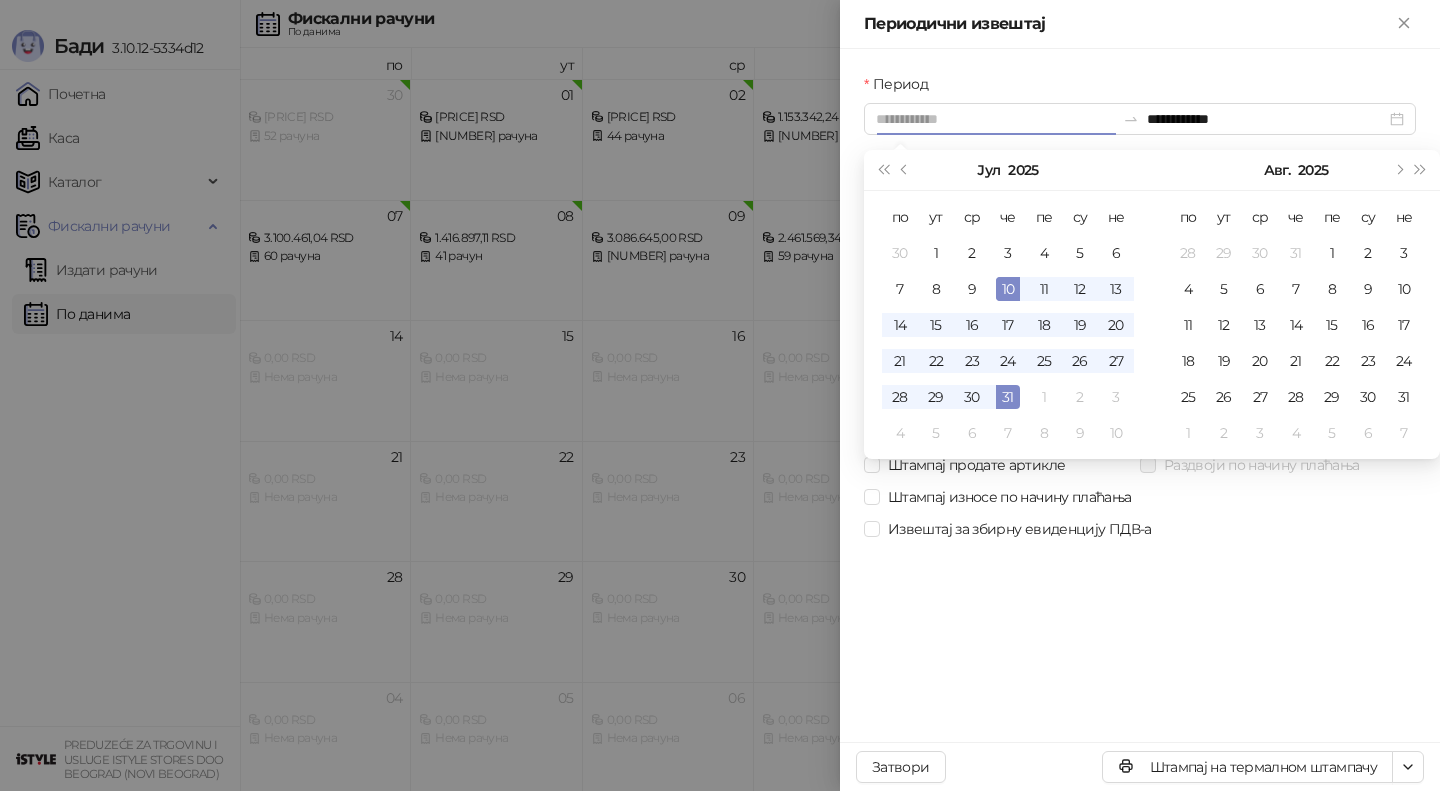 click on "10" at bounding box center (1008, 289) 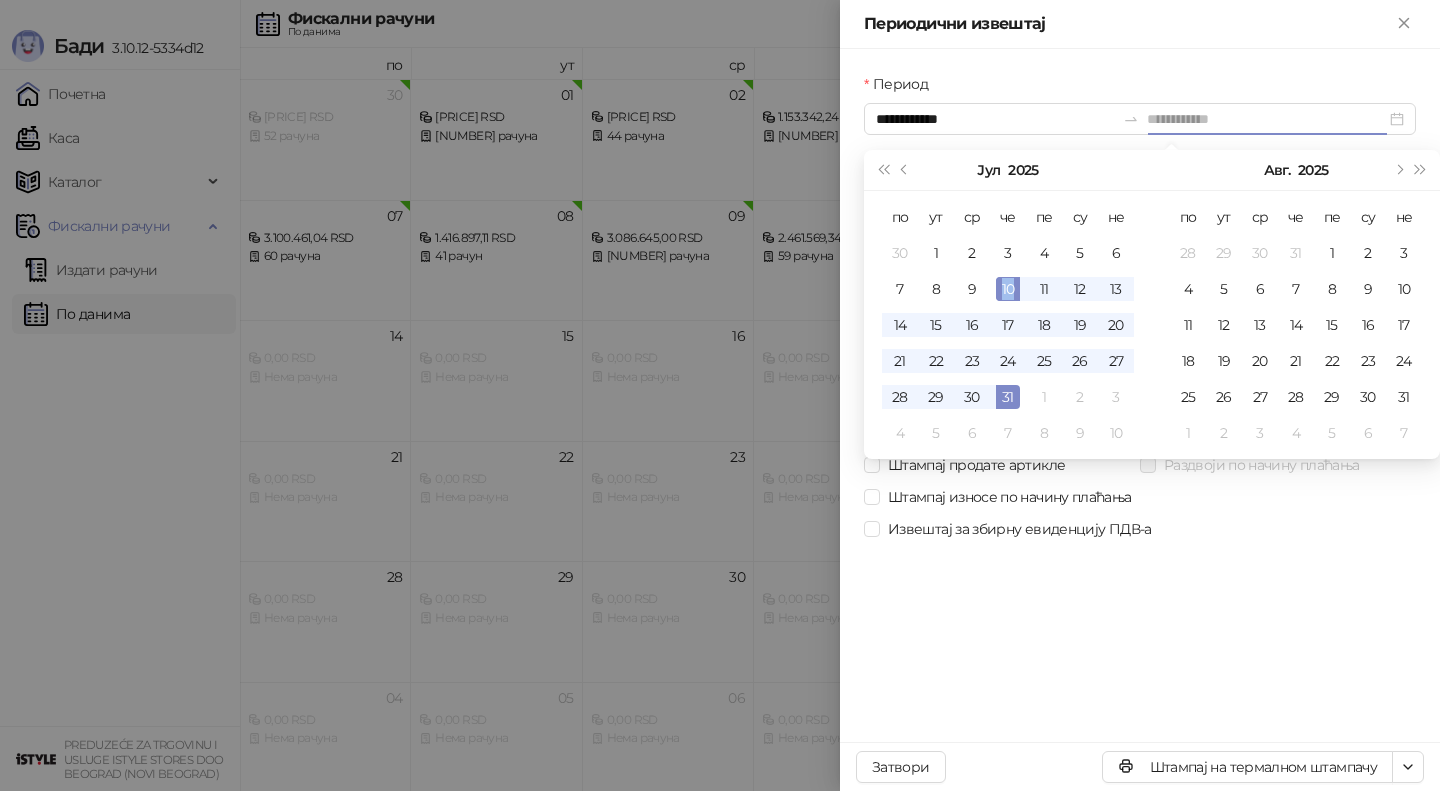 click on "10" at bounding box center (1008, 289) 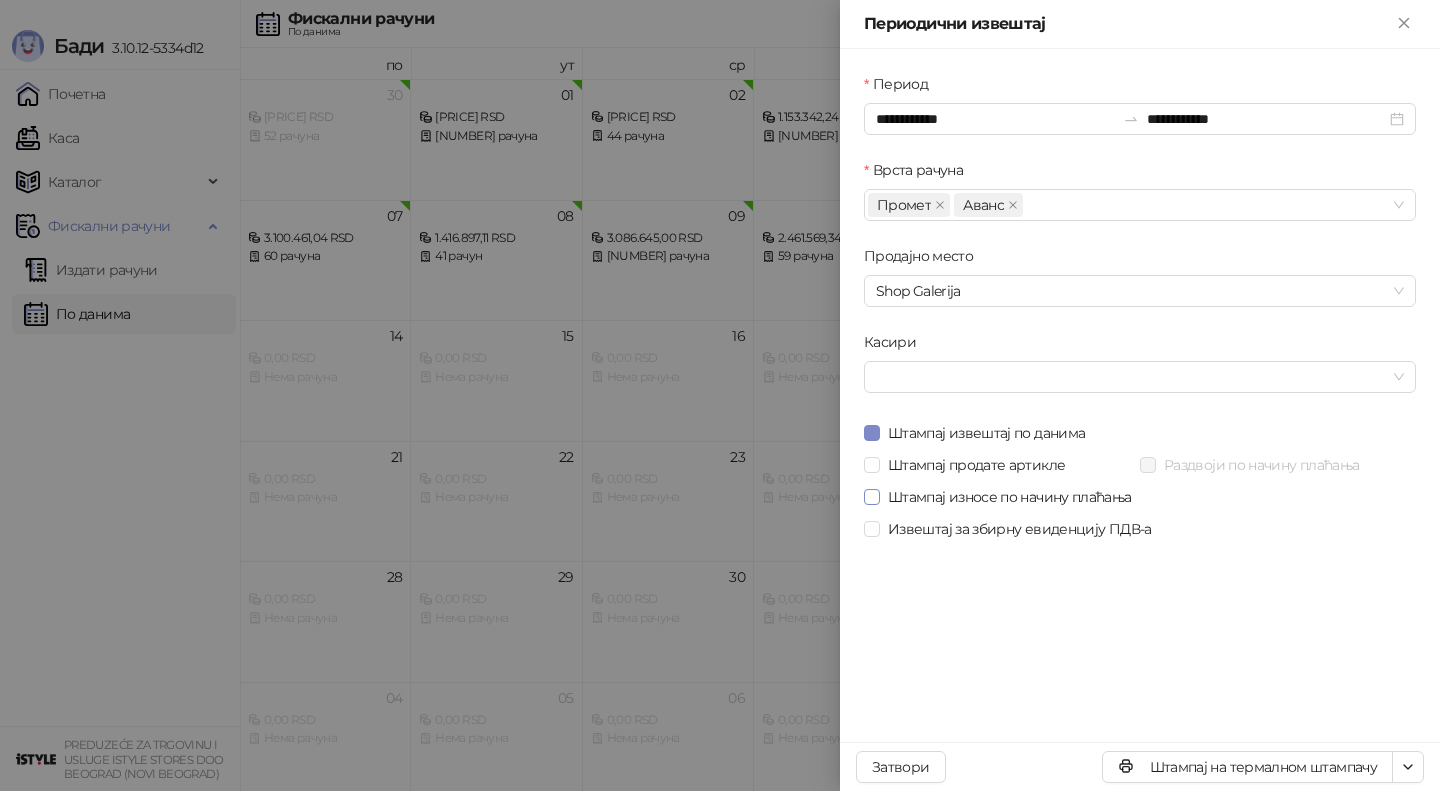 click on "Штампај износе по начину плаћања" at bounding box center [1010, 497] 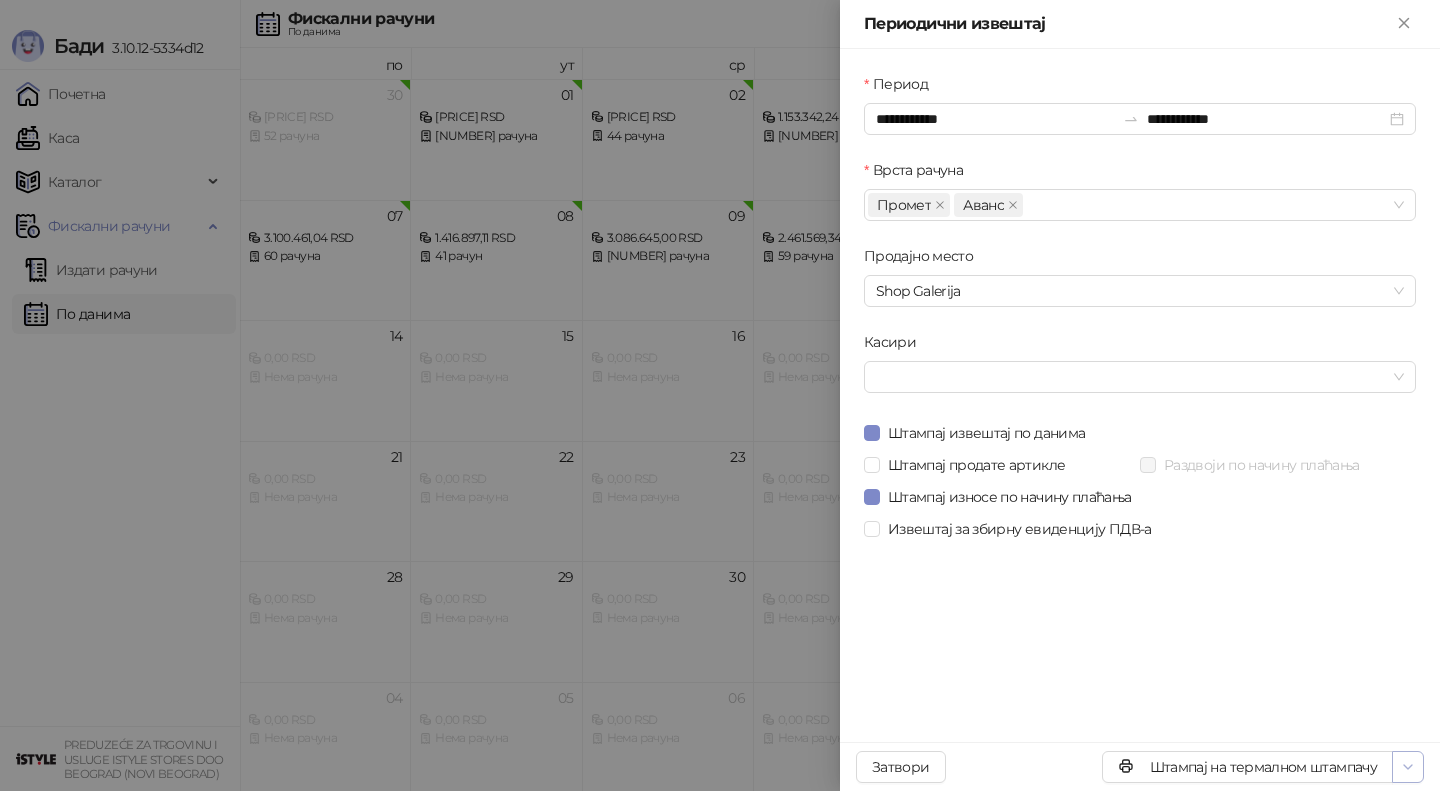 click at bounding box center (1408, 767) 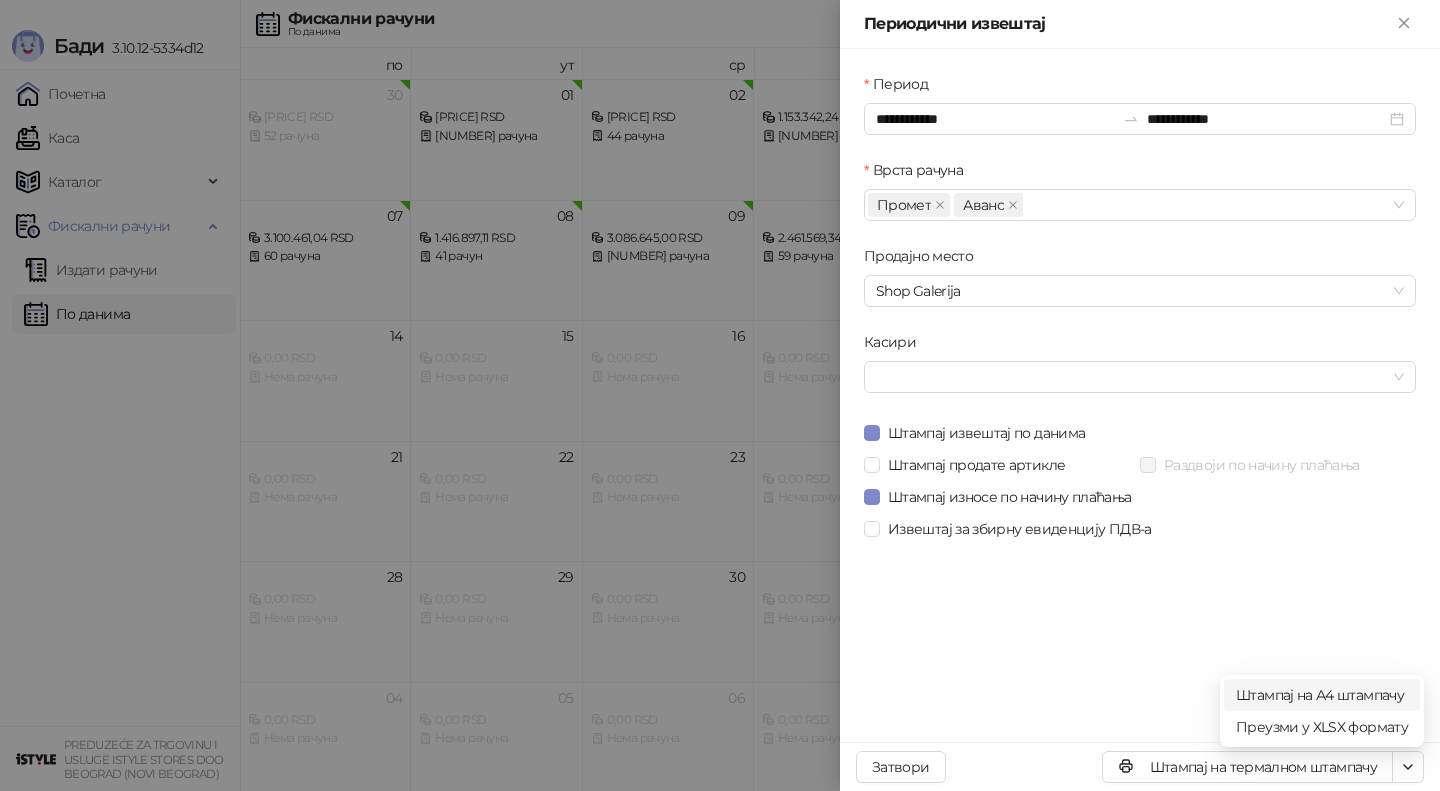 click on "Штампај на А4 штампачу" at bounding box center [1322, 695] 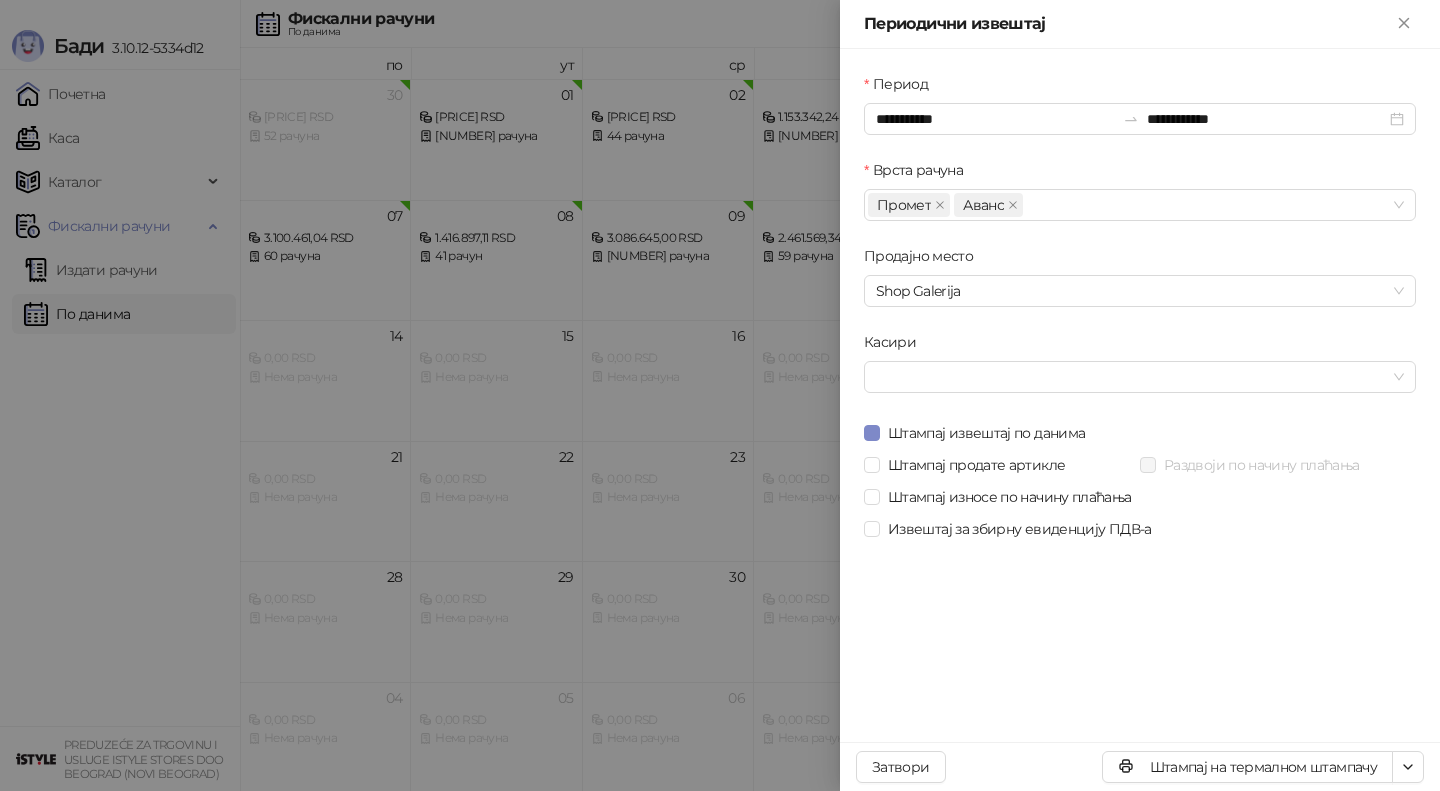 click at bounding box center [720, 395] 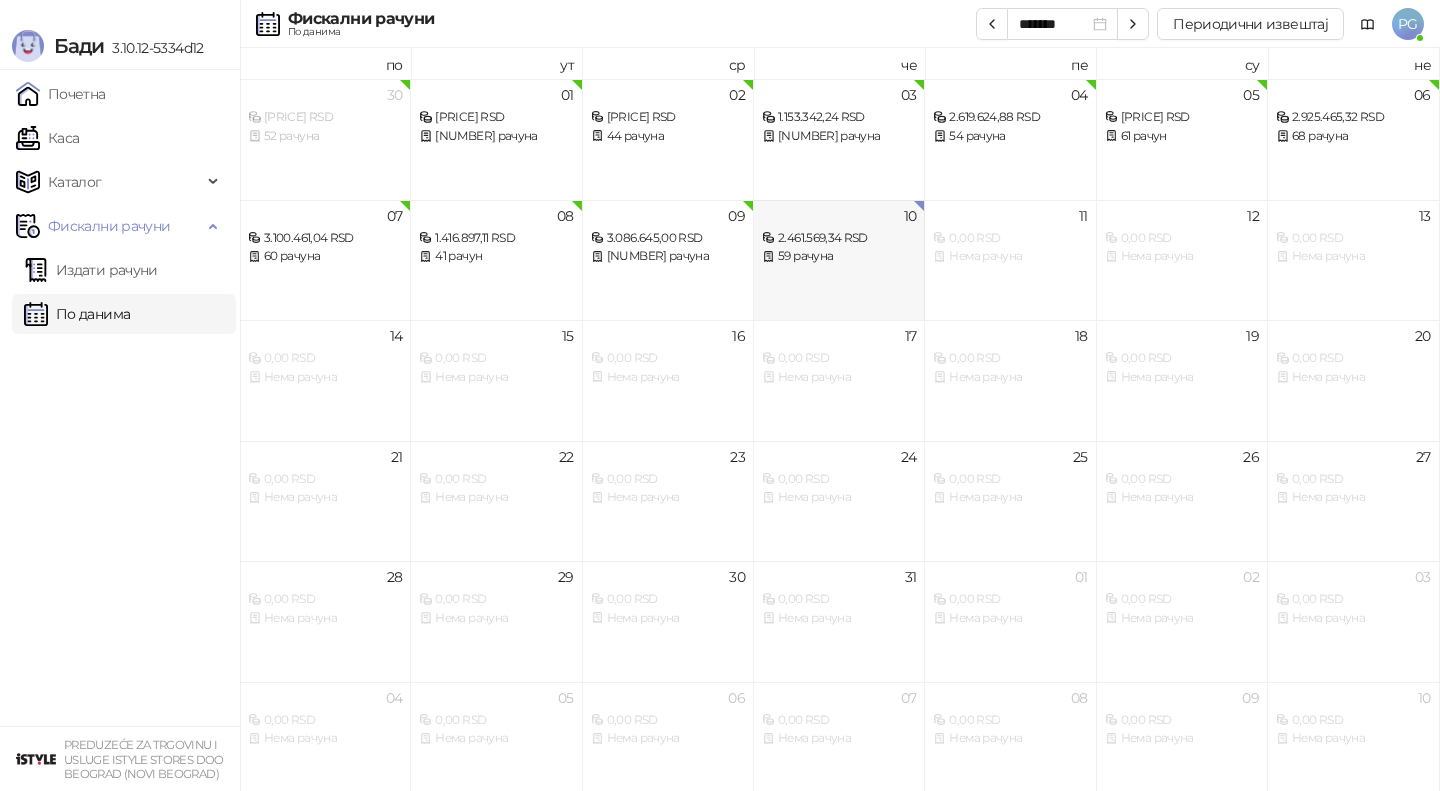 click on "10   2.461.569,34 RSD   59 рачуна" at bounding box center (839, 260) 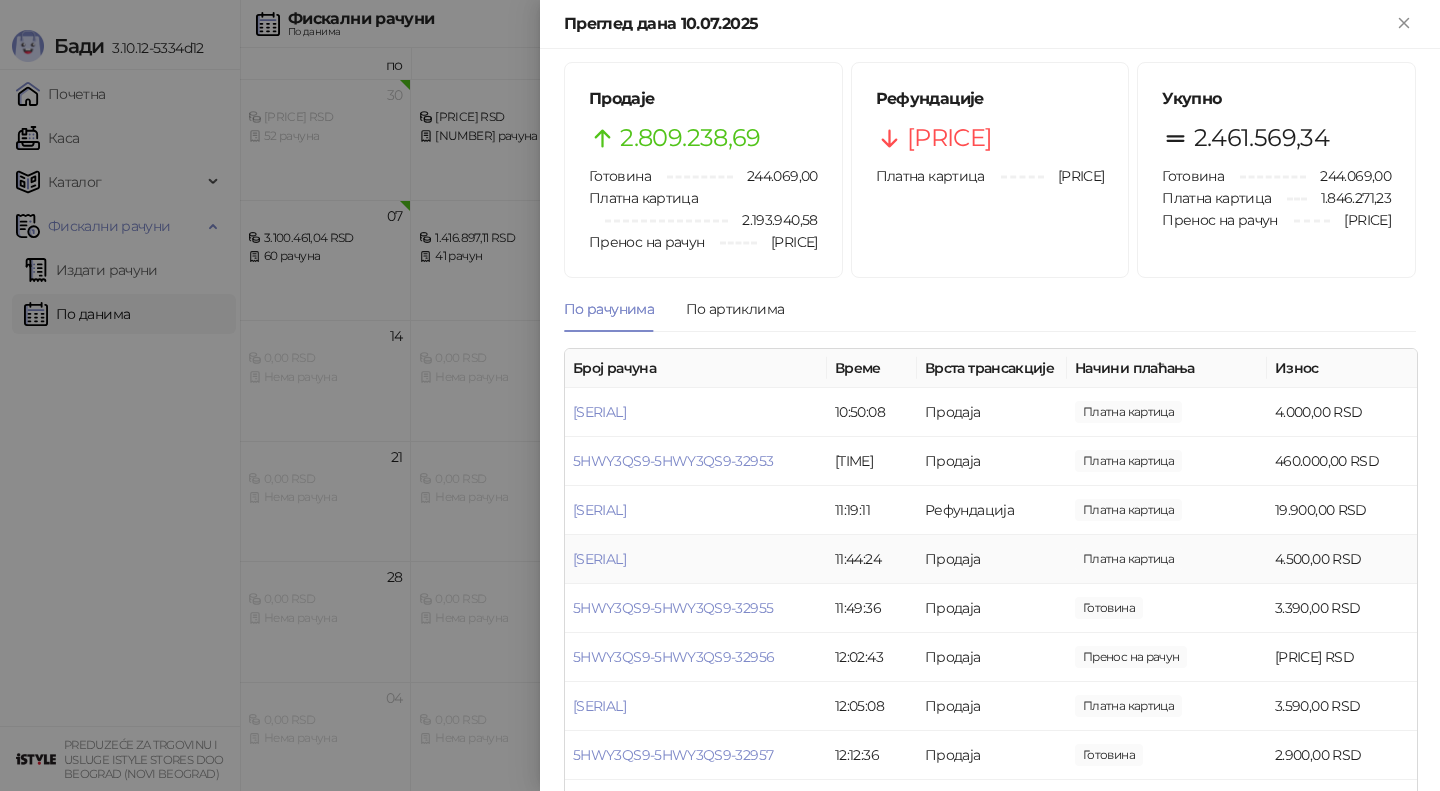scroll, scrollTop: 22, scrollLeft: 0, axis: vertical 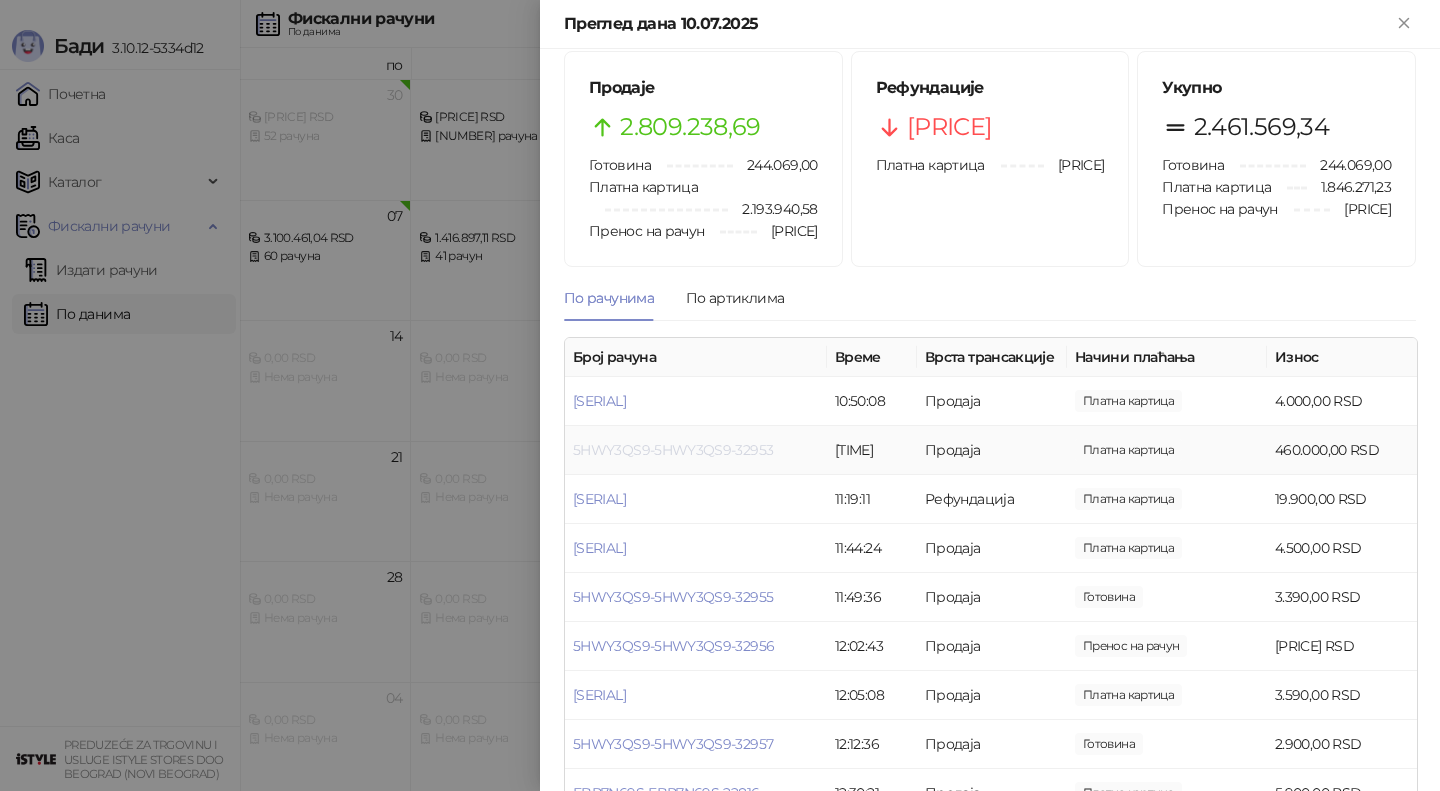 click on "5HWY3QS9-5HWY3QS9-32953" at bounding box center (673, 450) 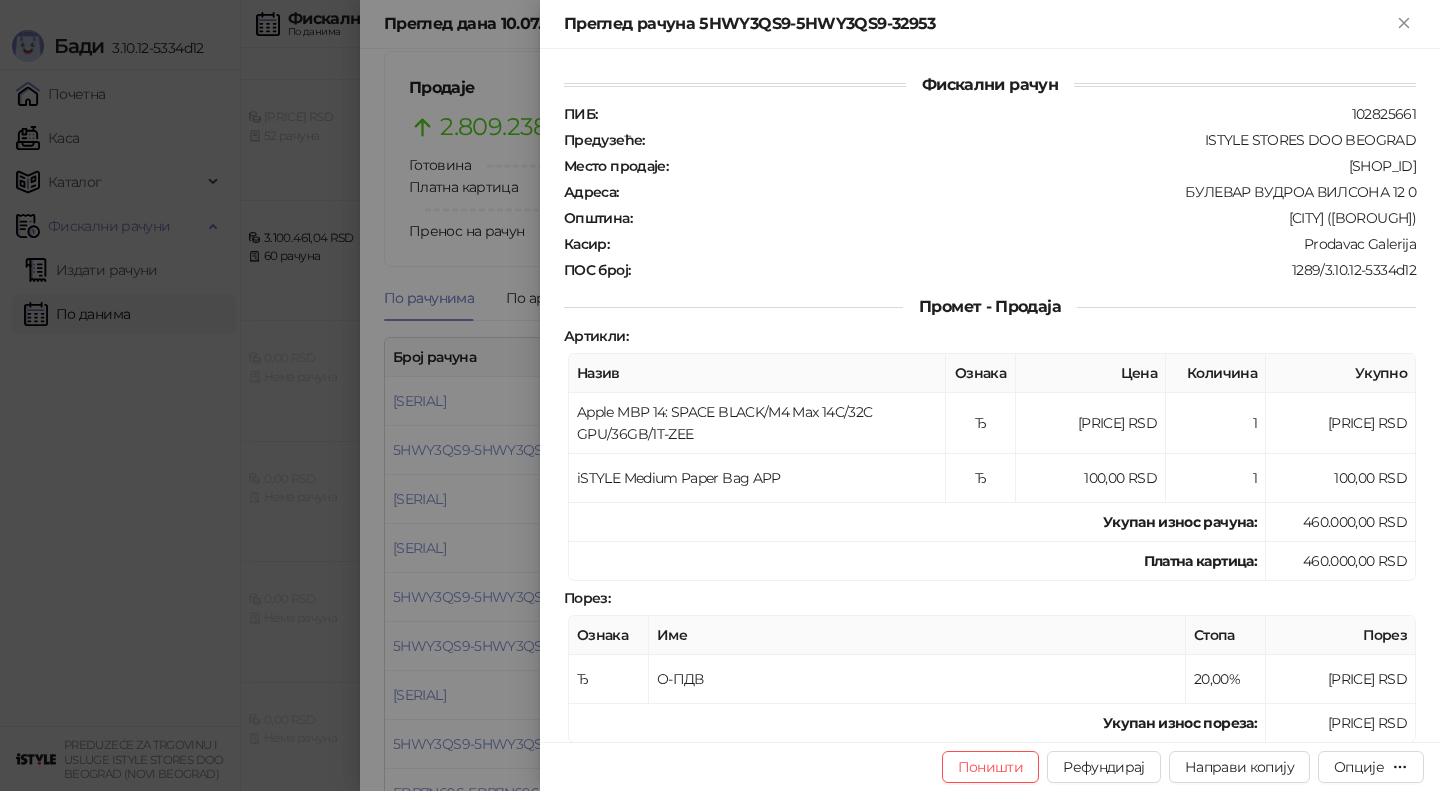 click at bounding box center [720, 395] 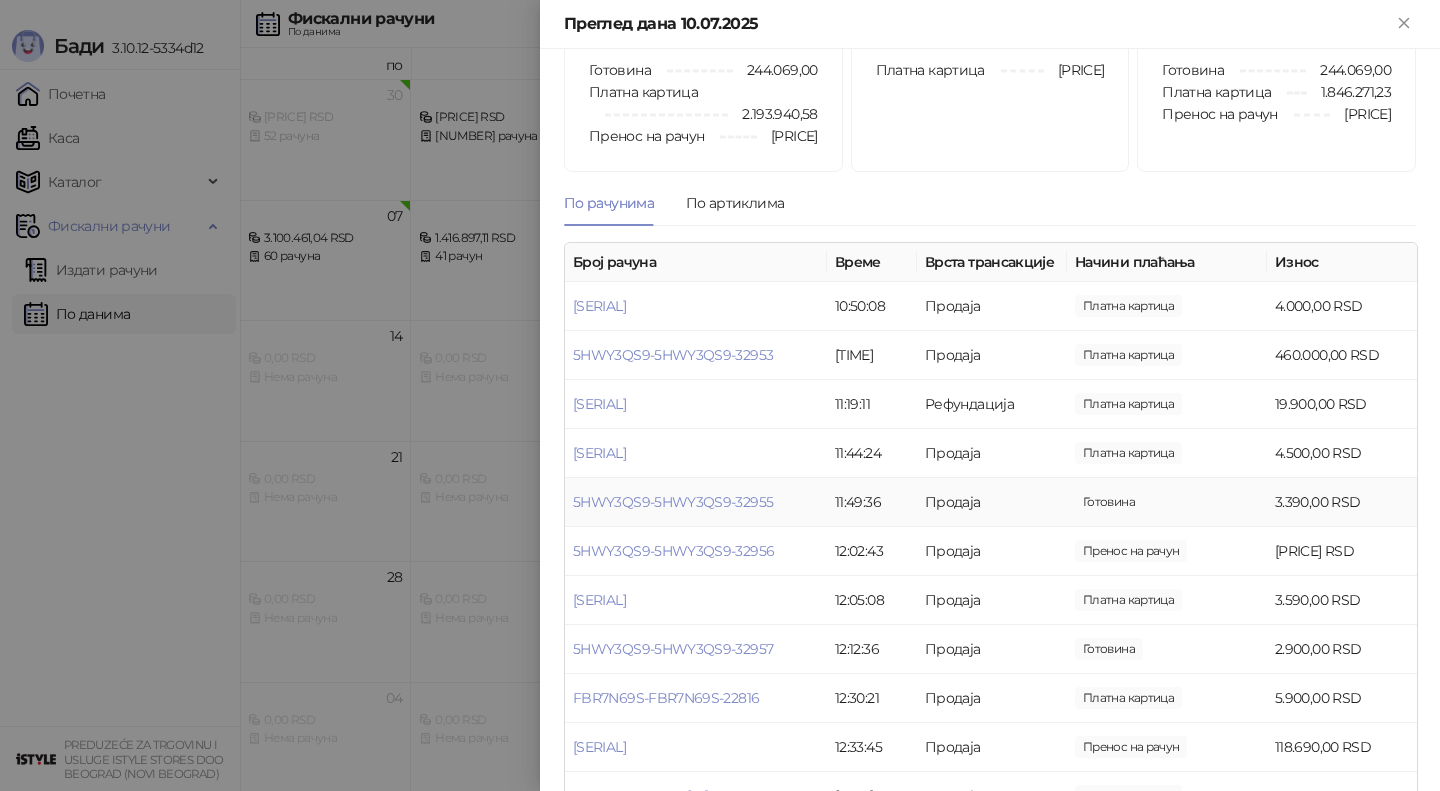 scroll, scrollTop: 133, scrollLeft: 0, axis: vertical 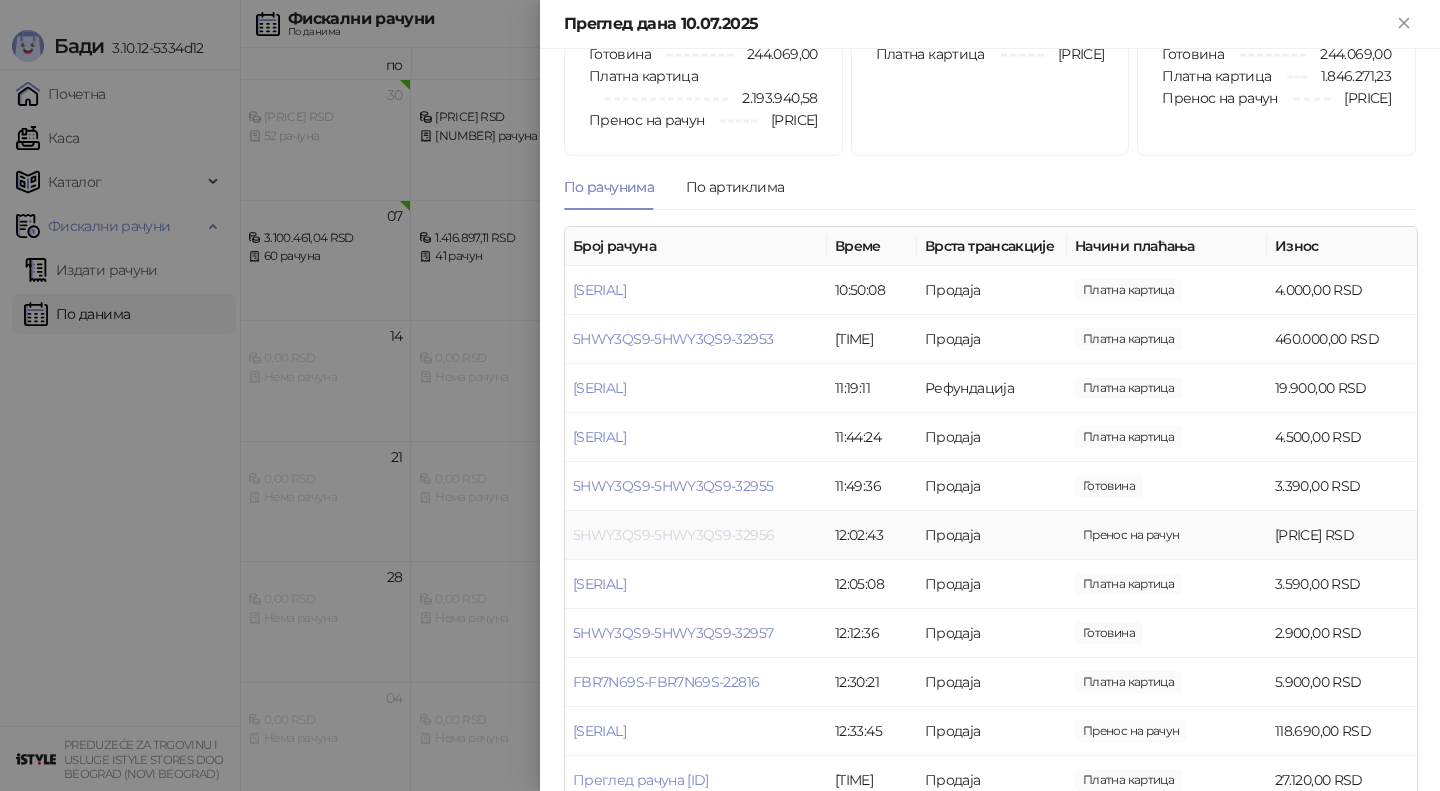 click on "5HWY3QS9-5HWY3QS9-32956" at bounding box center (673, 535) 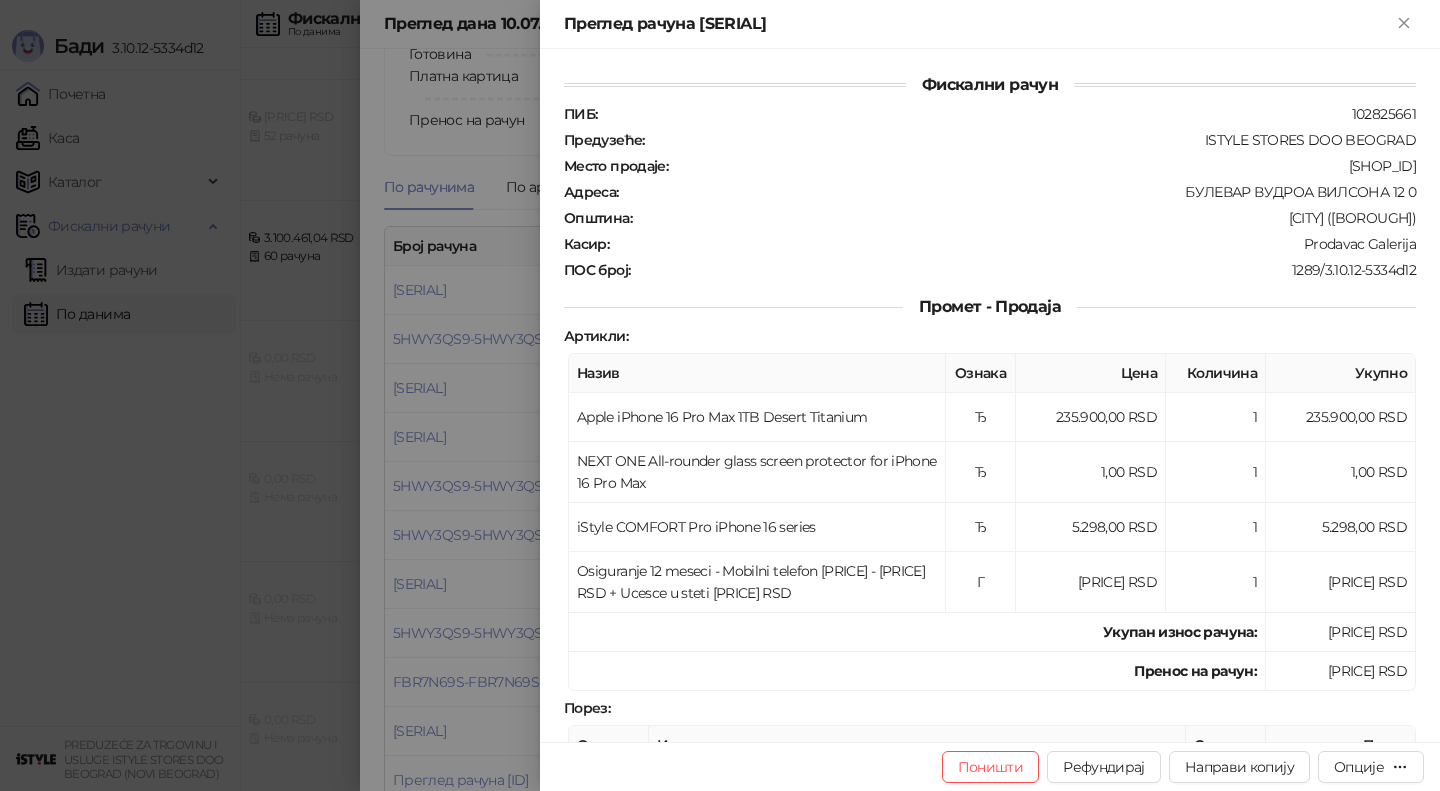 click at bounding box center (720, 395) 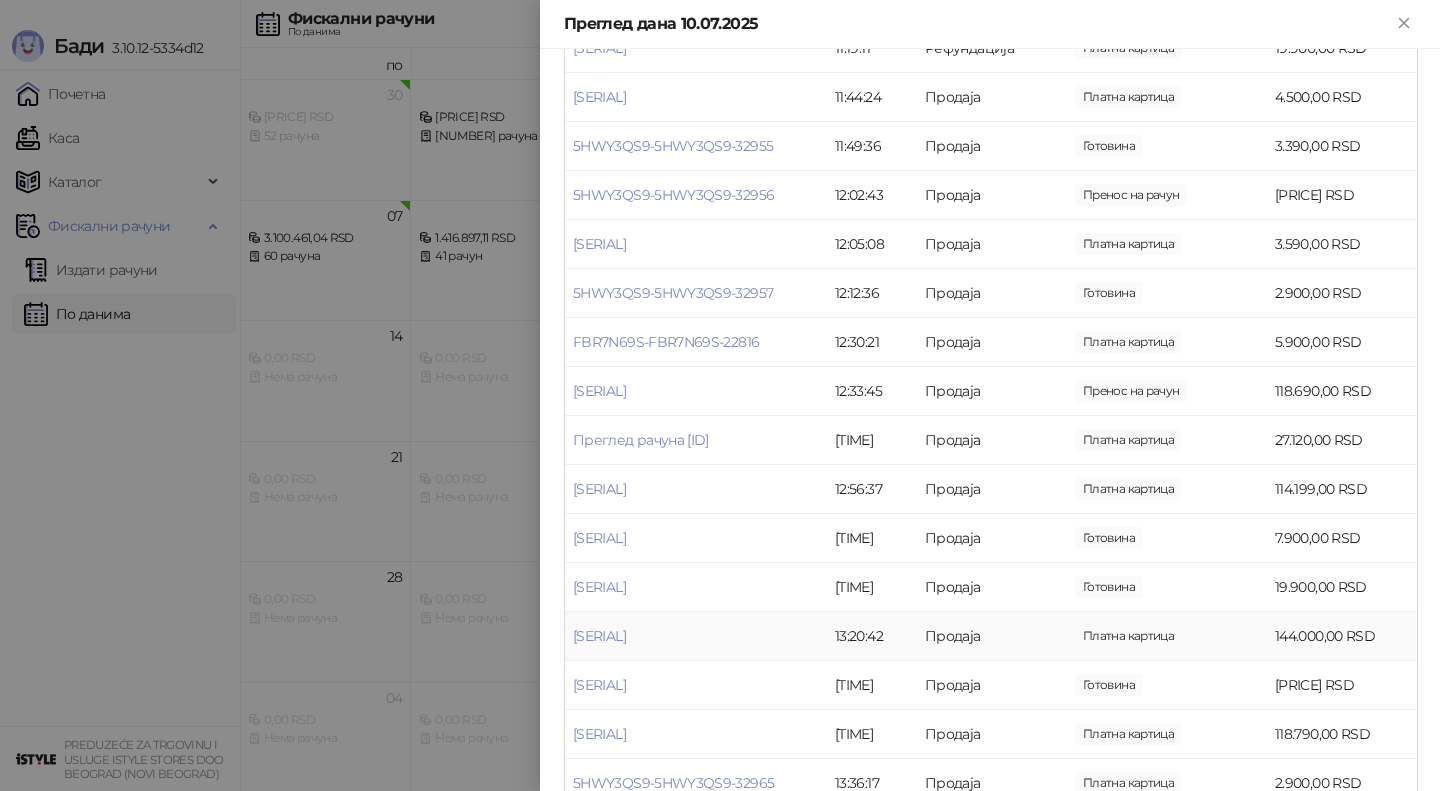 scroll, scrollTop: 480, scrollLeft: 0, axis: vertical 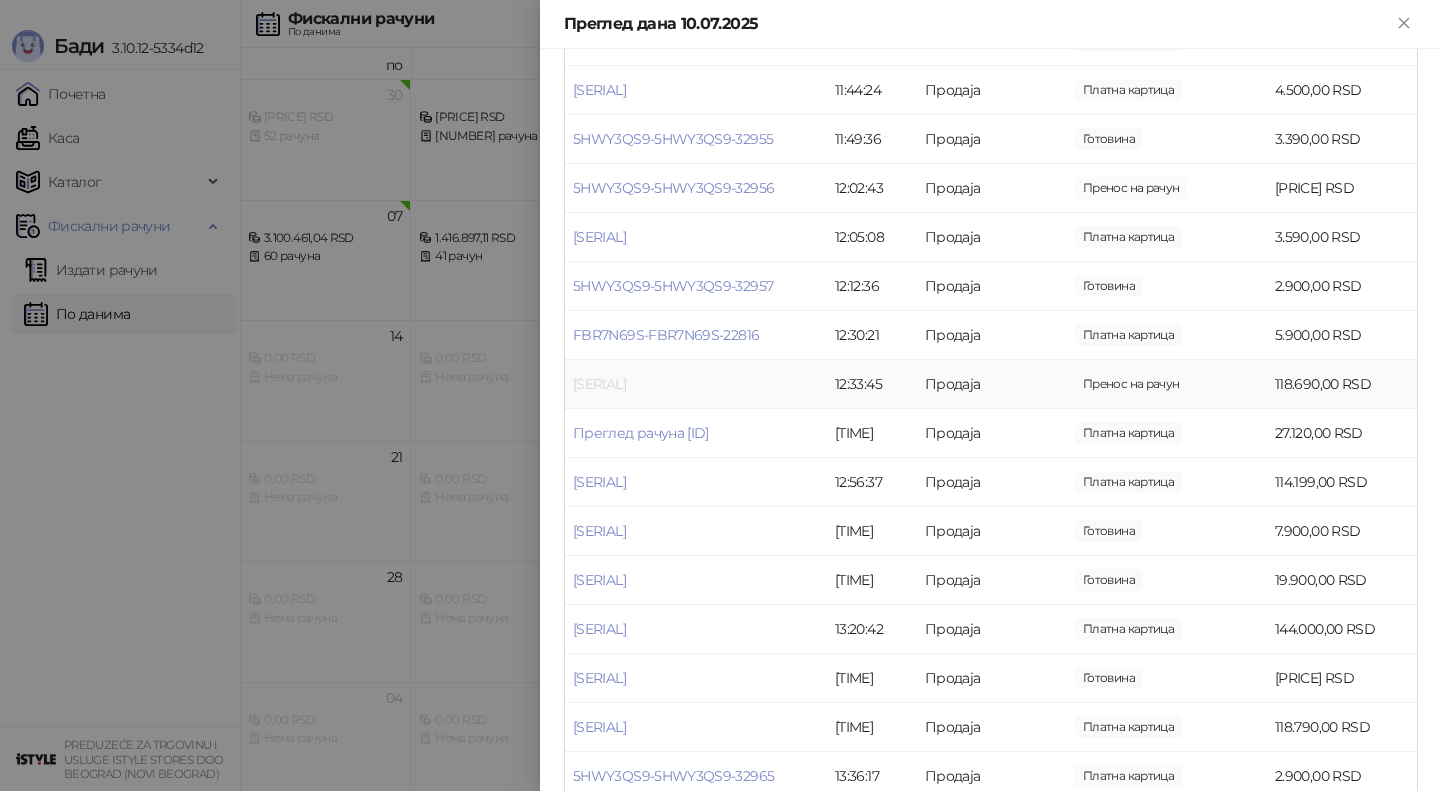 click on "[SERIAL]" at bounding box center (599, 384) 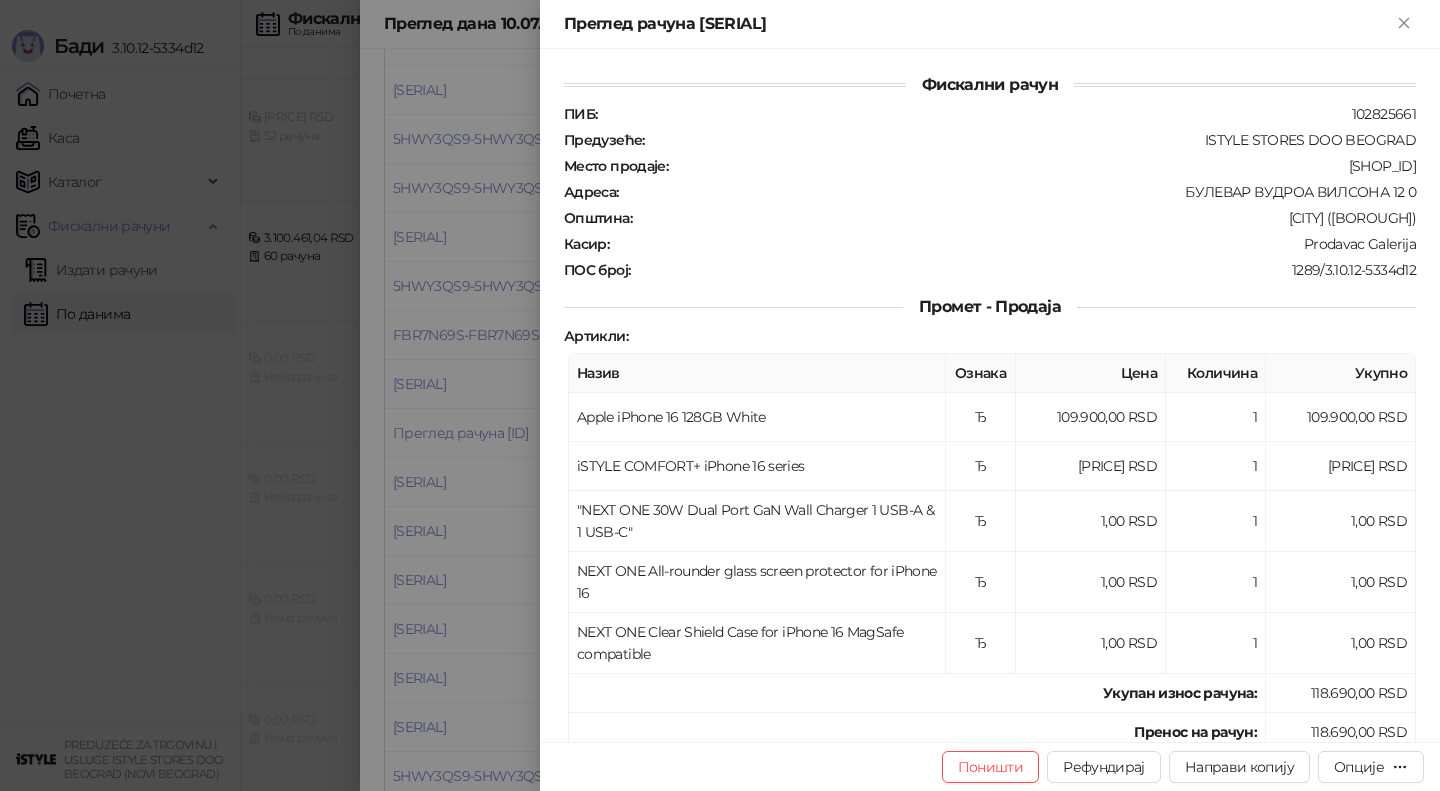 click at bounding box center (720, 395) 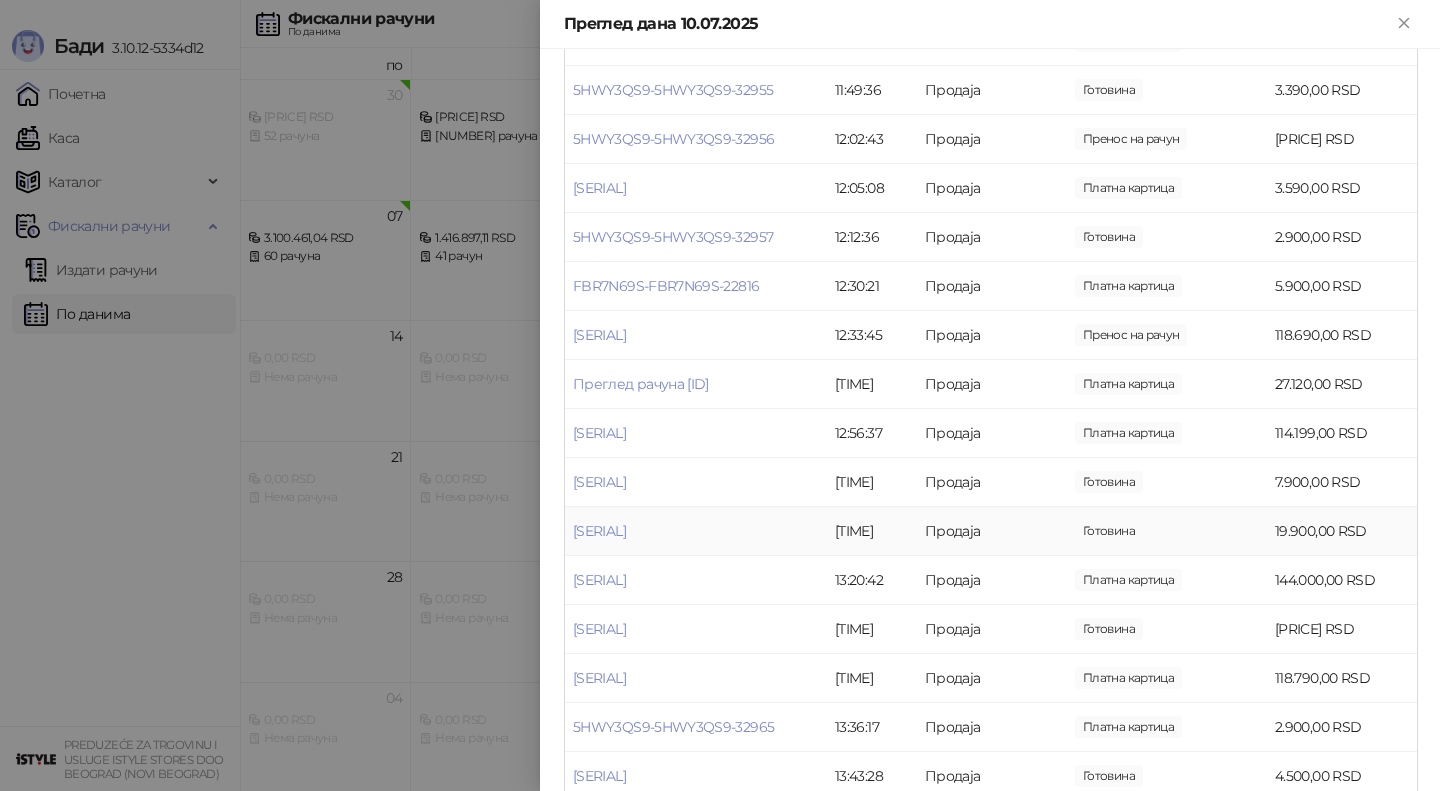 scroll, scrollTop: 535, scrollLeft: 0, axis: vertical 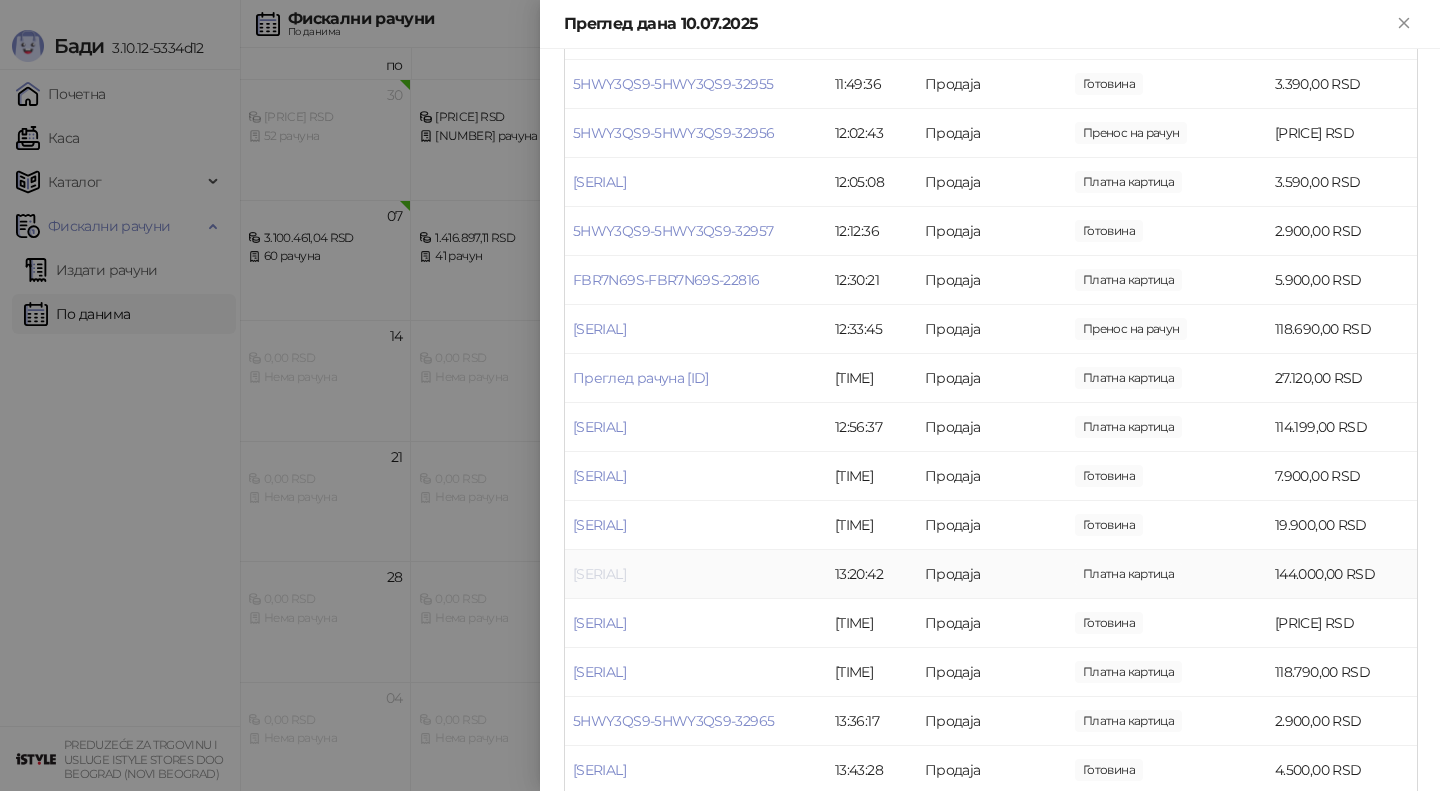 click on "[SERIAL]" at bounding box center [599, 574] 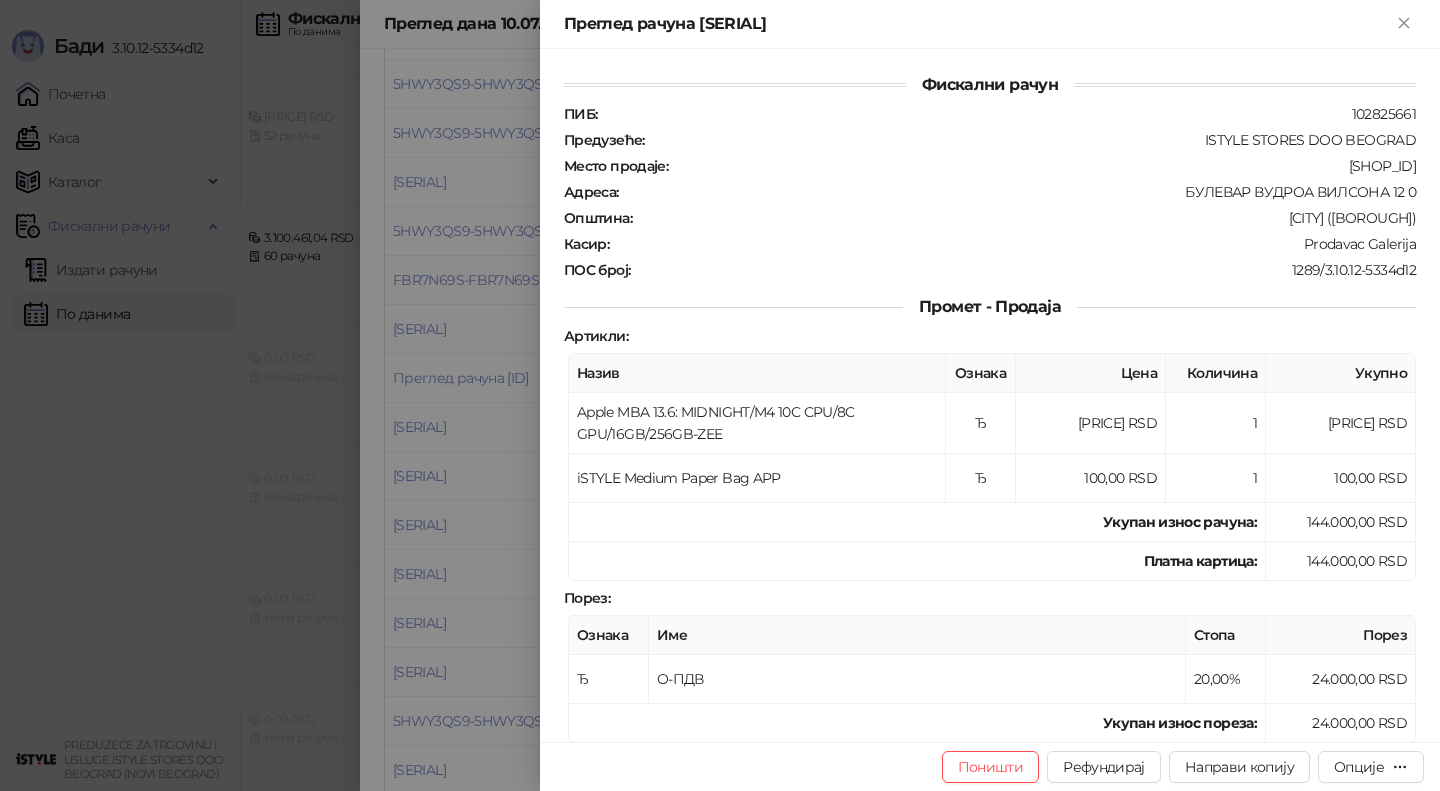 click at bounding box center (720, 395) 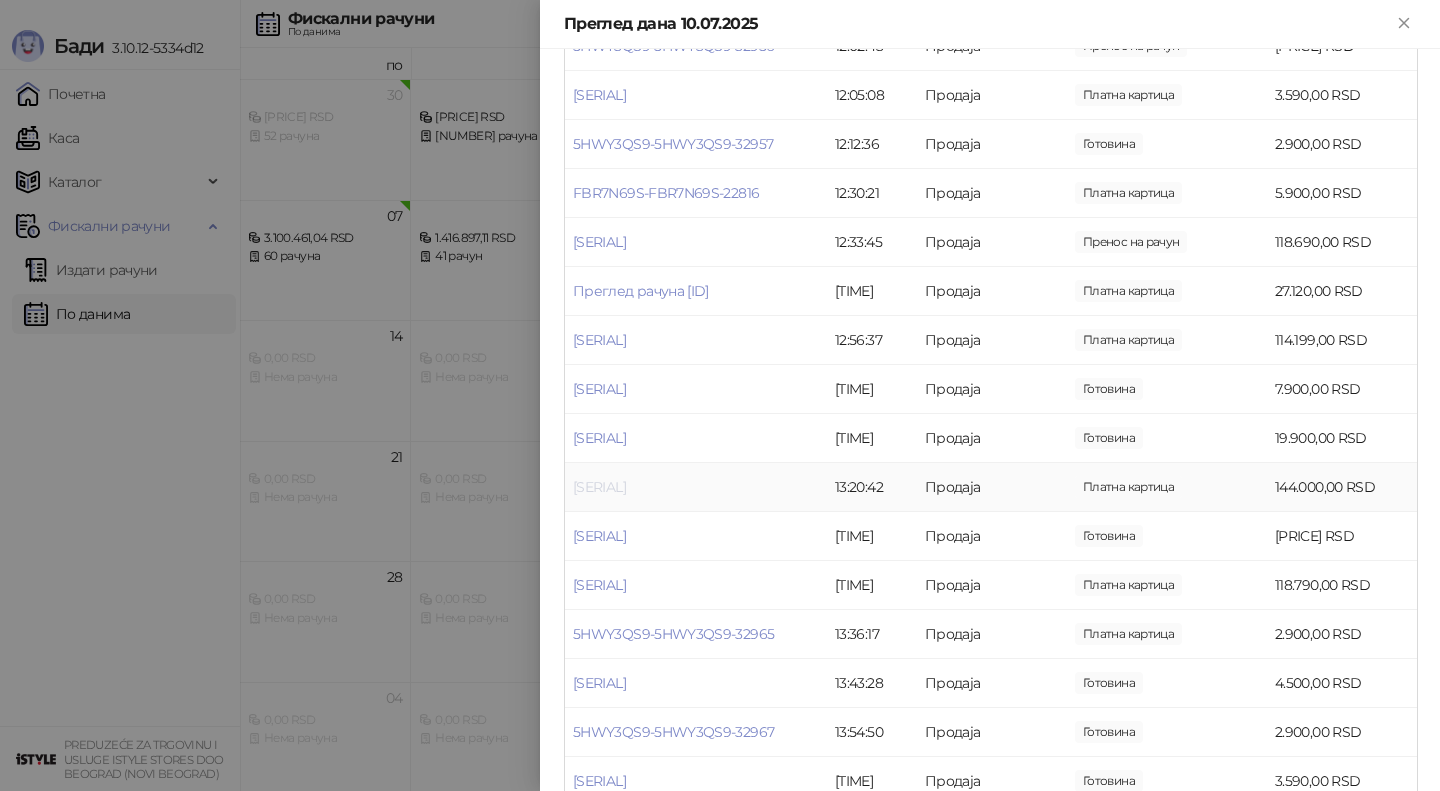 scroll, scrollTop: 627, scrollLeft: 0, axis: vertical 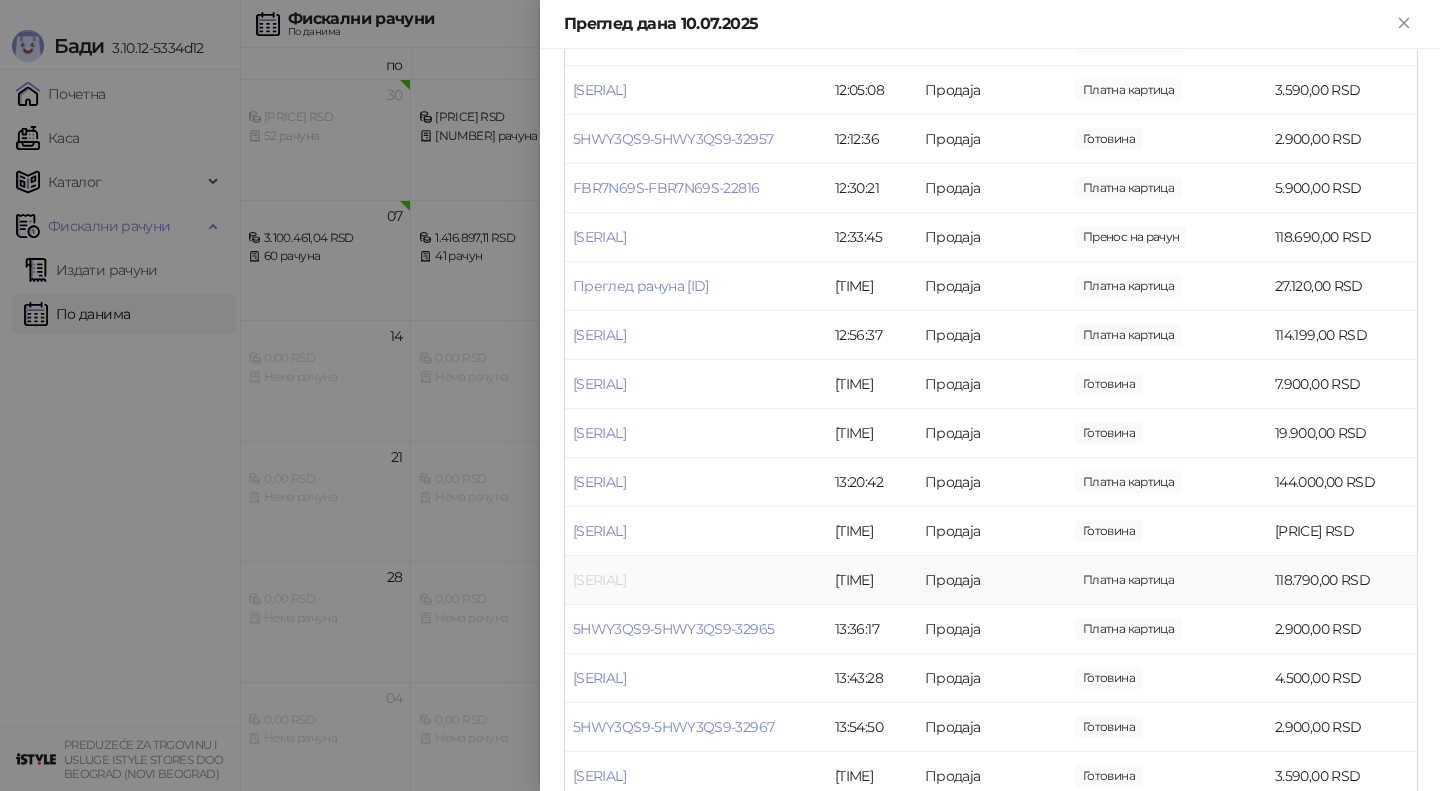 click on "[SERIAL]" at bounding box center [599, 580] 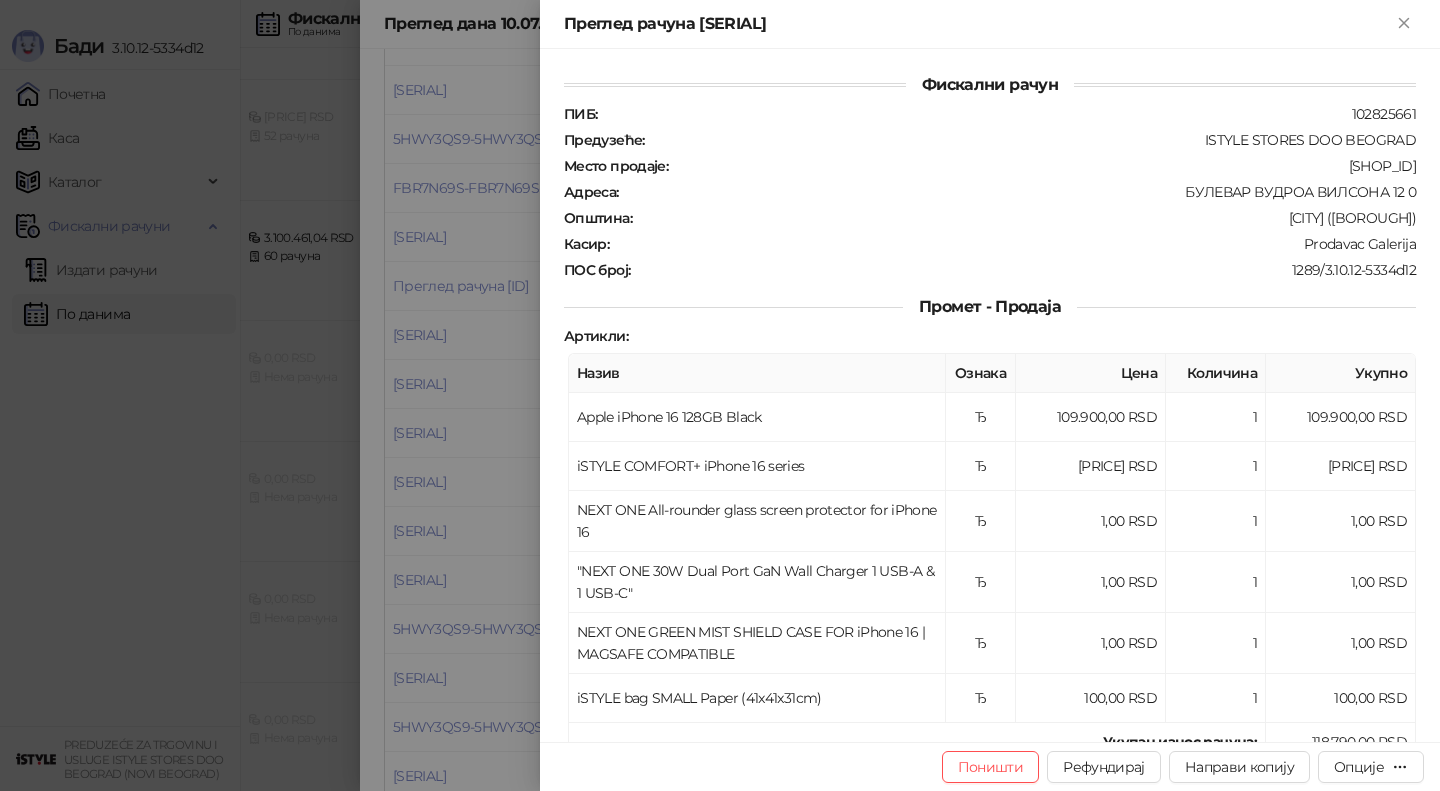 click at bounding box center (720, 395) 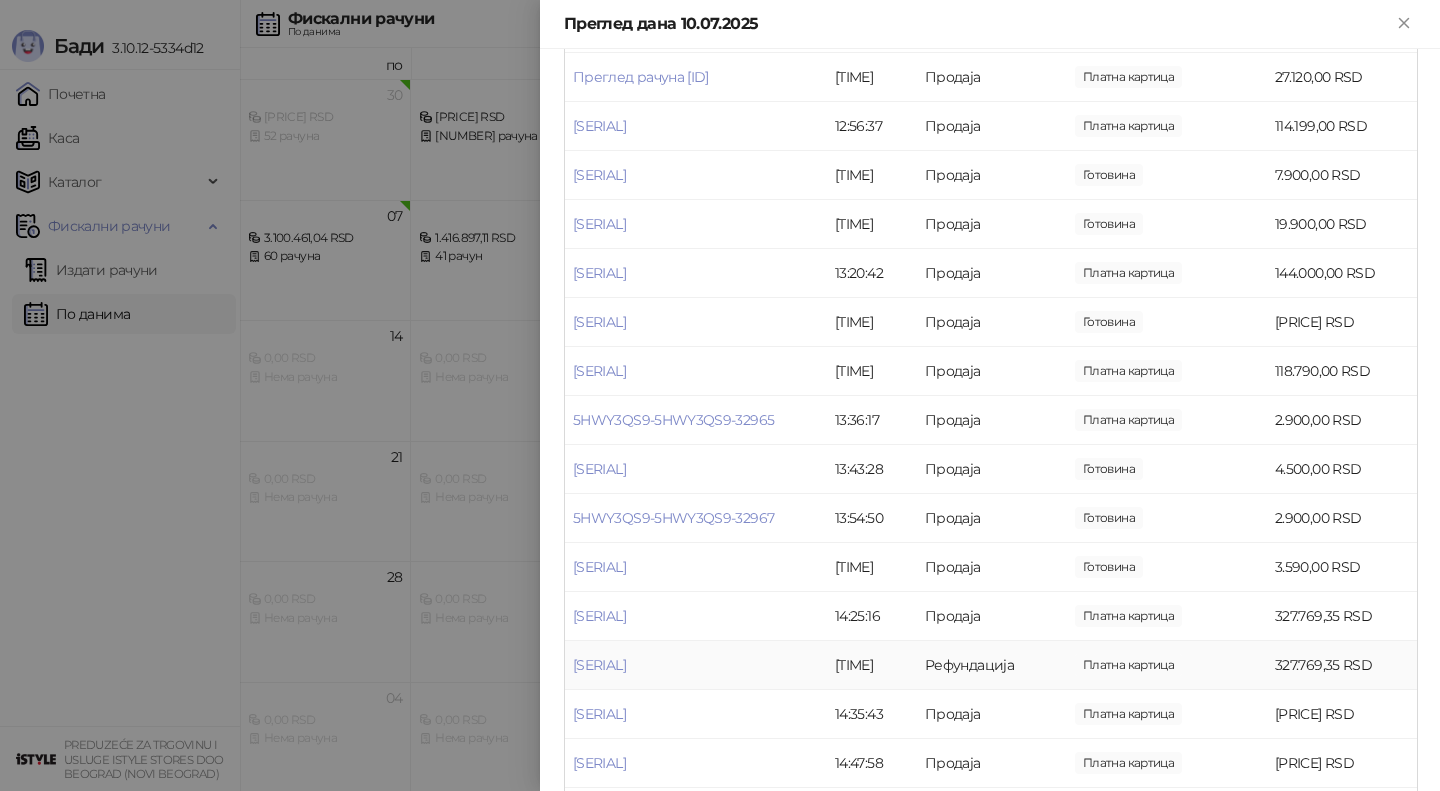 scroll, scrollTop: 867, scrollLeft: 0, axis: vertical 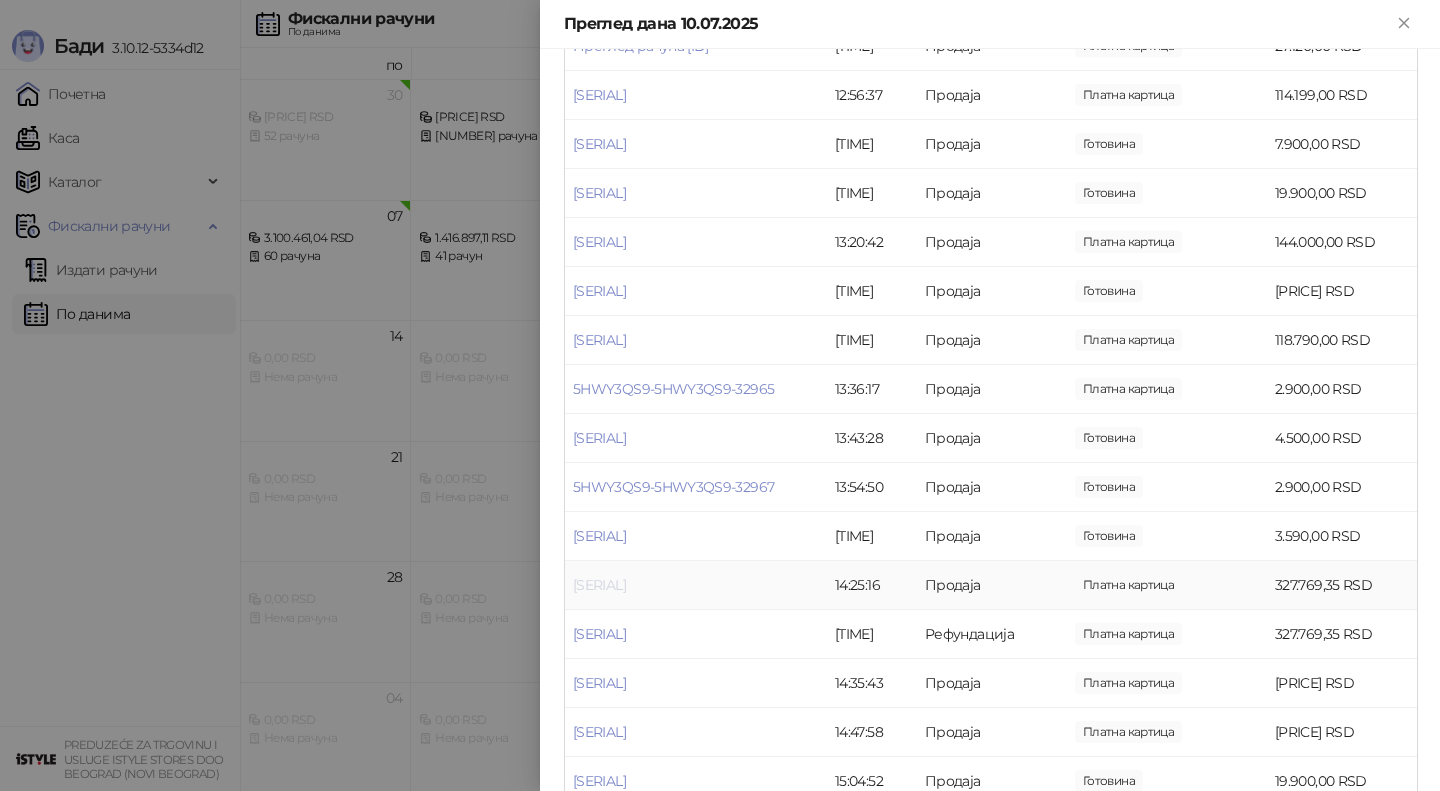 click on "[SERIAL]" at bounding box center (599, 585) 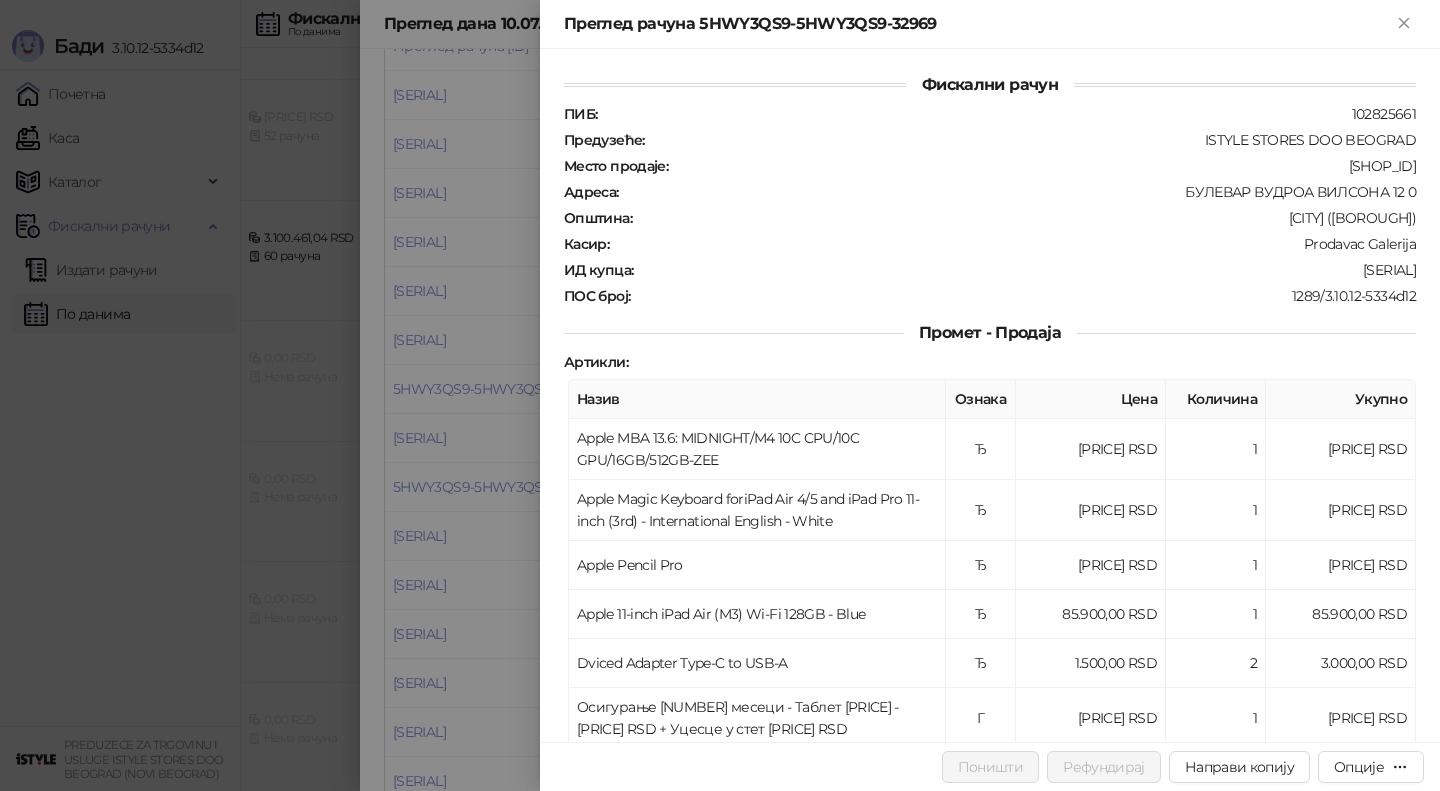 click at bounding box center (720, 395) 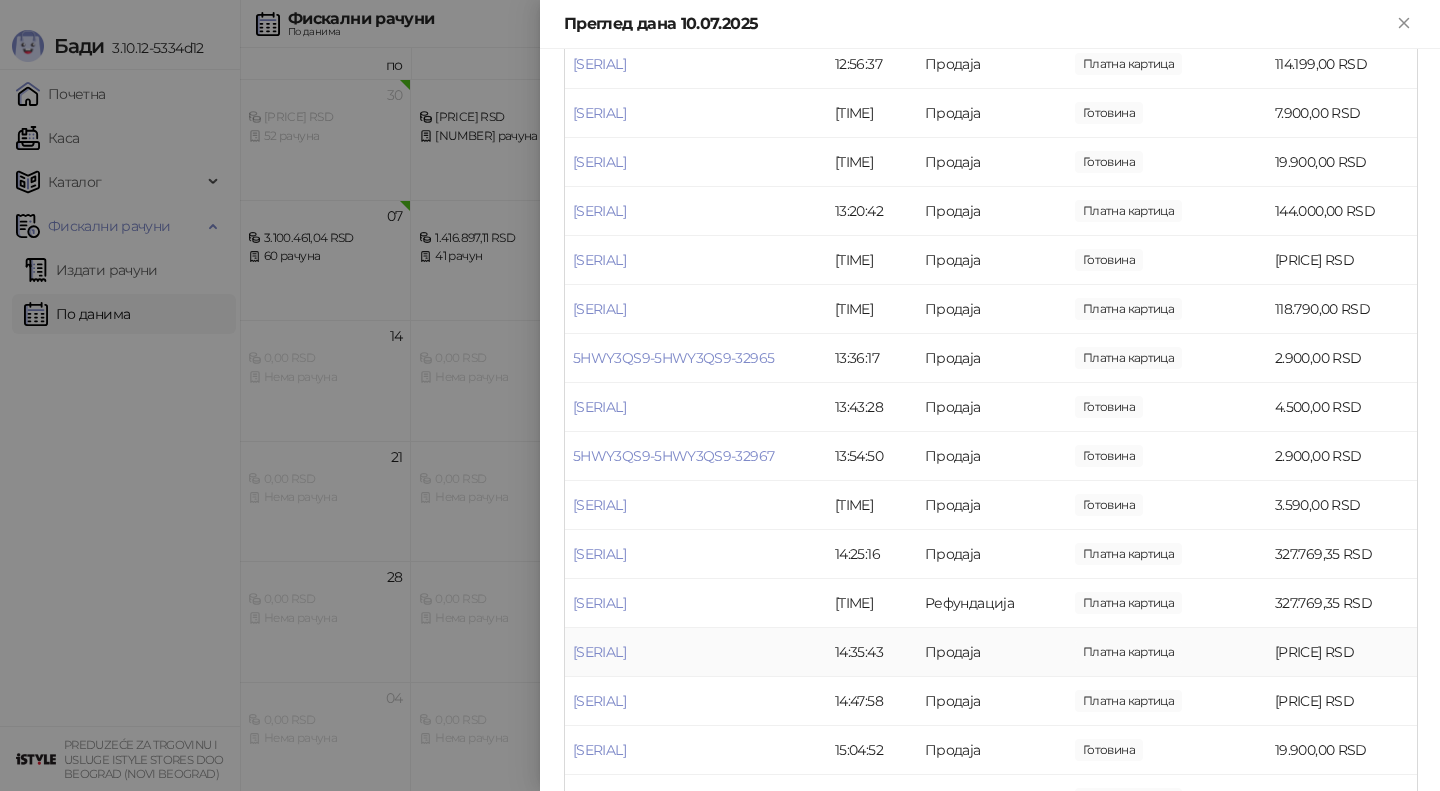 scroll, scrollTop: 900, scrollLeft: 0, axis: vertical 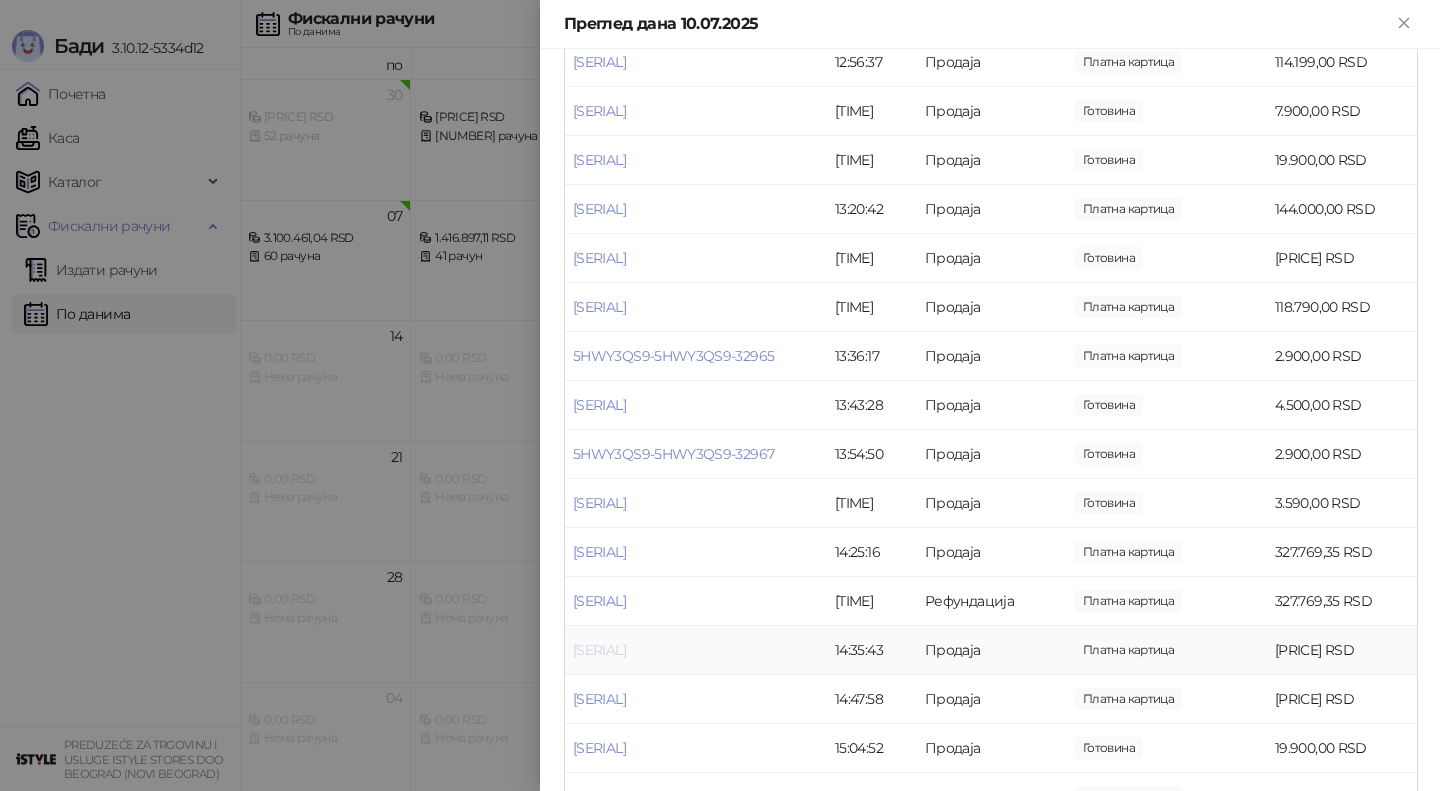 click on "[SERIAL]" at bounding box center [599, 650] 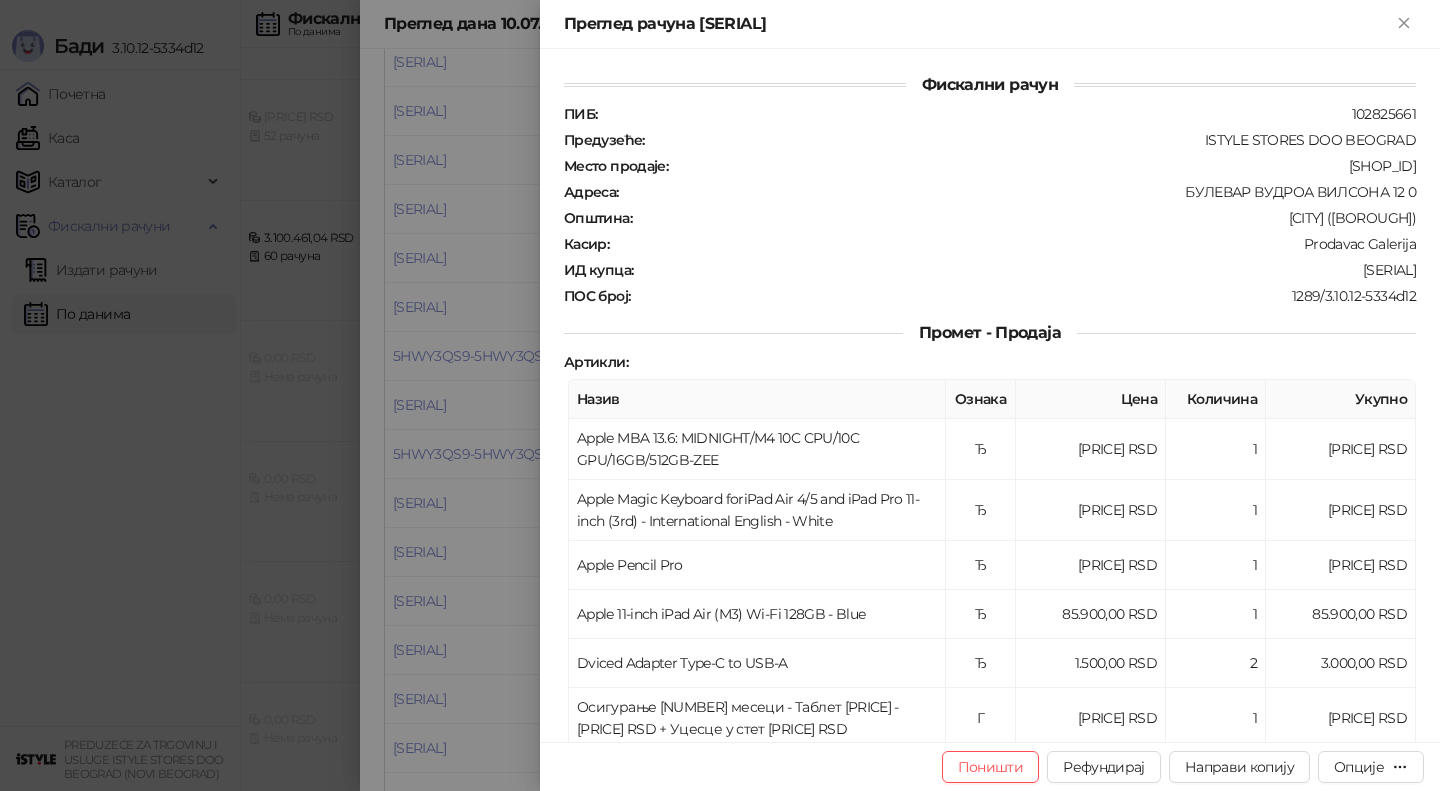 click at bounding box center [720, 395] 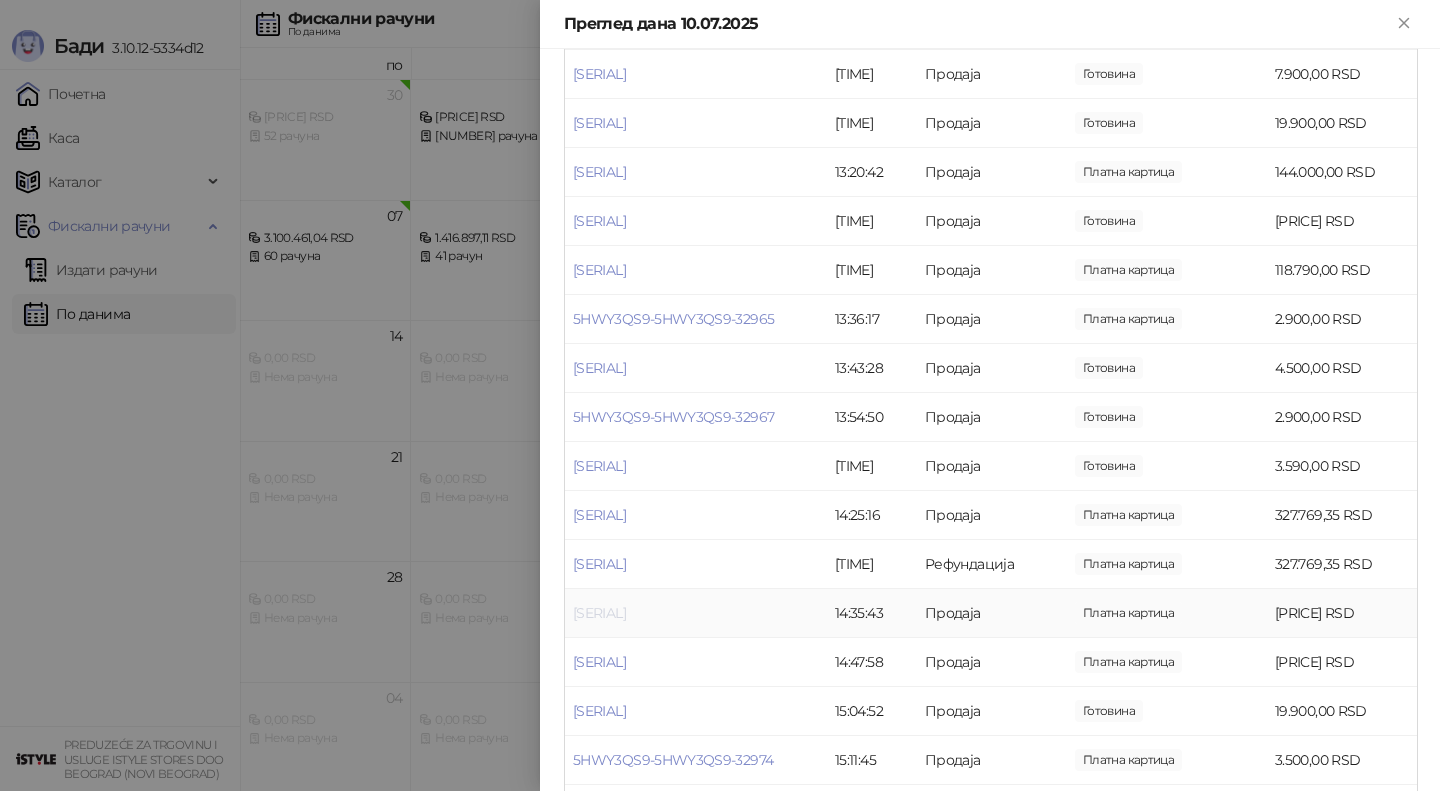 scroll, scrollTop: 942, scrollLeft: 0, axis: vertical 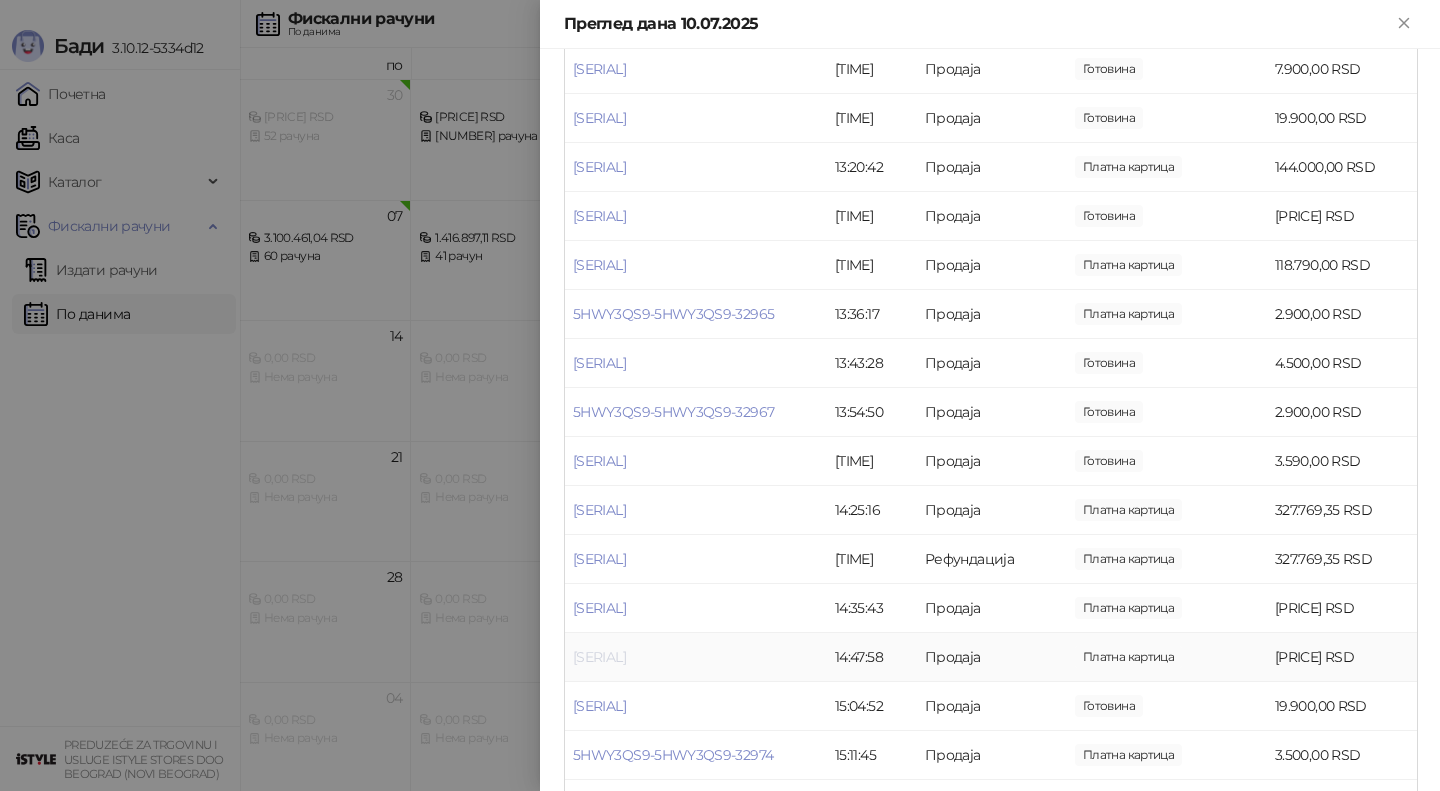click on "[SERIAL]" at bounding box center (599, 657) 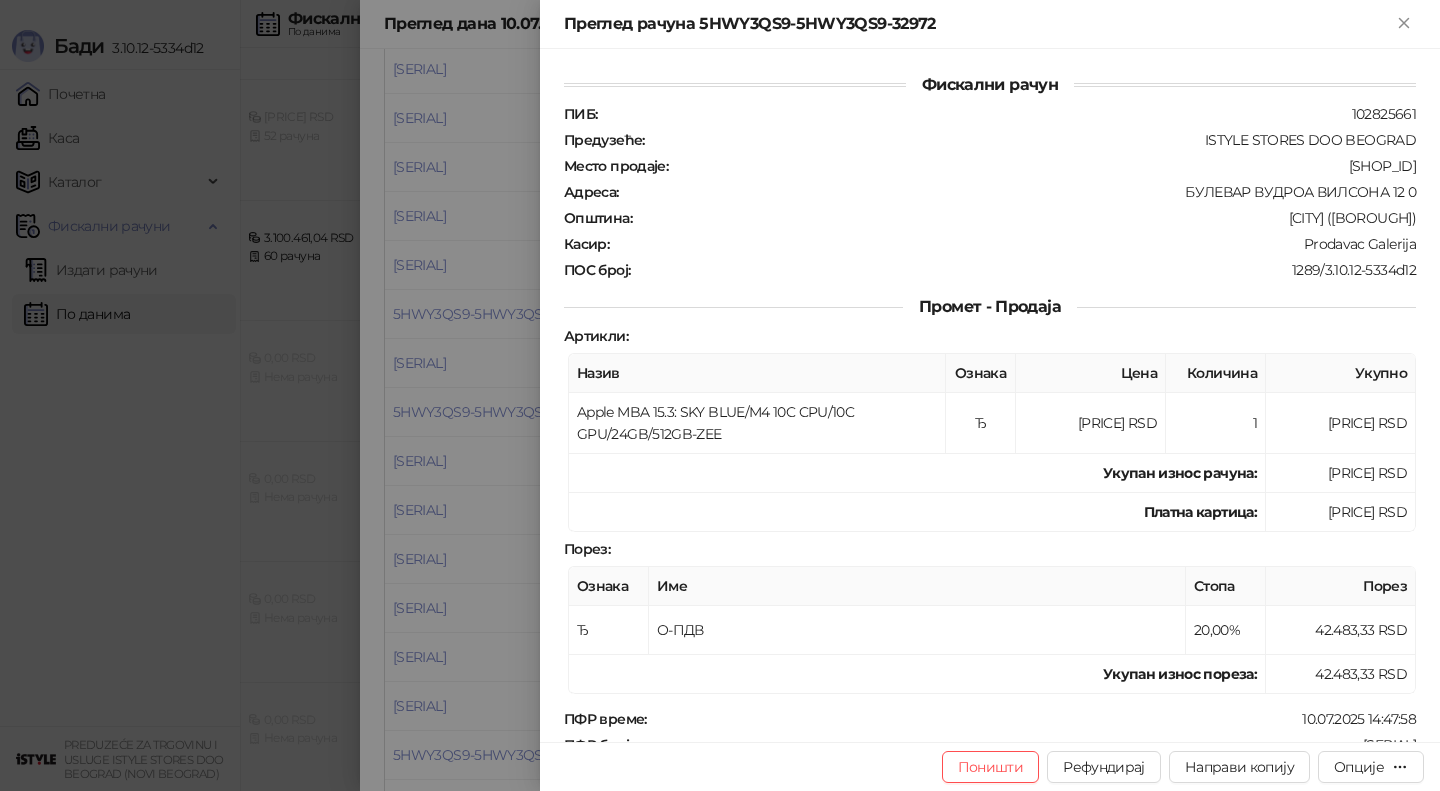 click at bounding box center (720, 395) 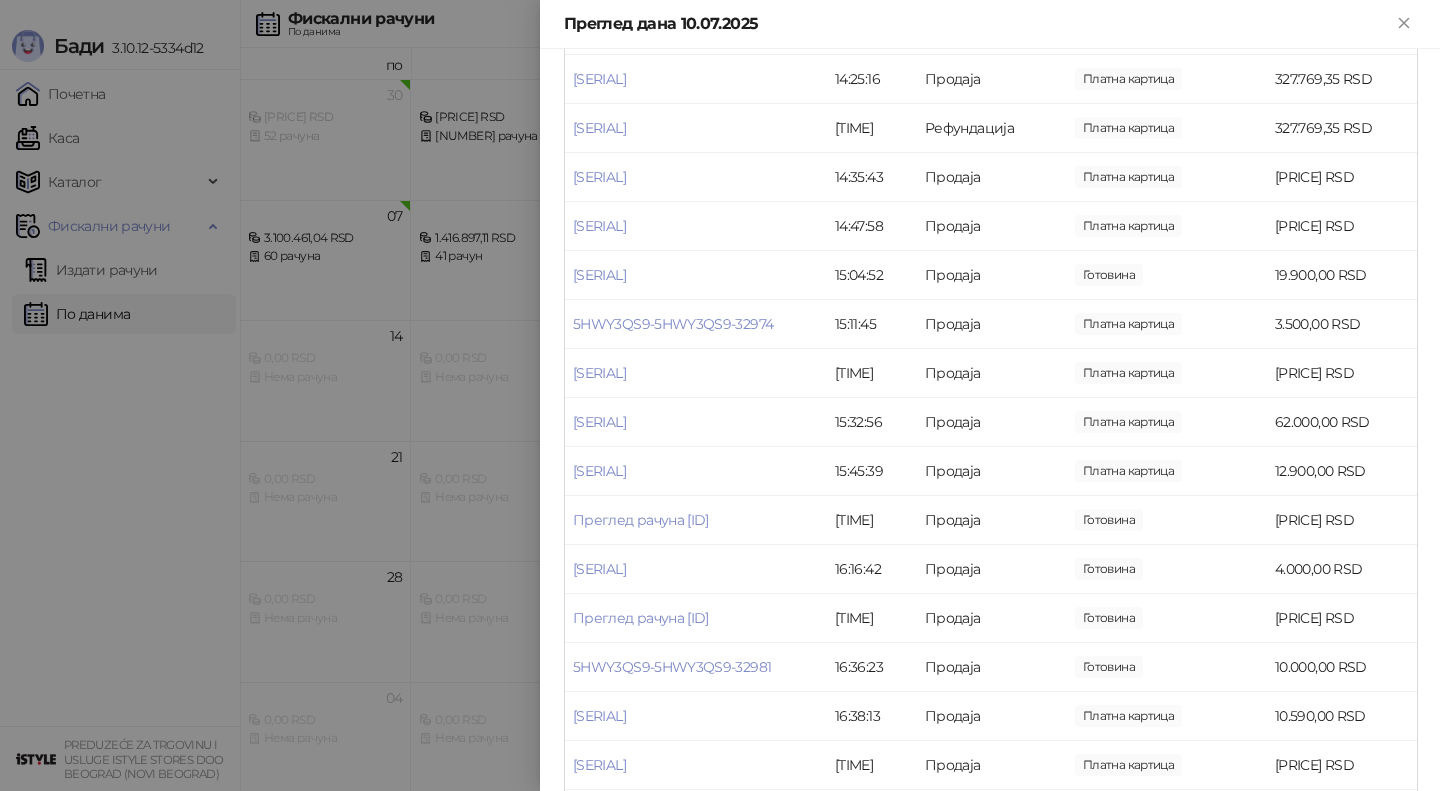 scroll, scrollTop: 2040, scrollLeft: 0, axis: vertical 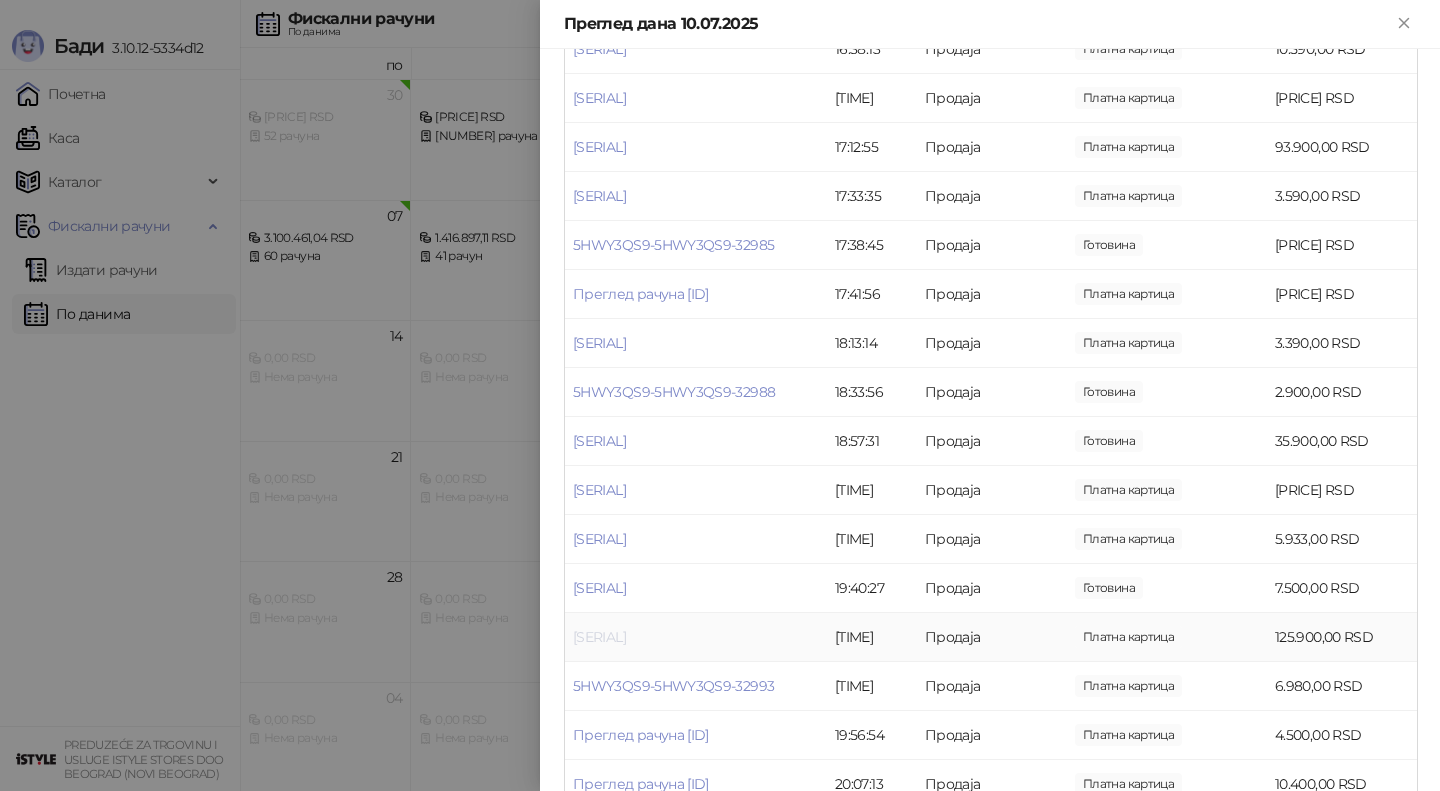 click on "[SERIAL]" at bounding box center (599, 637) 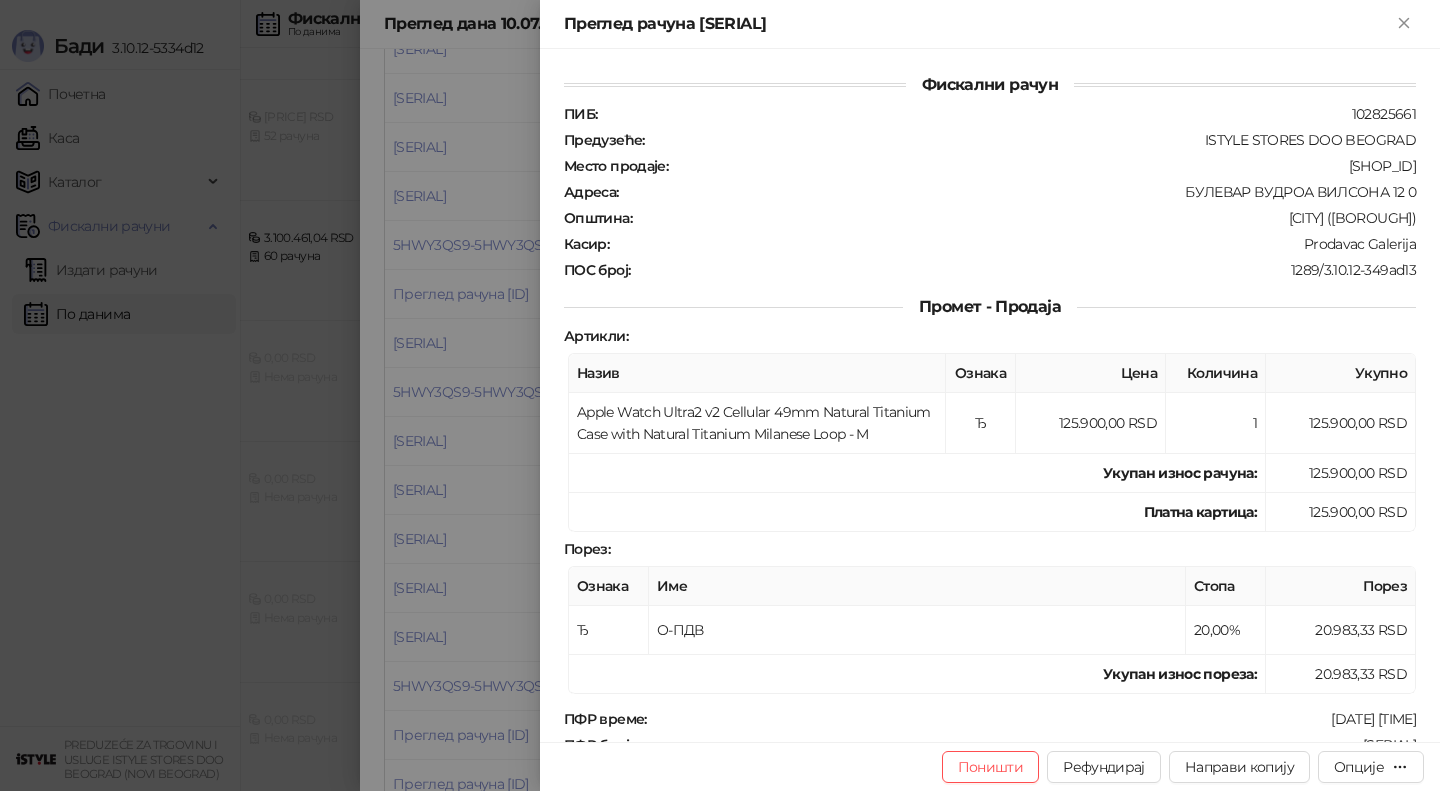 click at bounding box center [720, 395] 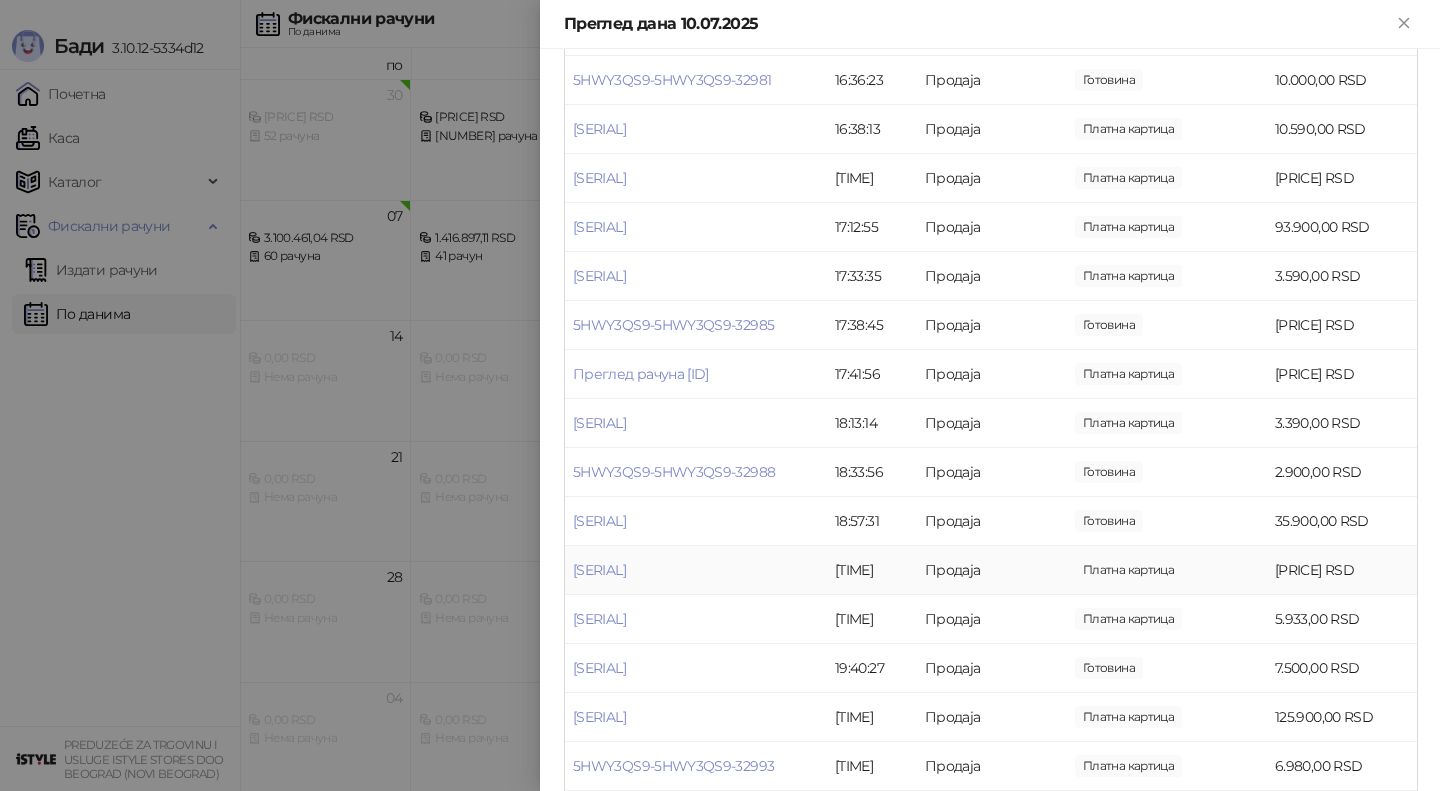 scroll, scrollTop: 1949, scrollLeft: 0, axis: vertical 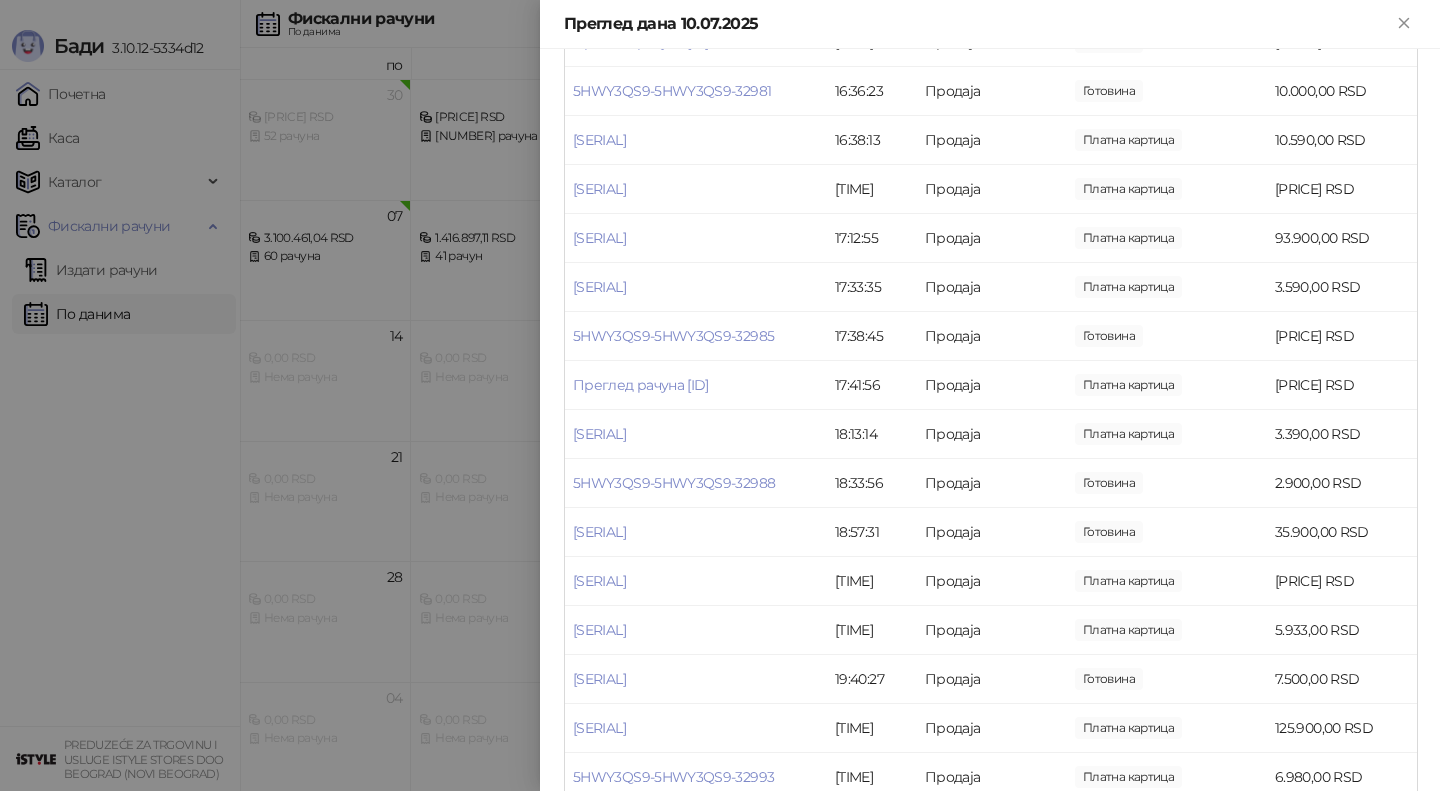 click at bounding box center (720, 395) 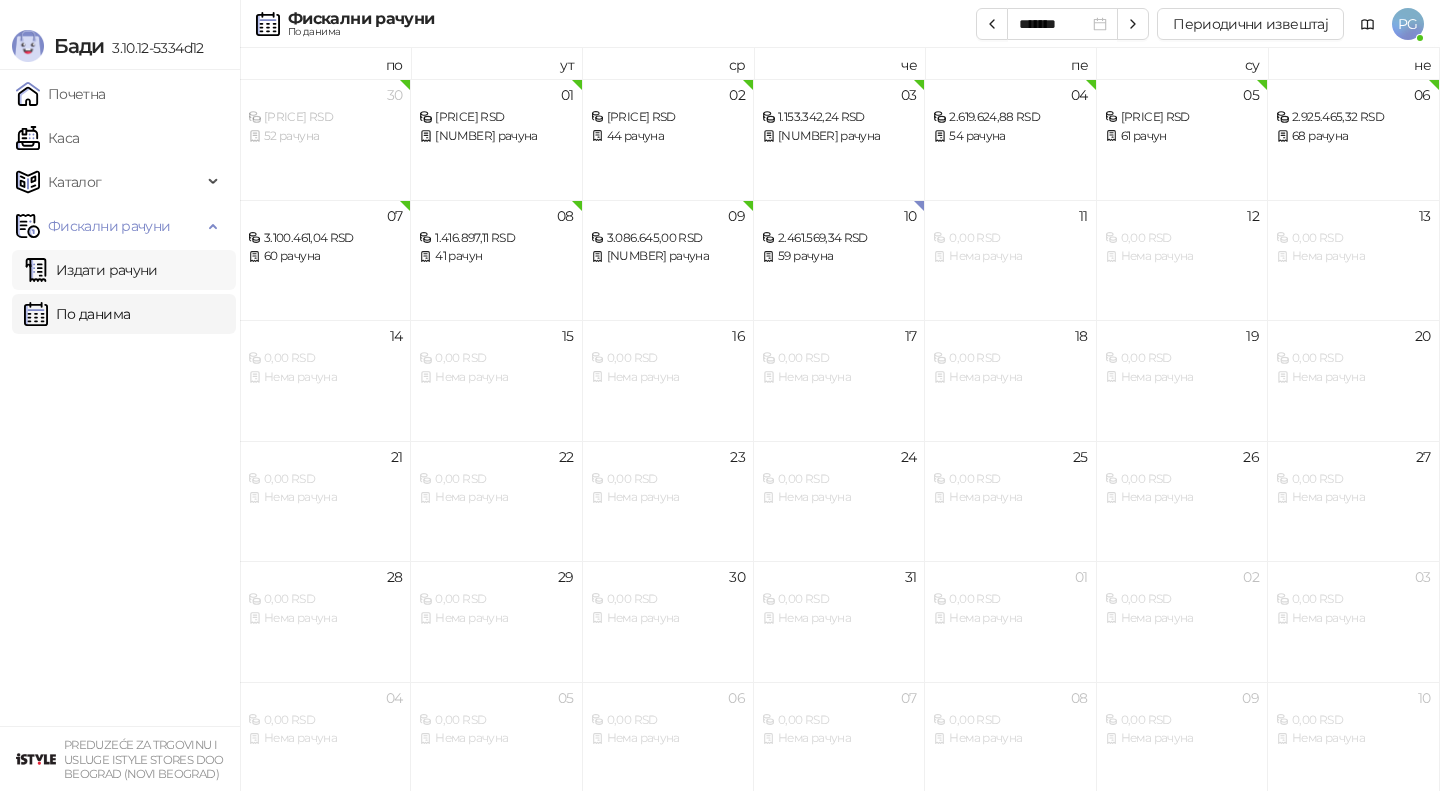 click on "Издати рачуни" at bounding box center (91, 270) 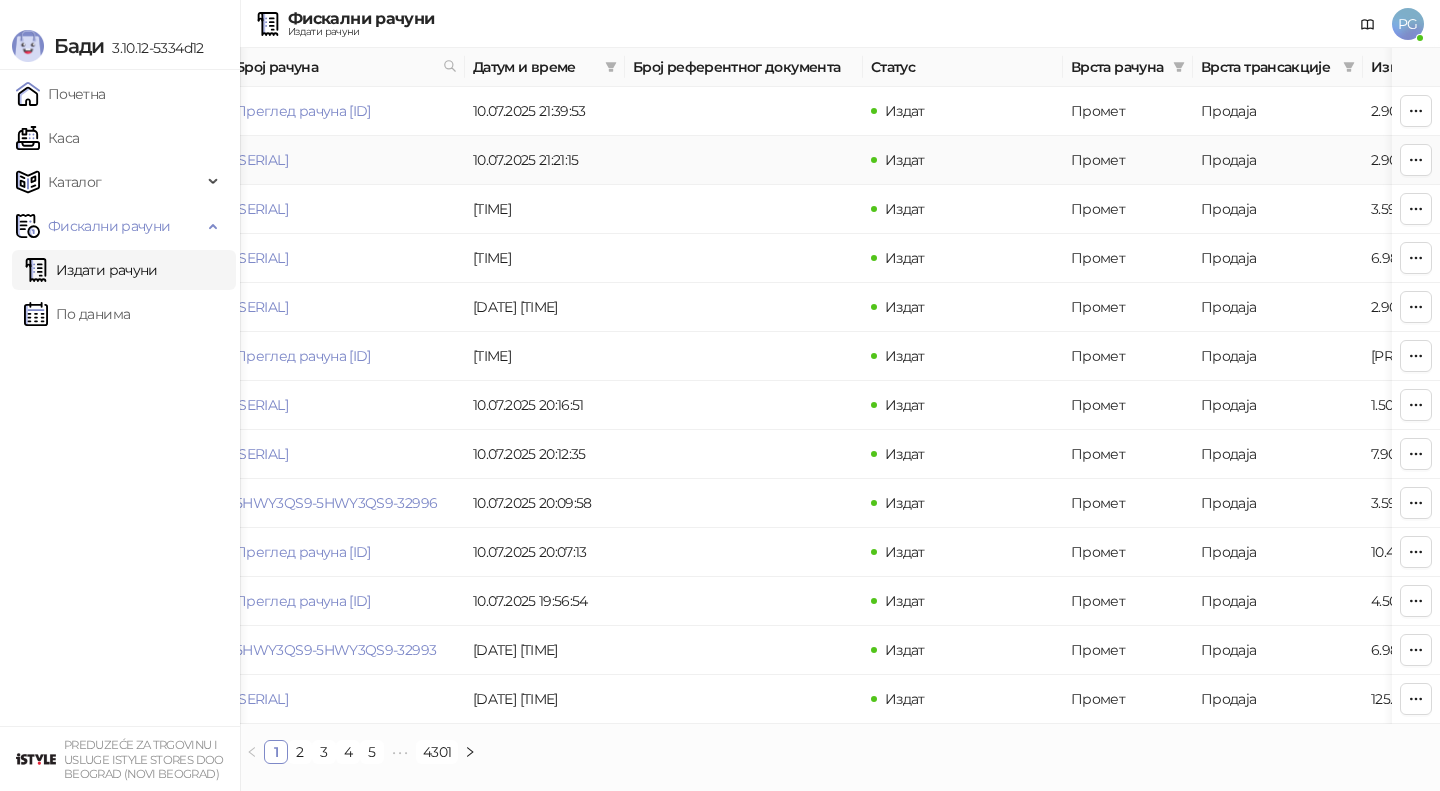 scroll, scrollTop: 0, scrollLeft: 600, axis: horizontal 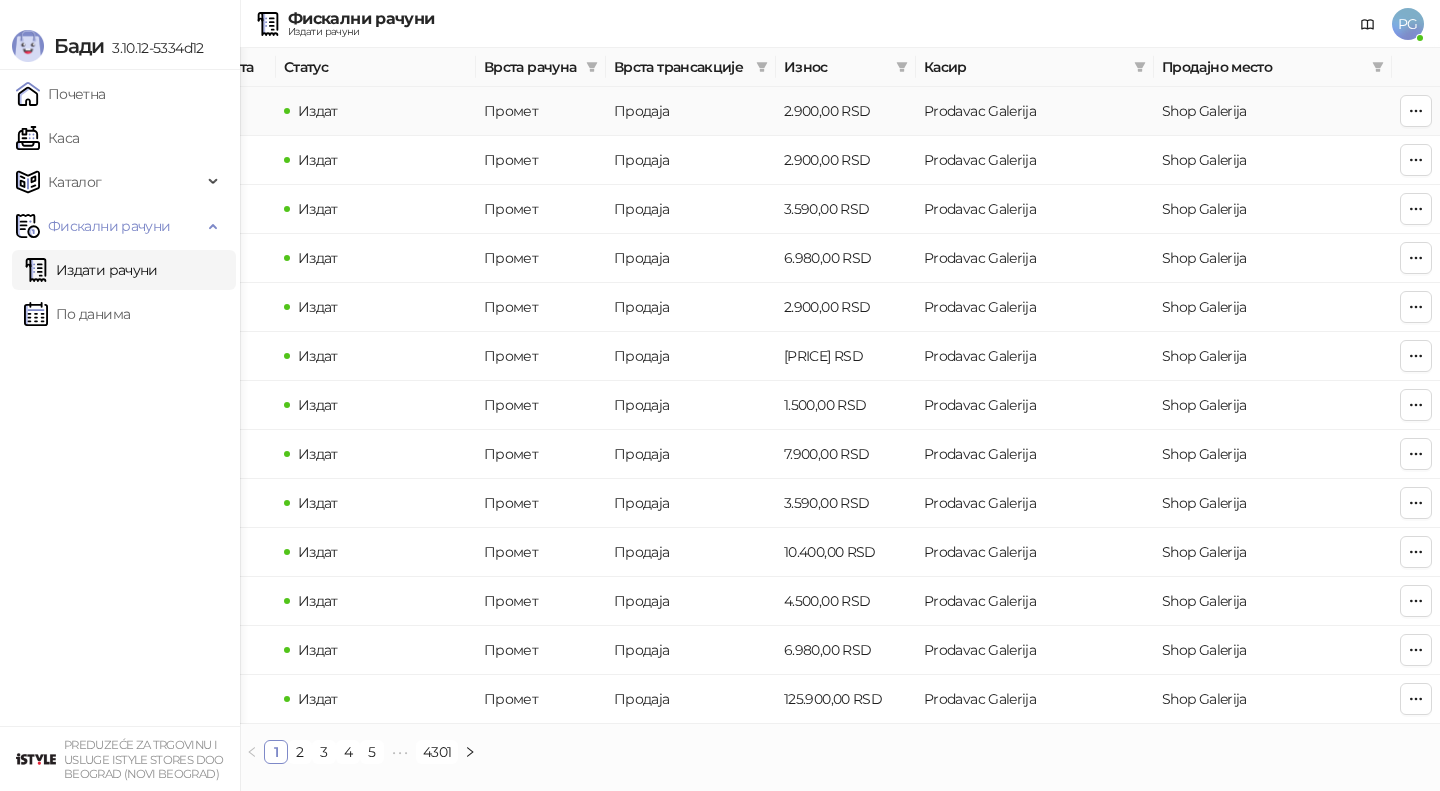 click on "Износ" at bounding box center (836, 67) 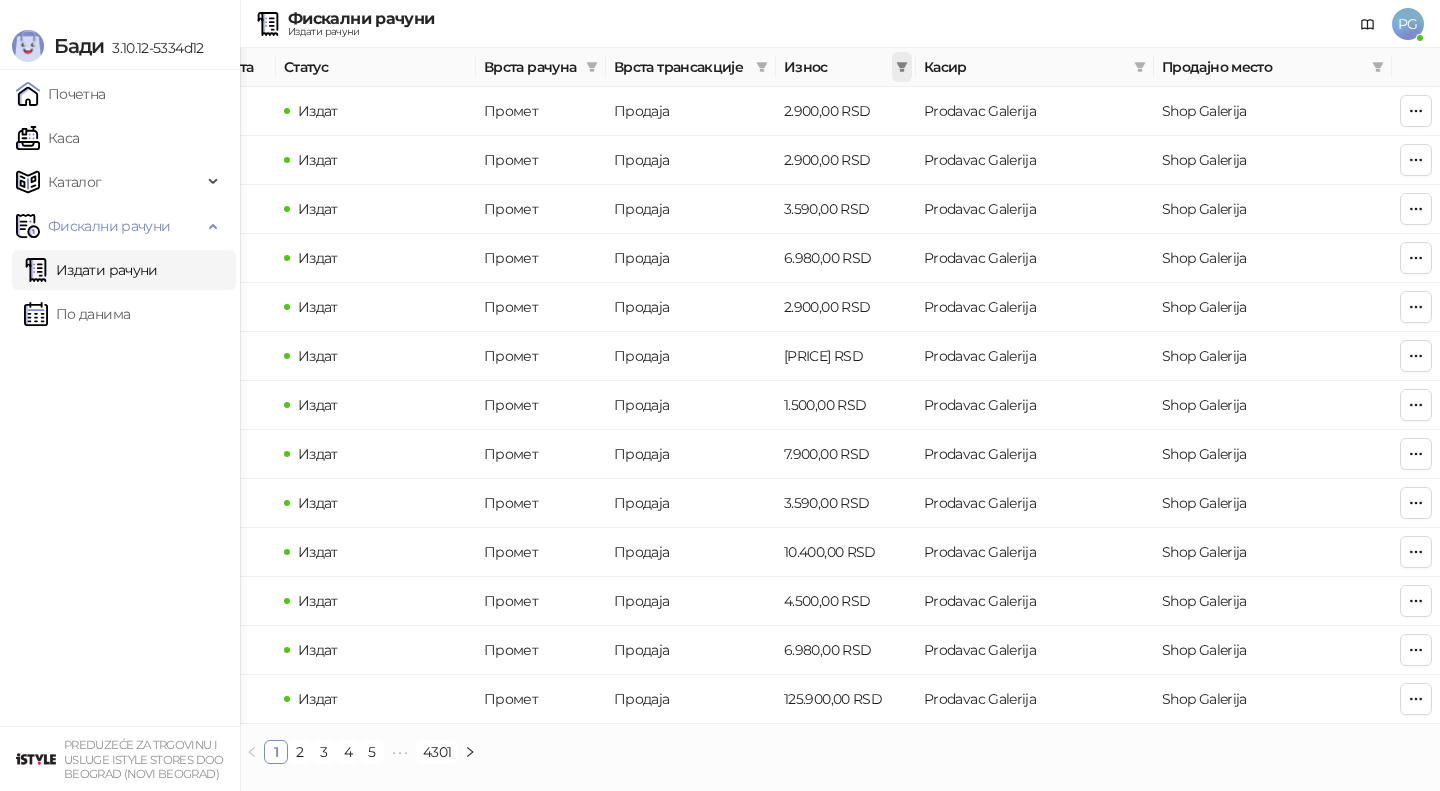 click at bounding box center (902, 67) 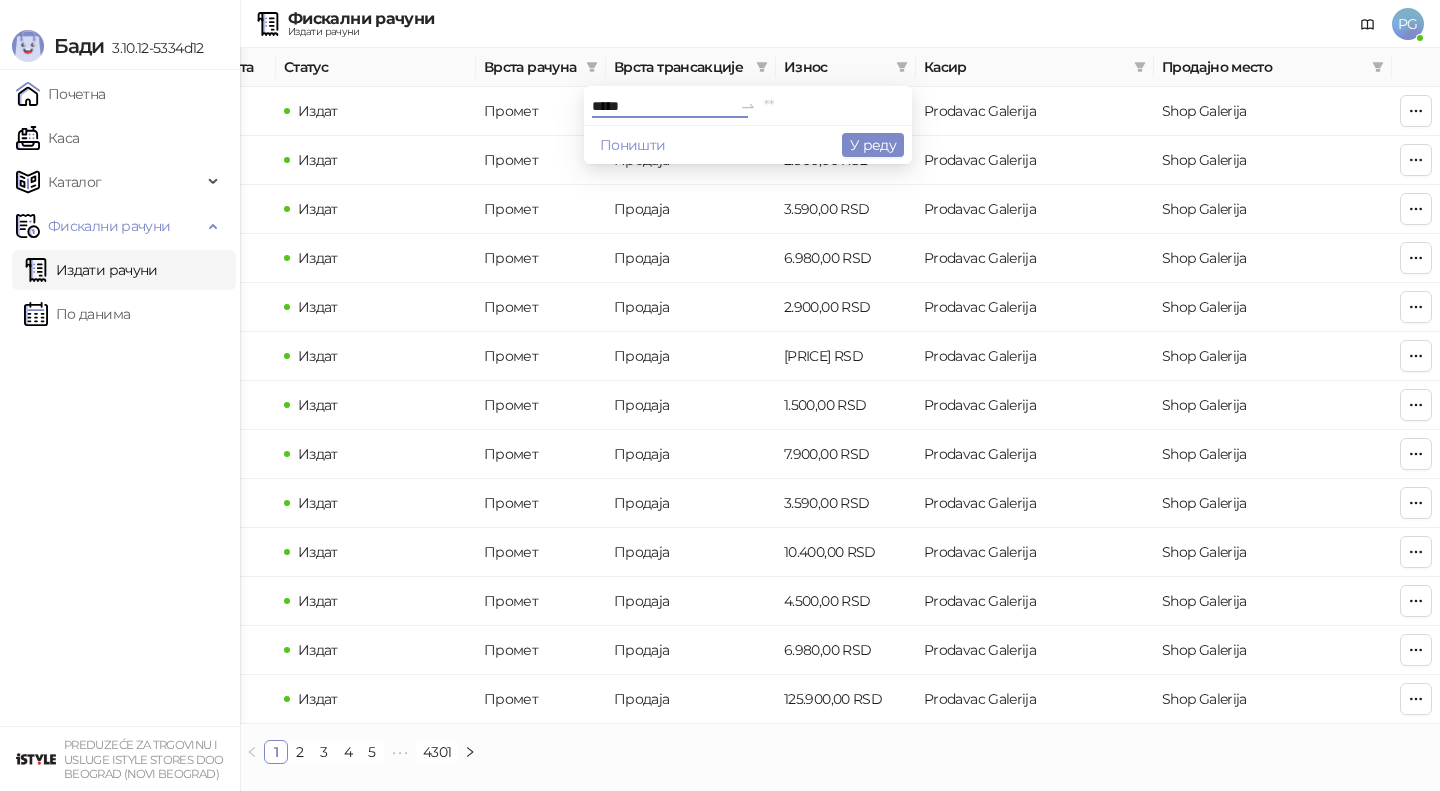 type on "*****" 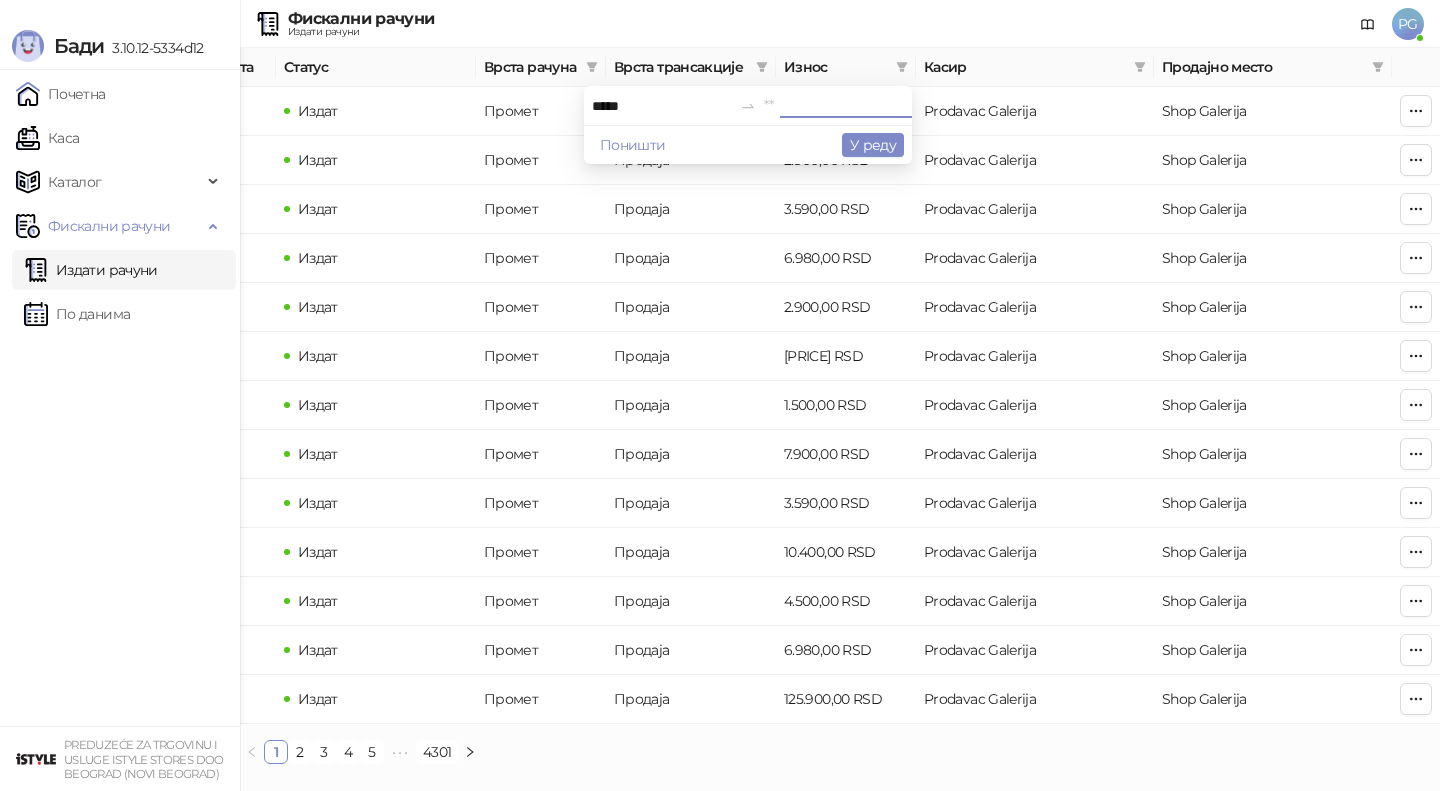 click at bounding box center [834, 106] 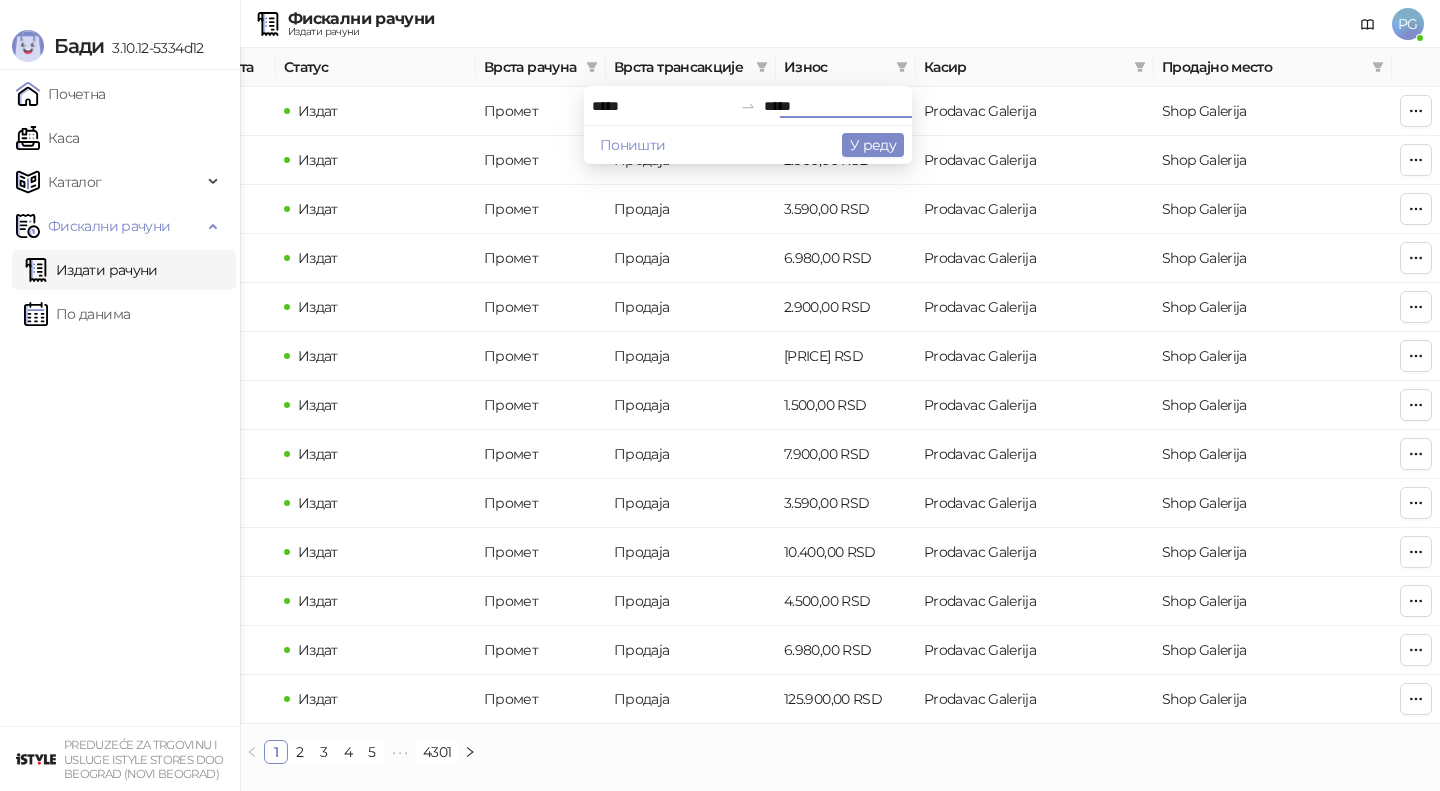 type on "*****" 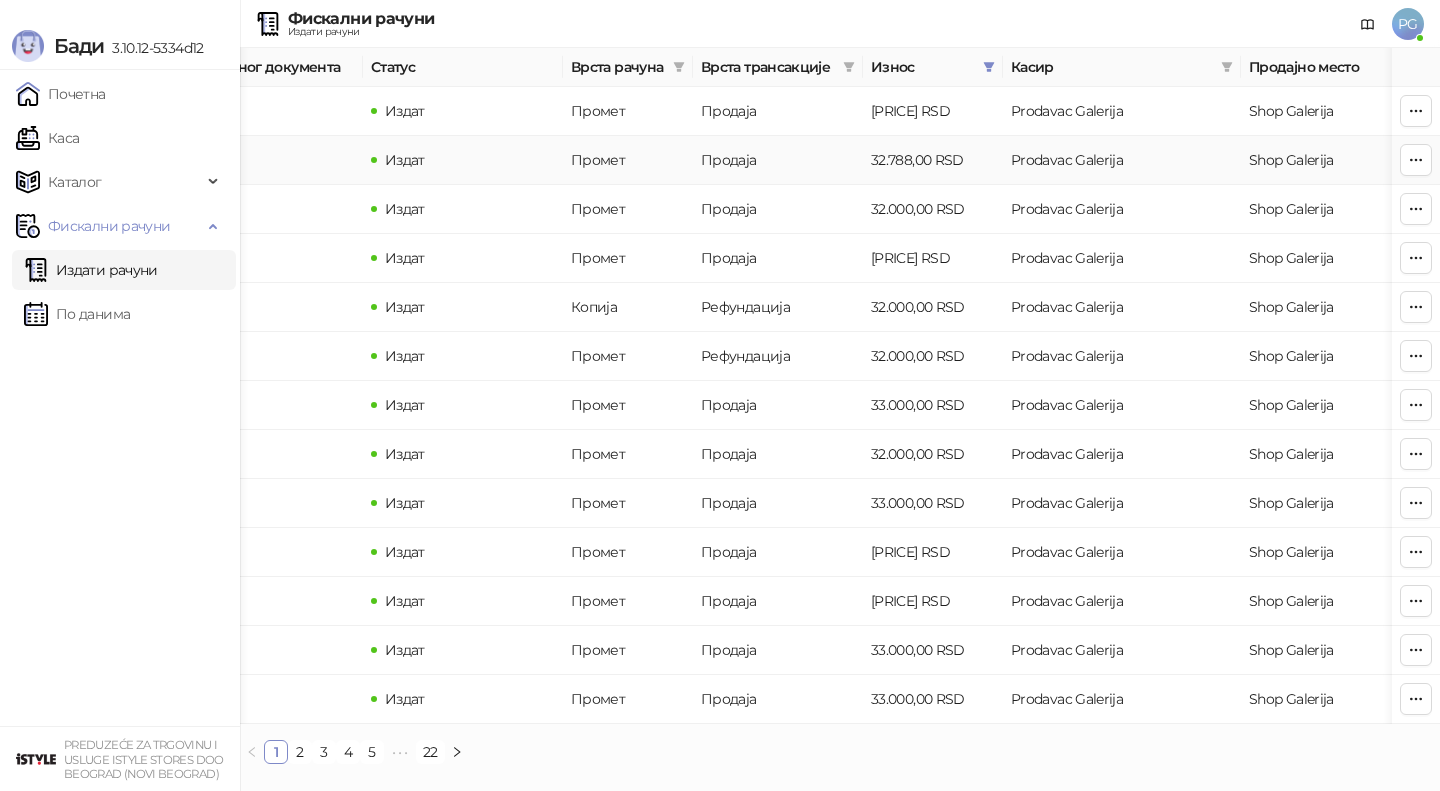 scroll, scrollTop: 0, scrollLeft: 600, axis: horizontal 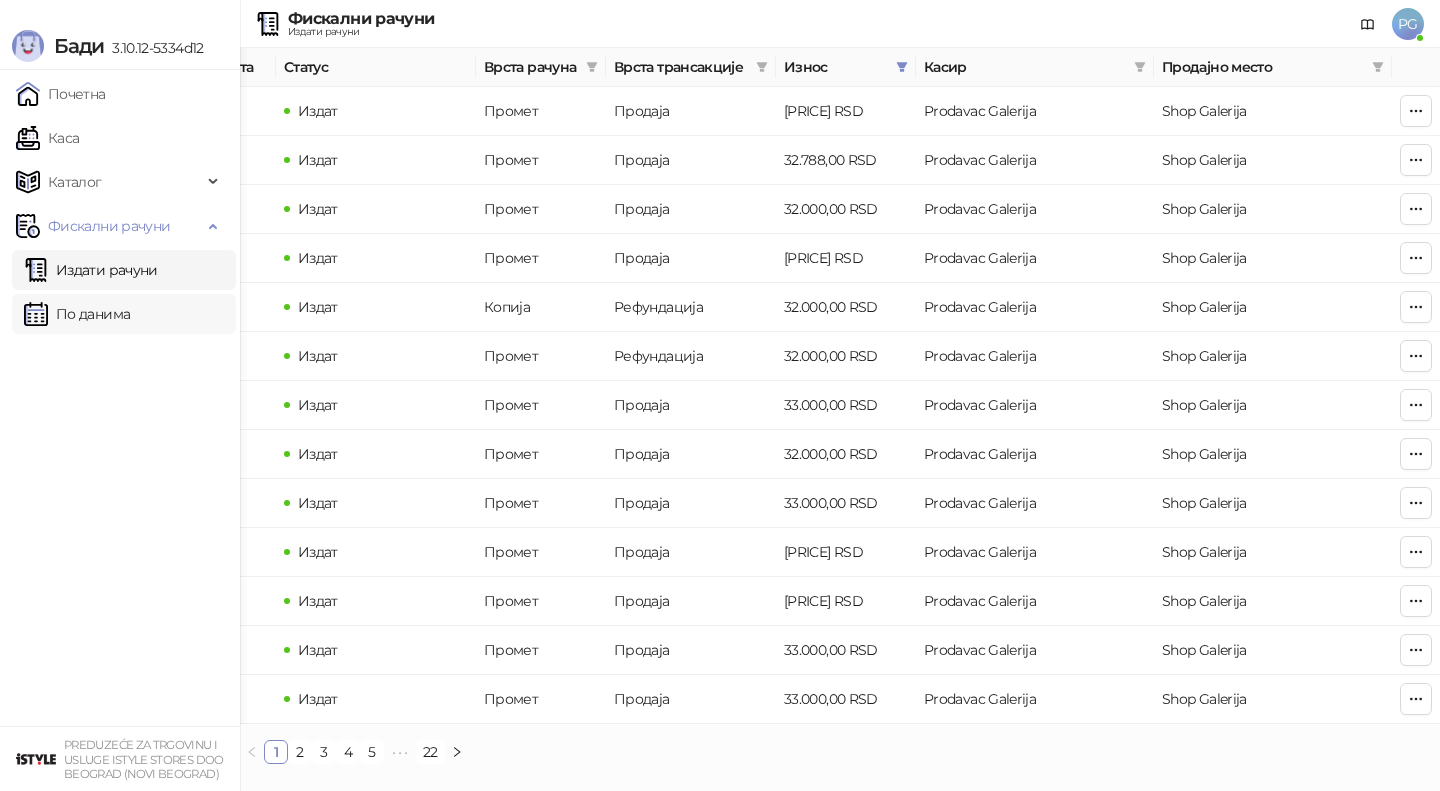 click on "По данима" at bounding box center [77, 314] 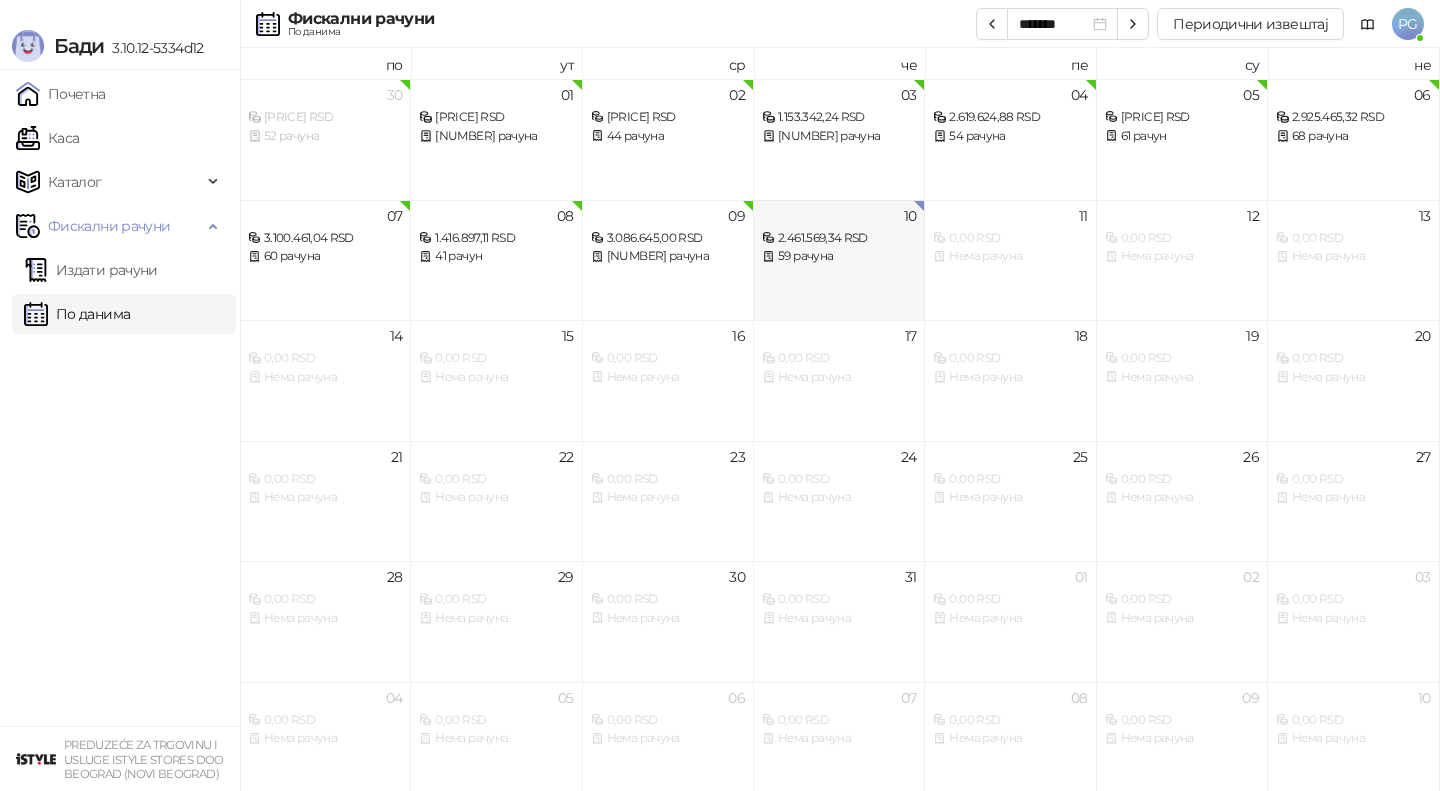 click on "59 рачуна" at bounding box center [839, 256] 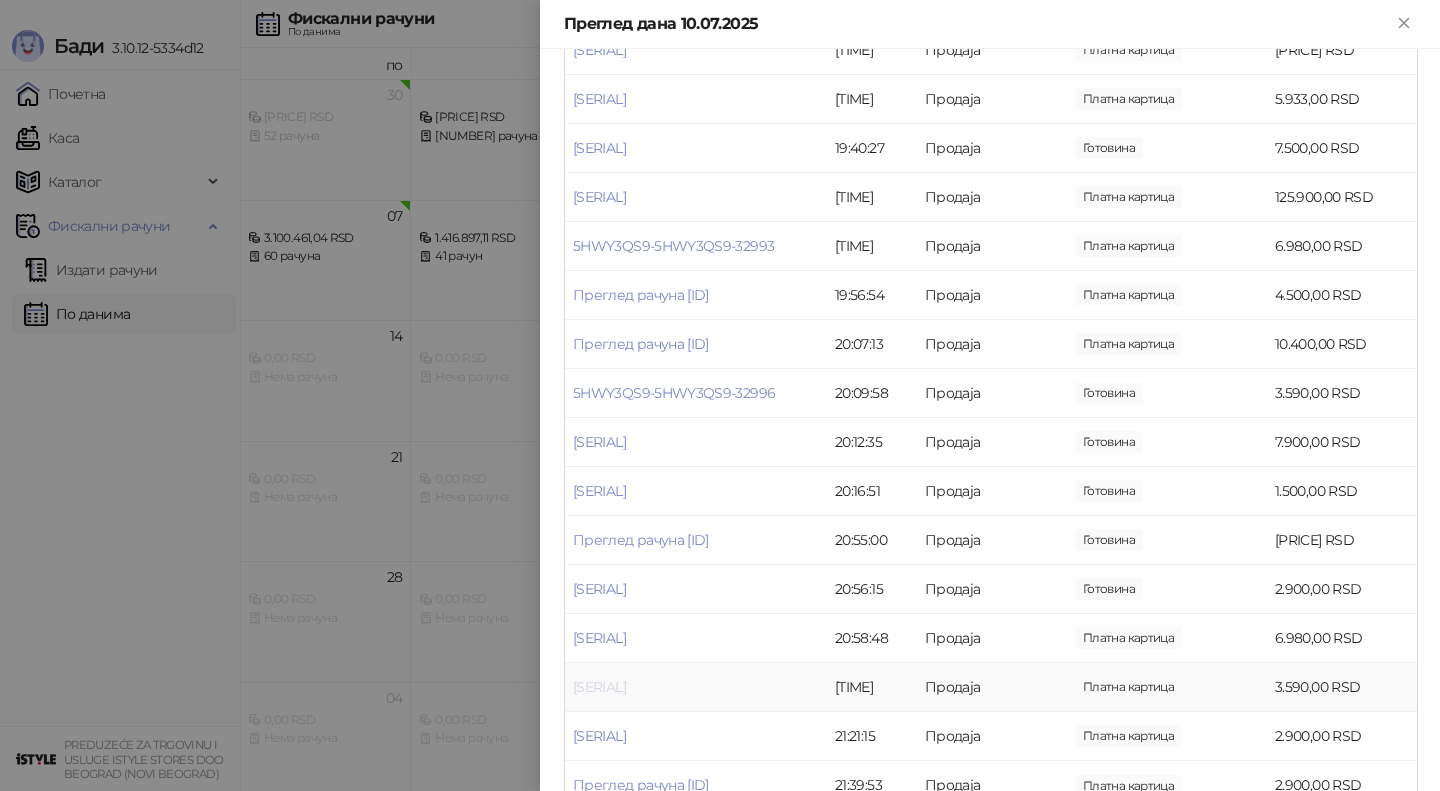 scroll, scrollTop: 2465, scrollLeft: 0, axis: vertical 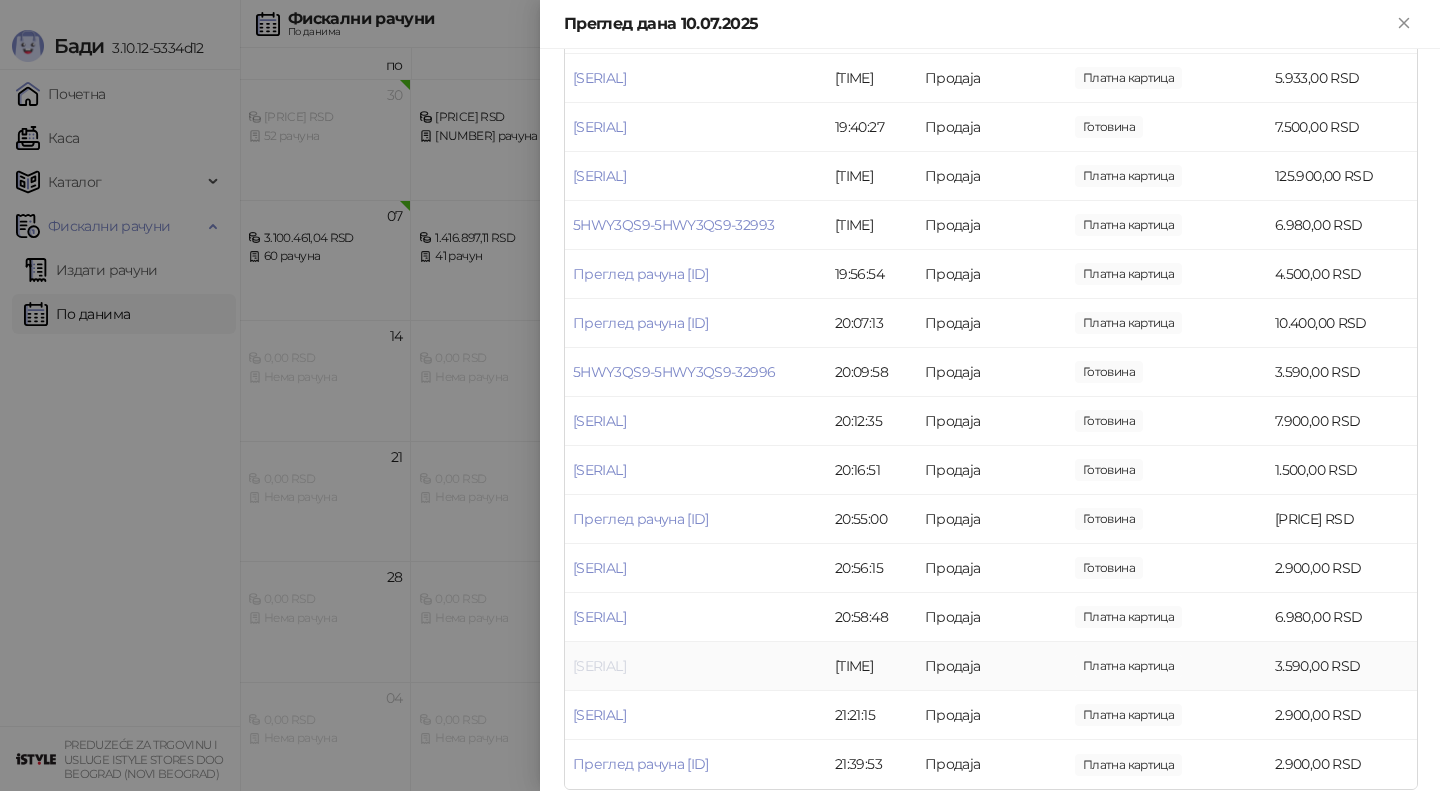 click on "[SERIAL]" at bounding box center [599, 666] 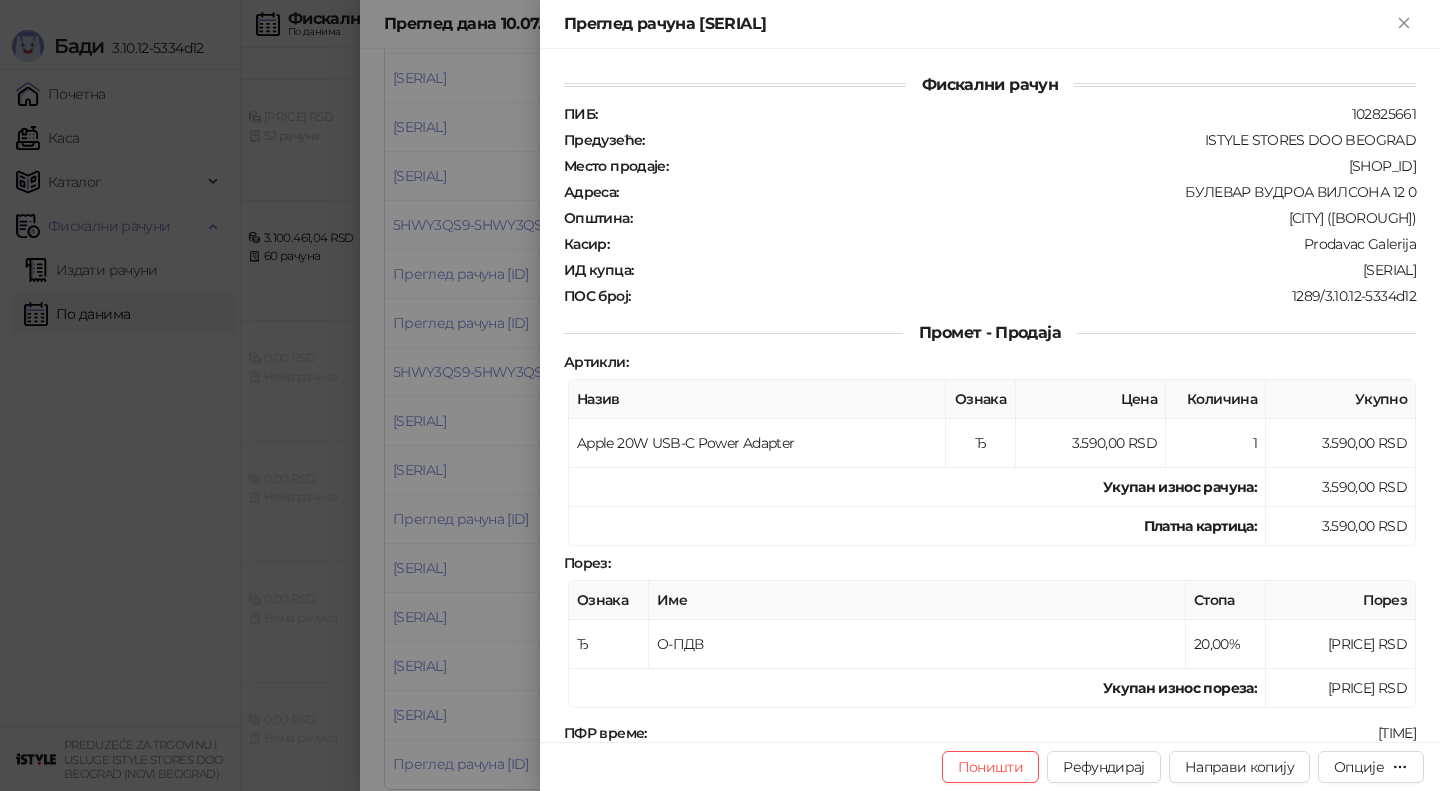 click at bounding box center [720, 395] 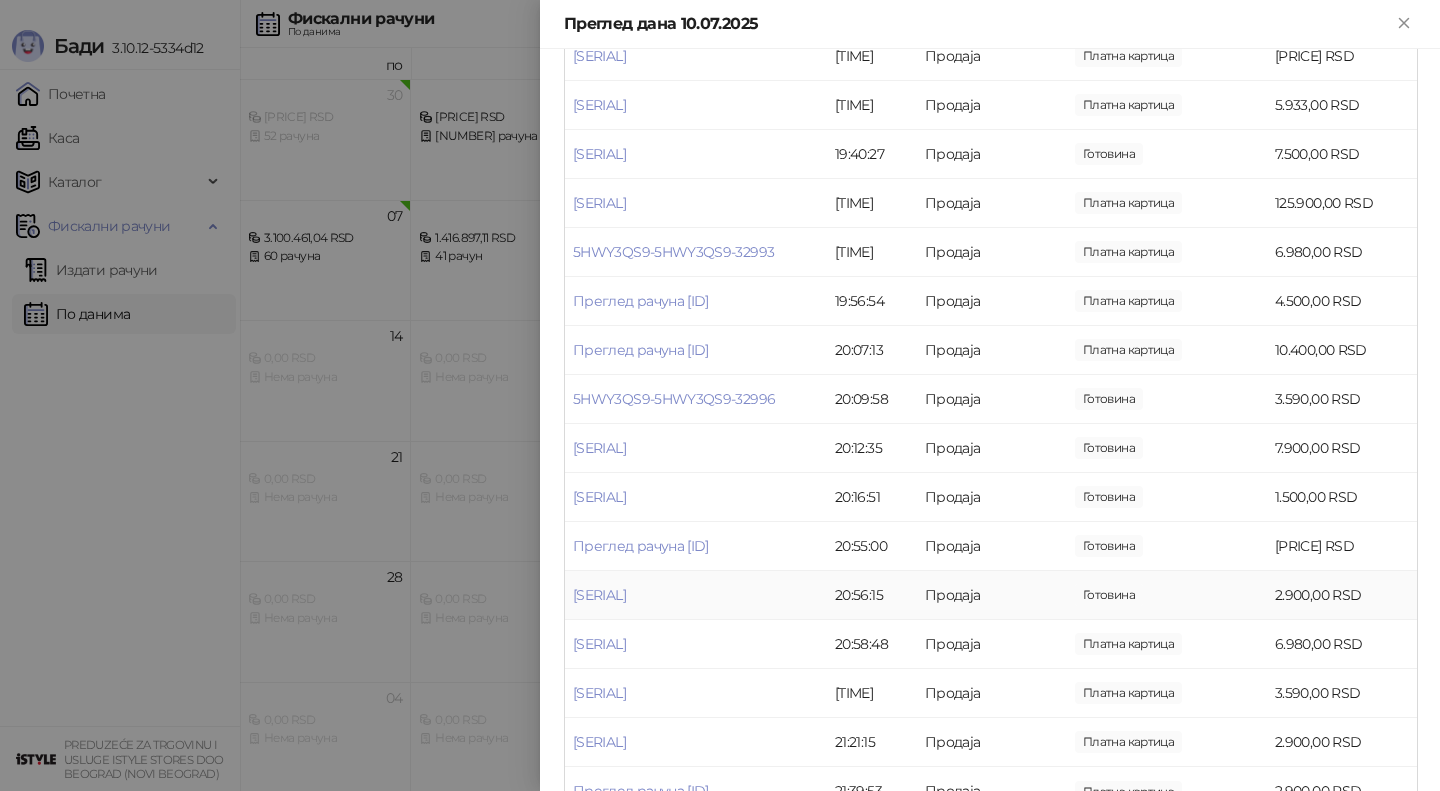 scroll, scrollTop: 2501, scrollLeft: 0, axis: vertical 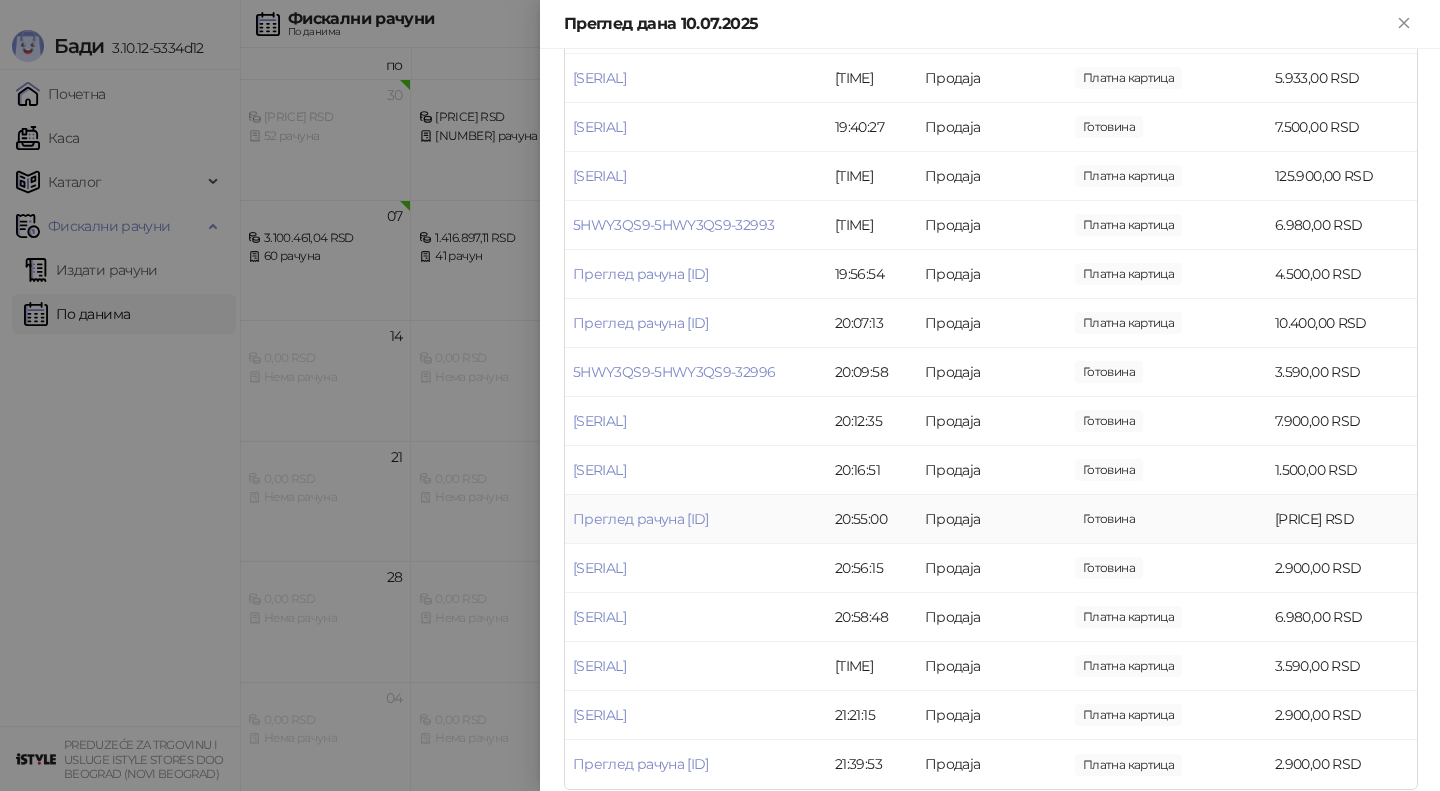 click on "Преглед рачуна [ID]" at bounding box center (696, 519) 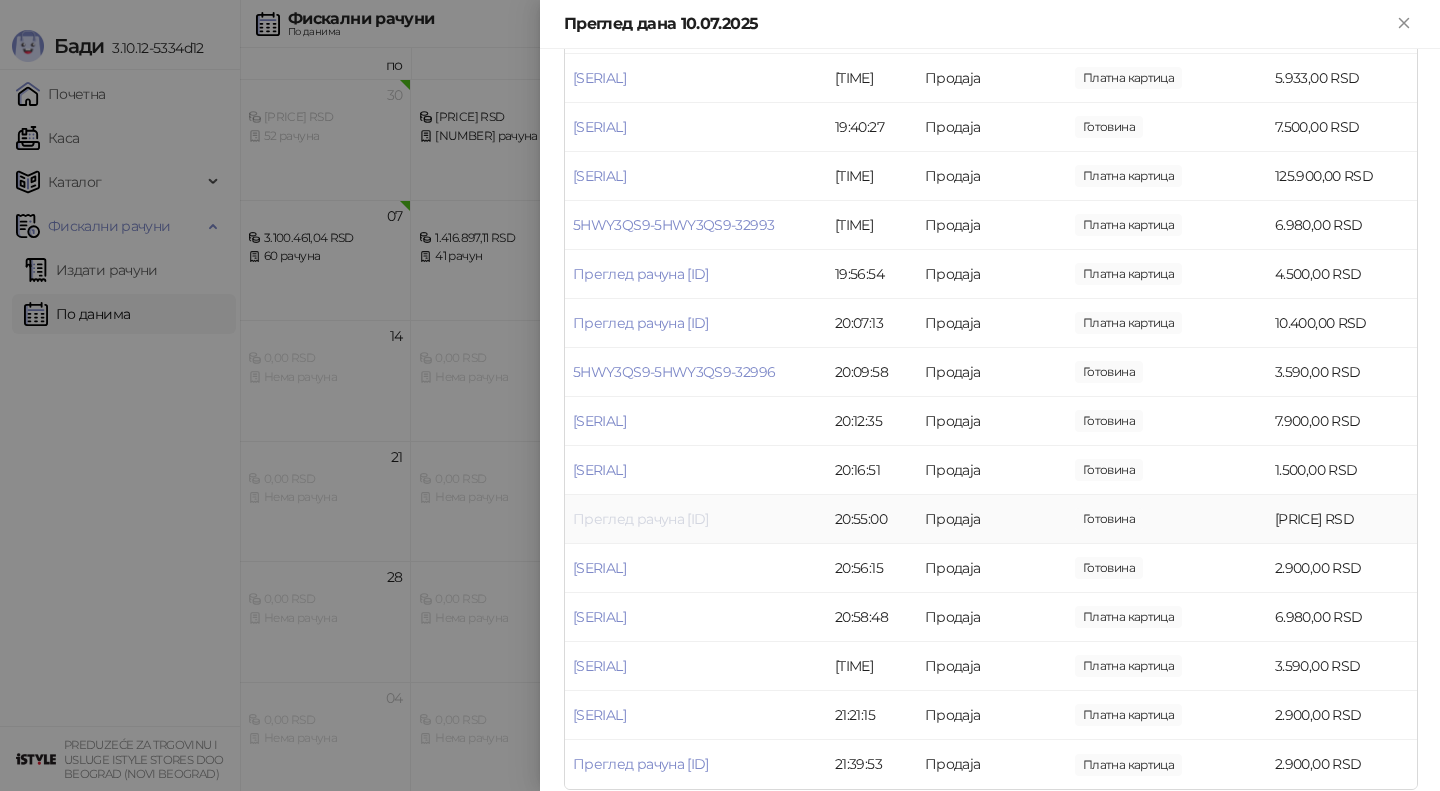 click on "Преглед рачуна [ID]" at bounding box center [641, 519] 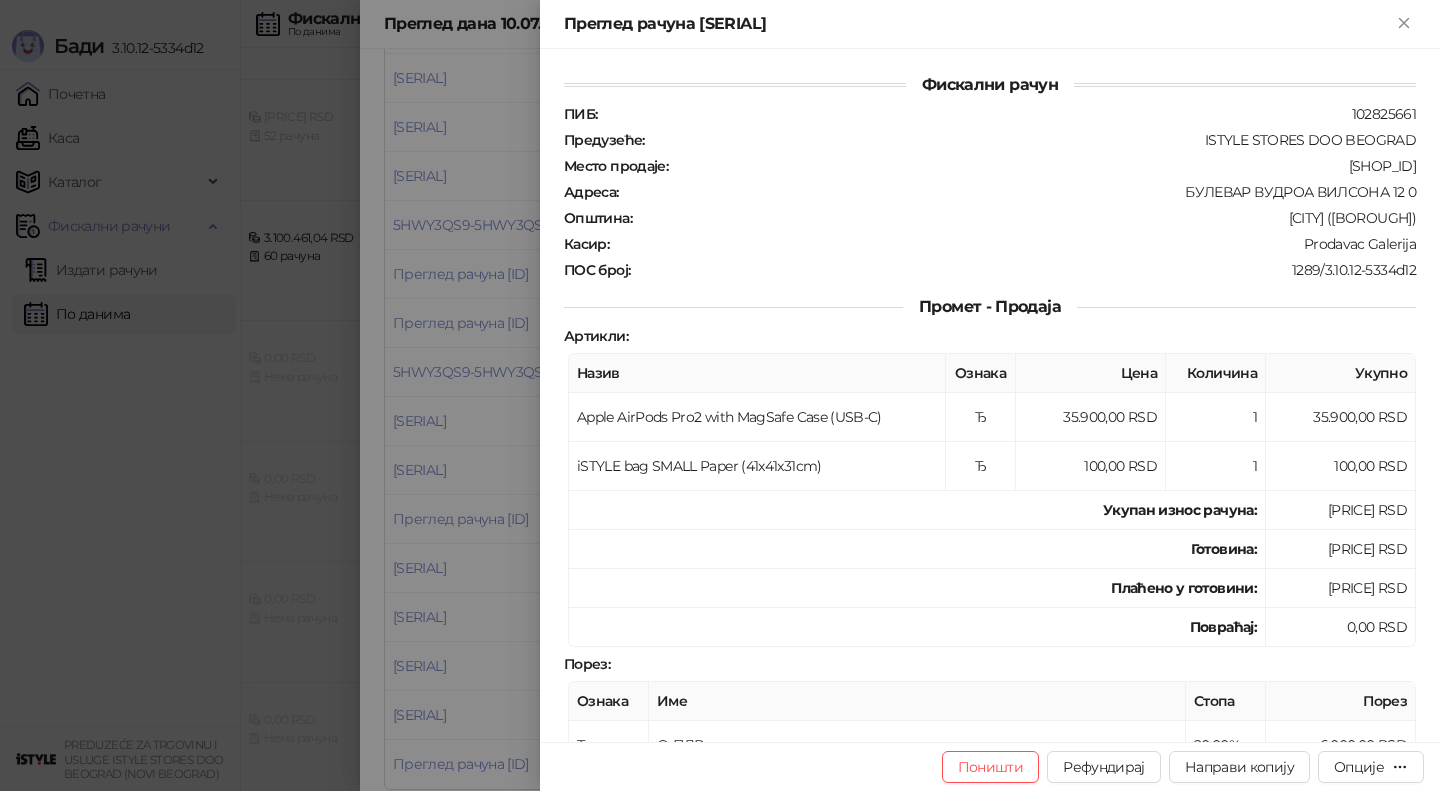 click at bounding box center [720, 395] 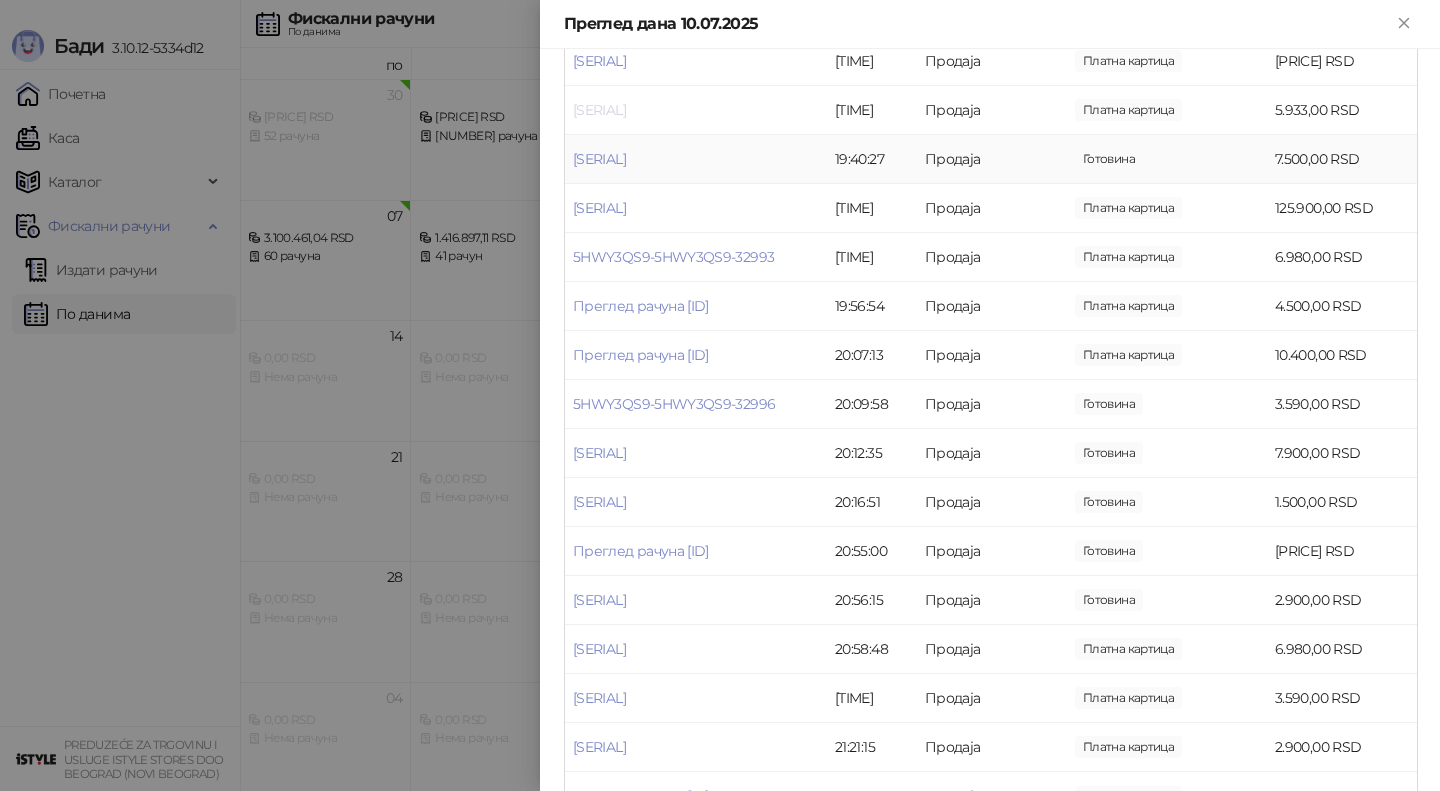 scroll, scrollTop: 2501, scrollLeft: 0, axis: vertical 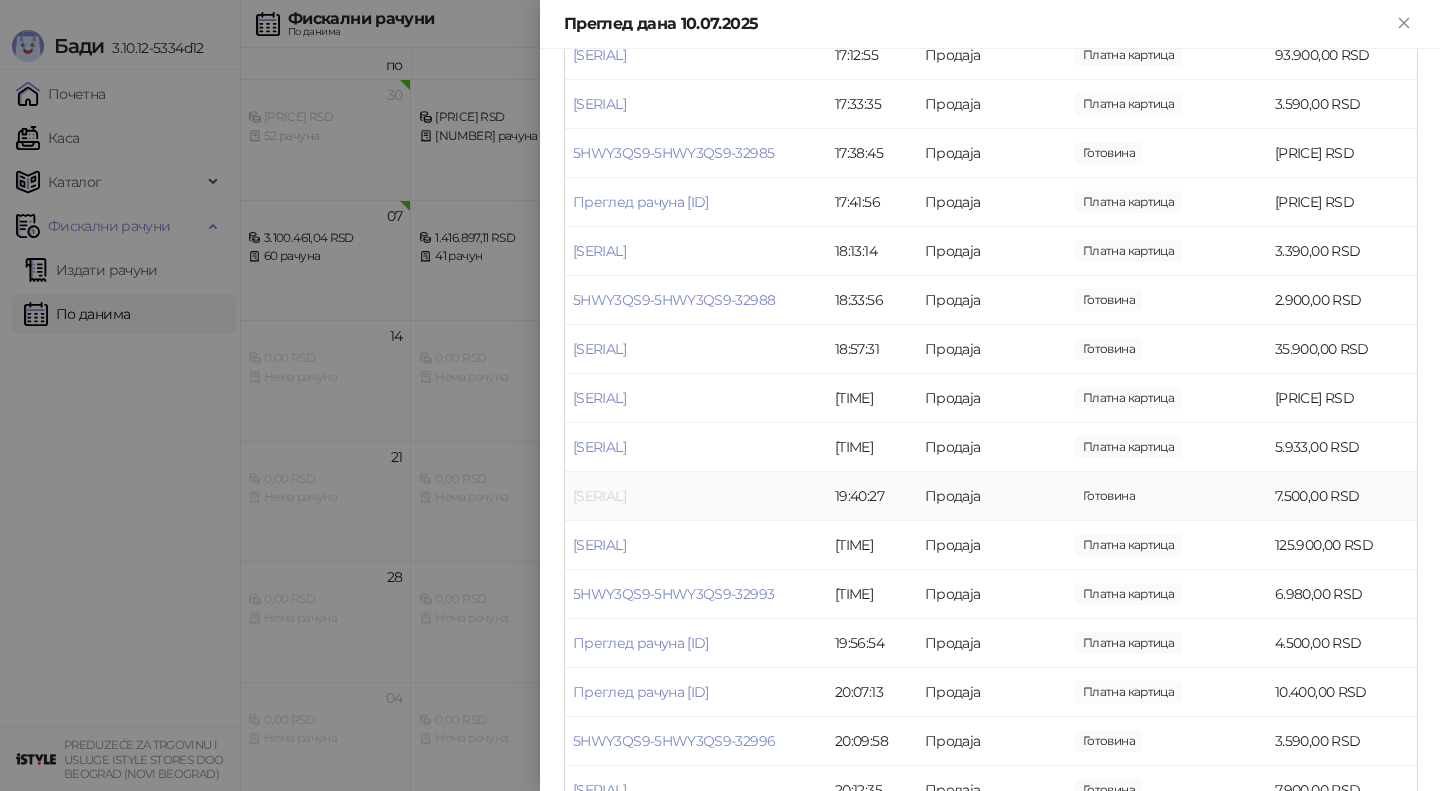 click on "[SERIAL]" at bounding box center [599, 496] 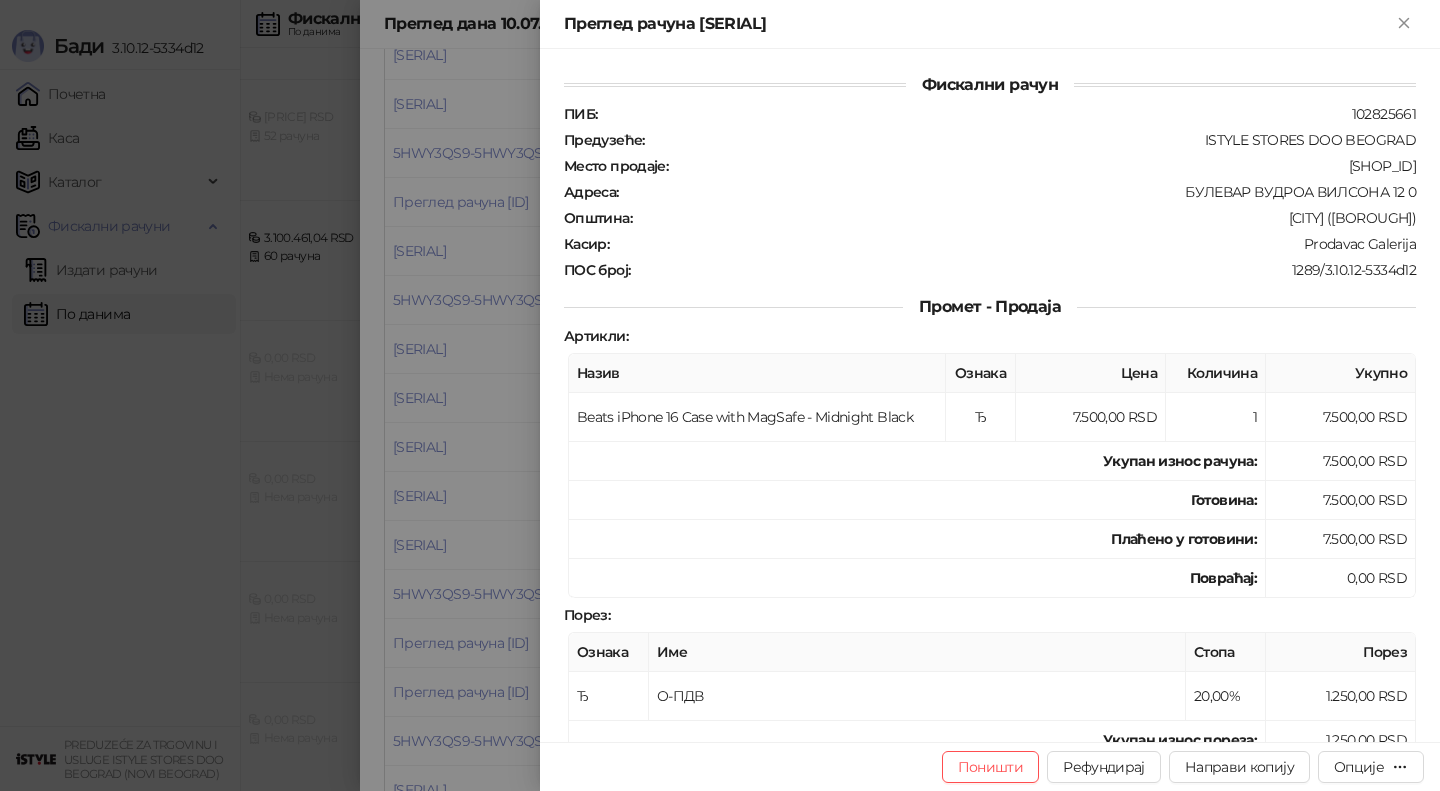 click at bounding box center (720, 395) 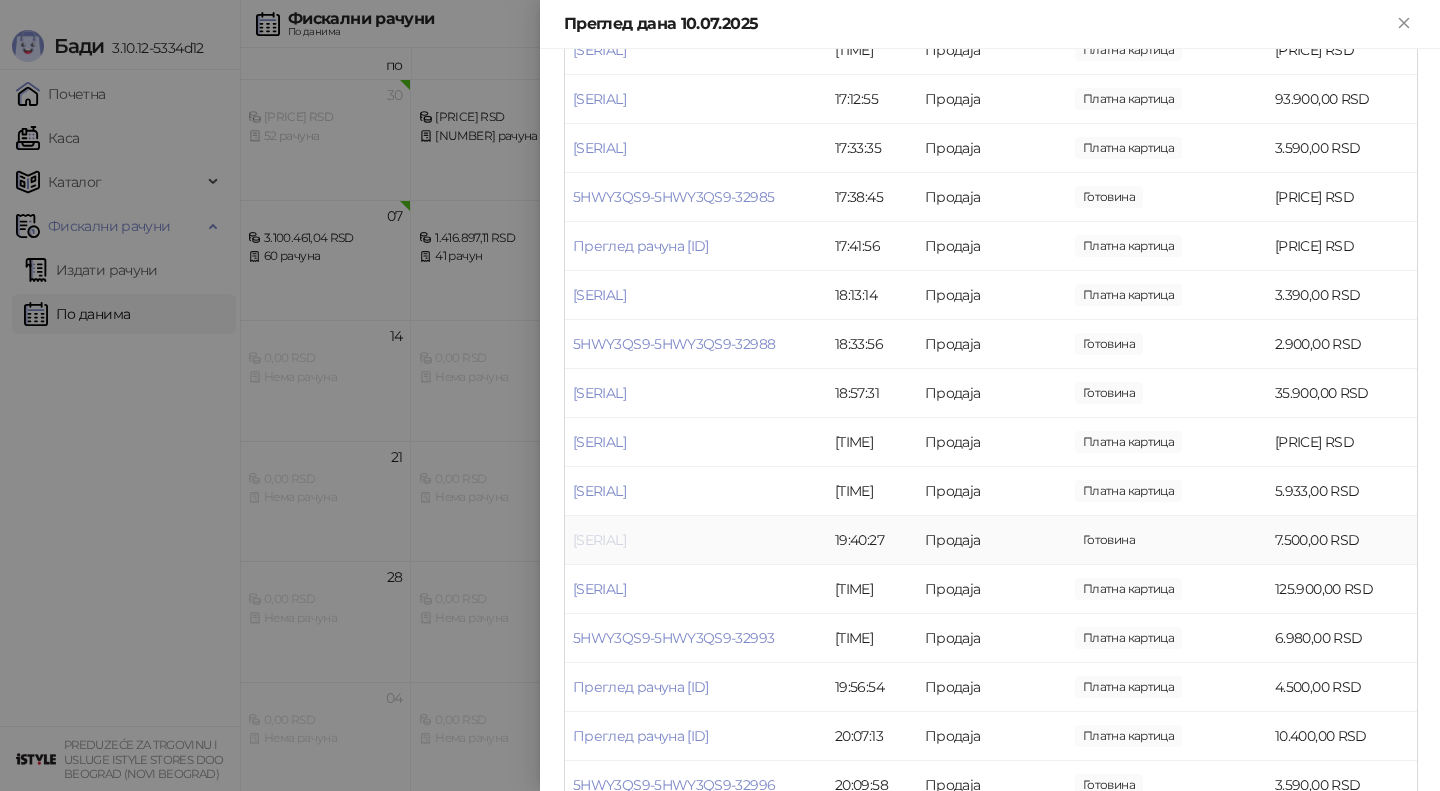 scroll, scrollTop: 2085, scrollLeft: 0, axis: vertical 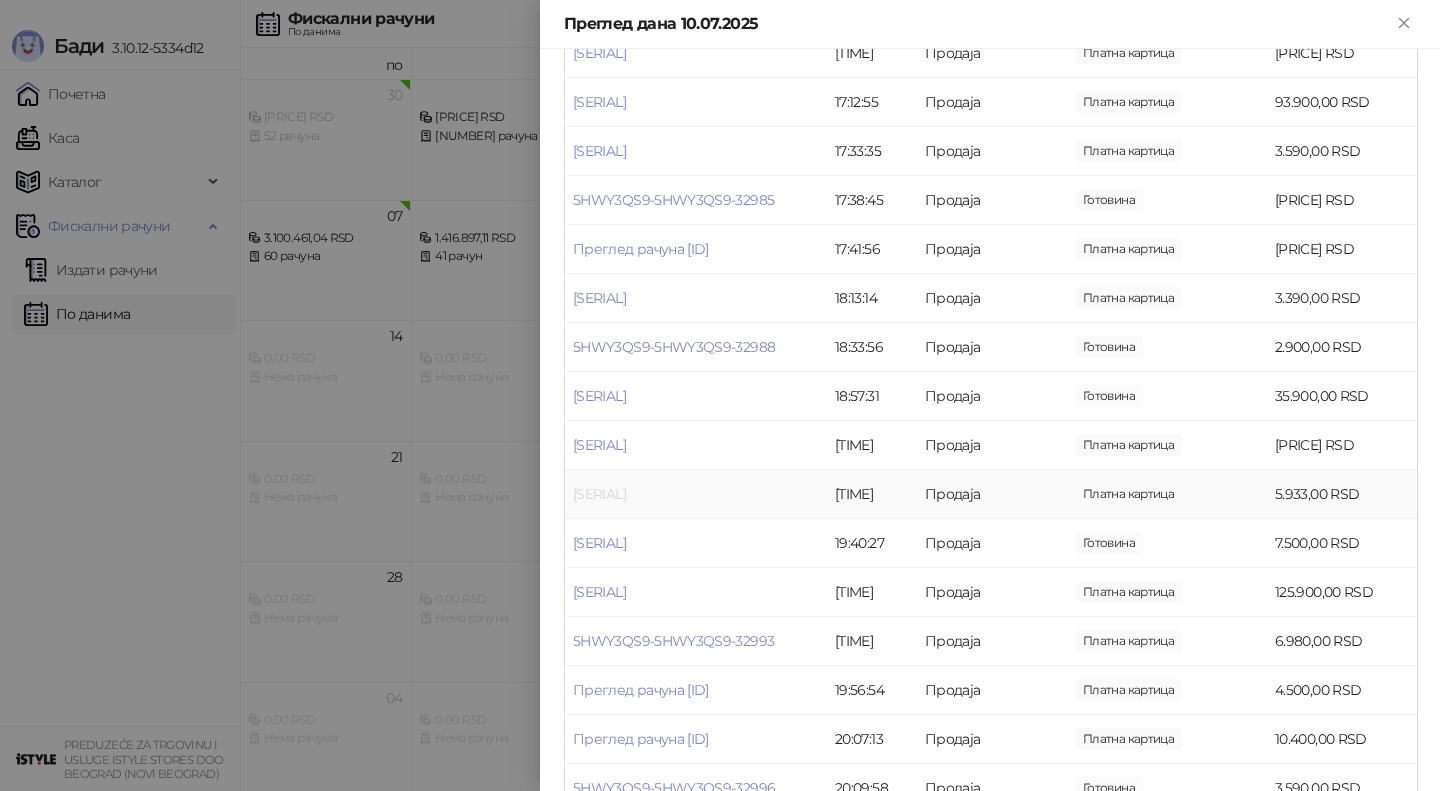 click on "[SERIAL]" at bounding box center (599, 494) 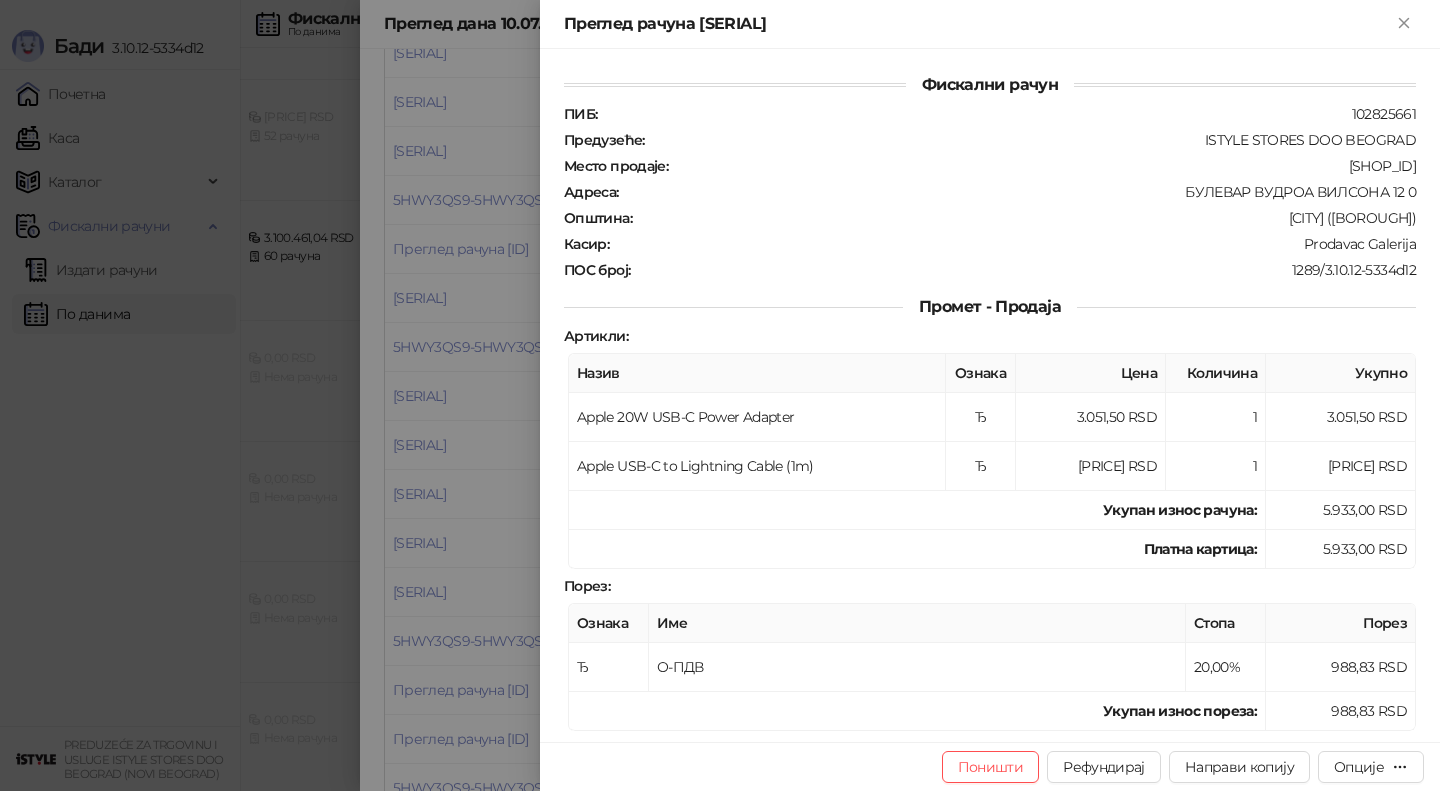 click at bounding box center [720, 395] 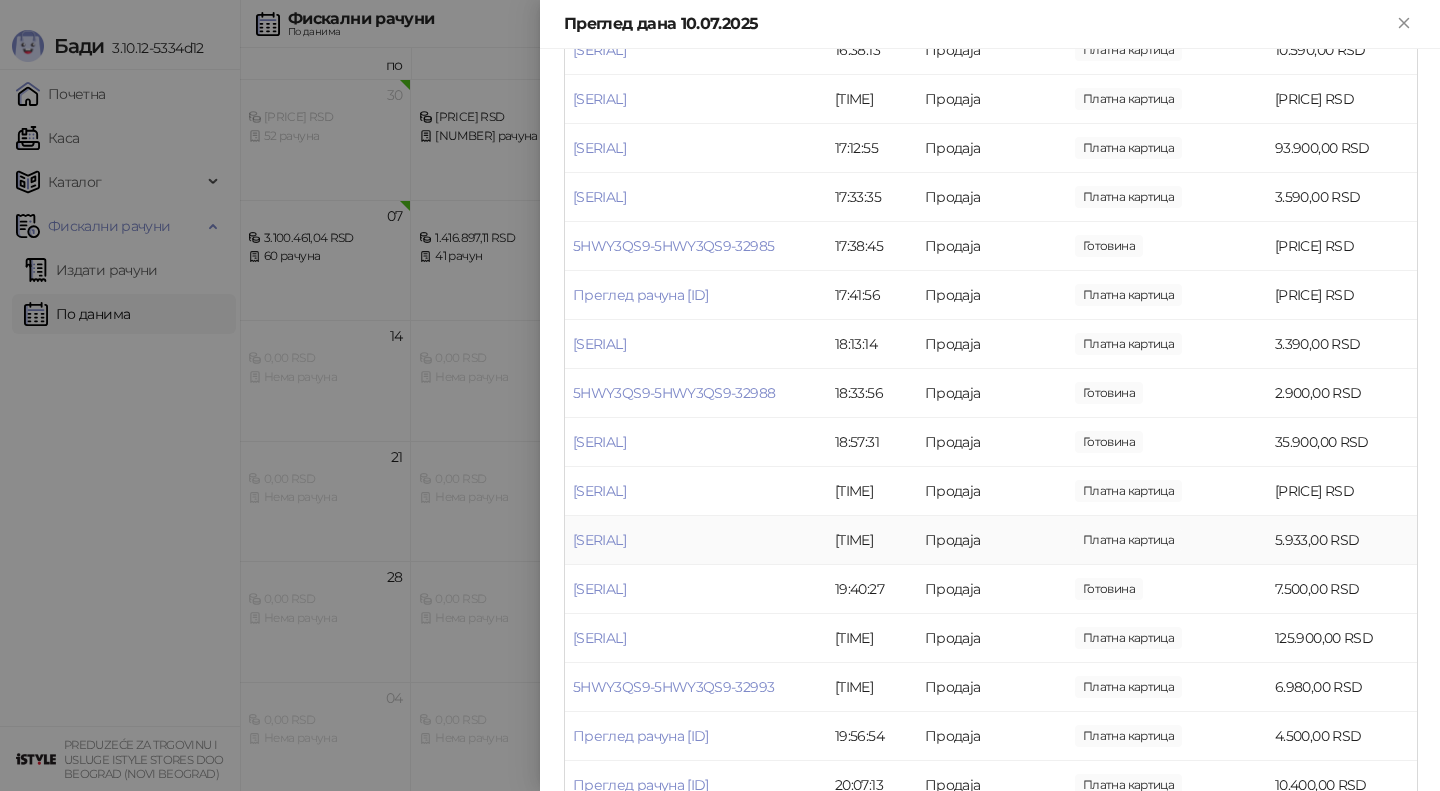scroll, scrollTop: 2033, scrollLeft: 0, axis: vertical 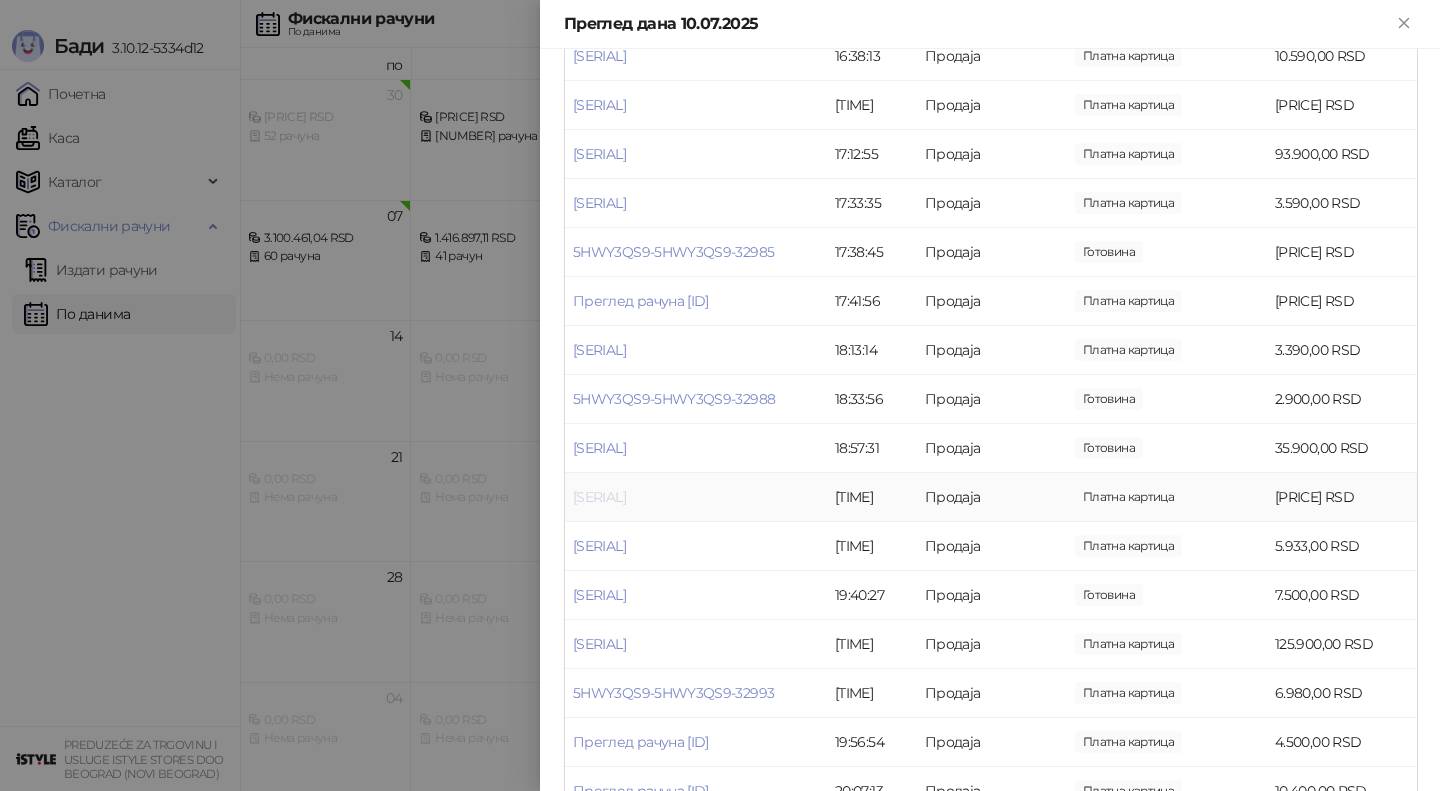 click on "[SERIAL]" at bounding box center (599, 497) 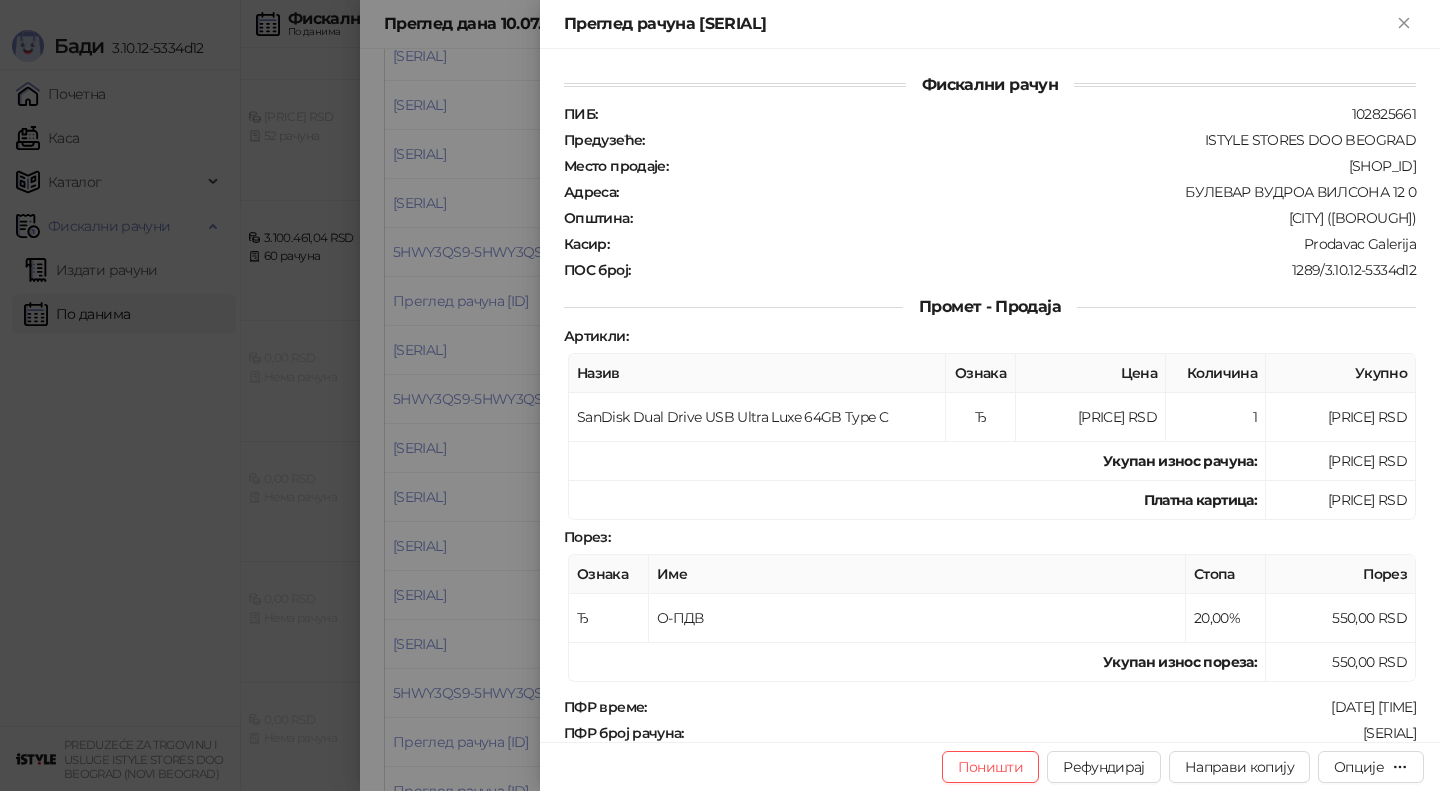 click at bounding box center (720, 395) 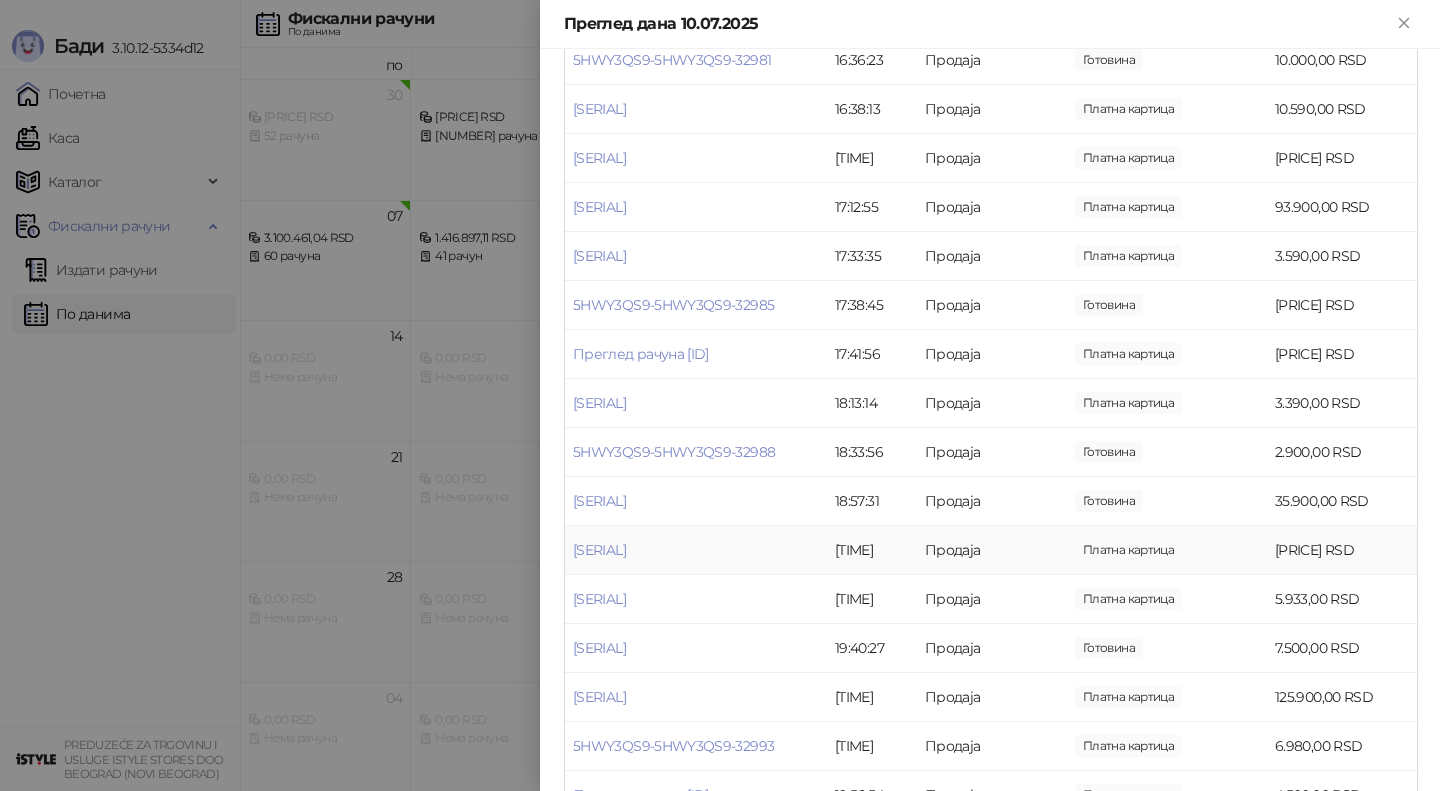 scroll, scrollTop: 1978, scrollLeft: 0, axis: vertical 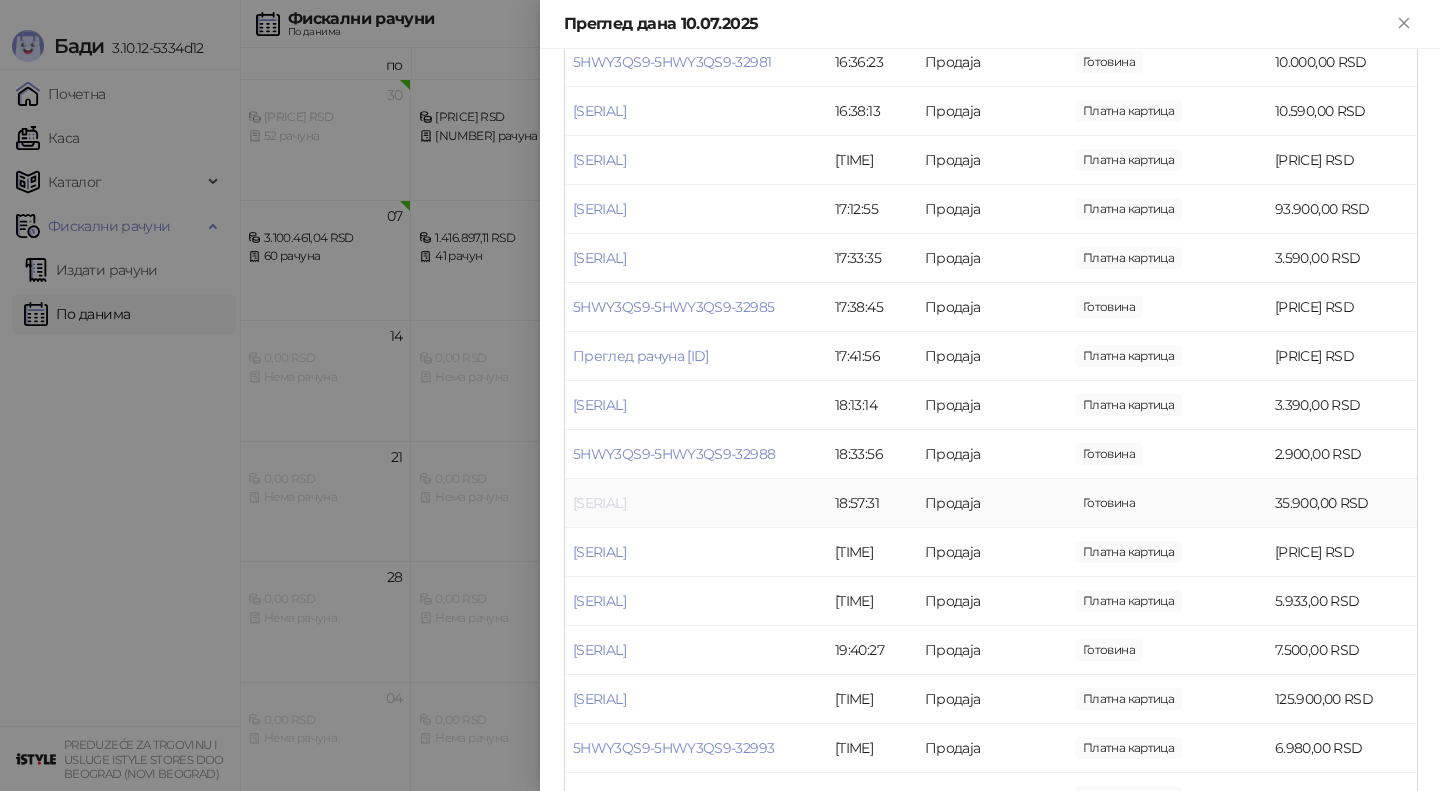 click on "[SERIAL]" at bounding box center [599, 503] 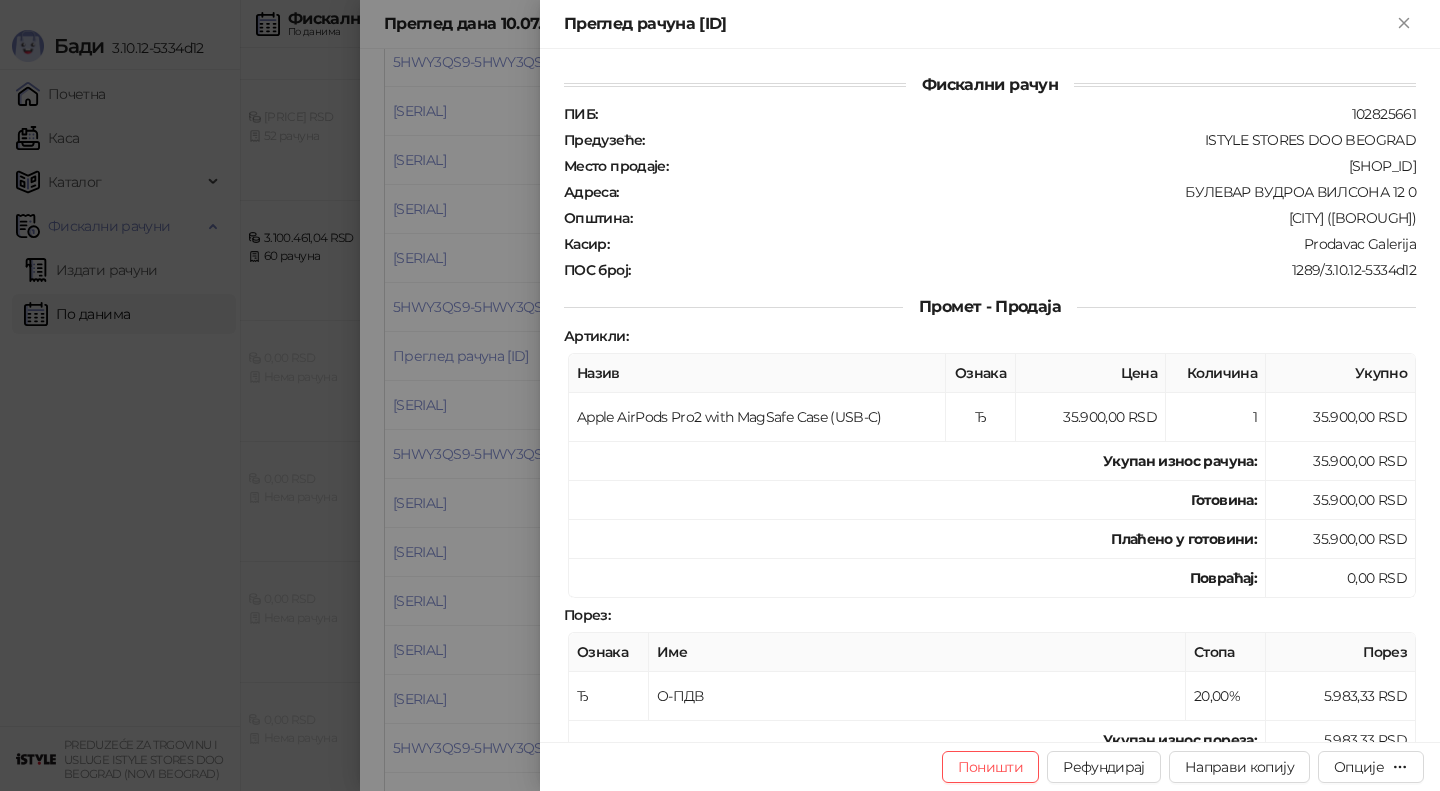 click at bounding box center (720, 395) 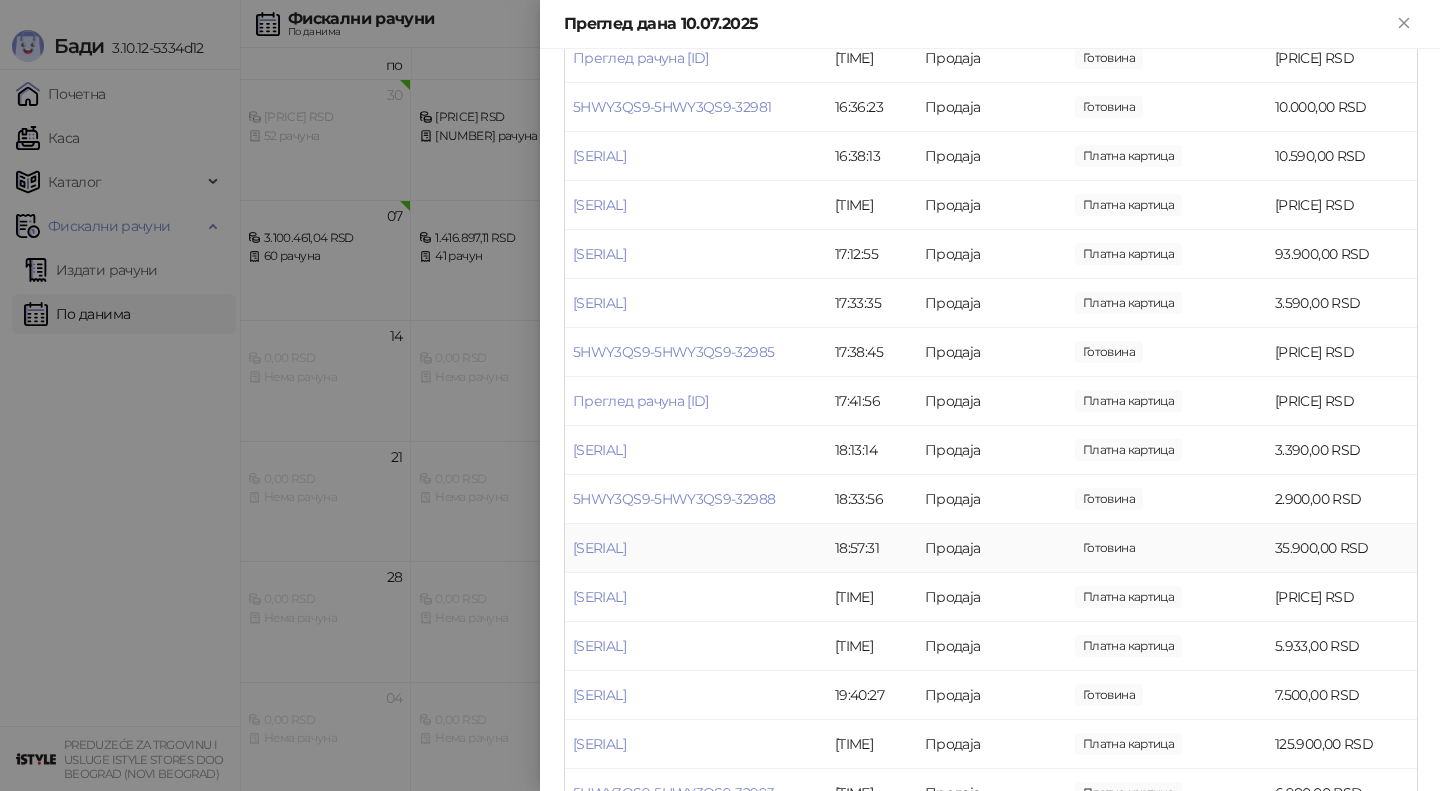 scroll, scrollTop: 1922, scrollLeft: 0, axis: vertical 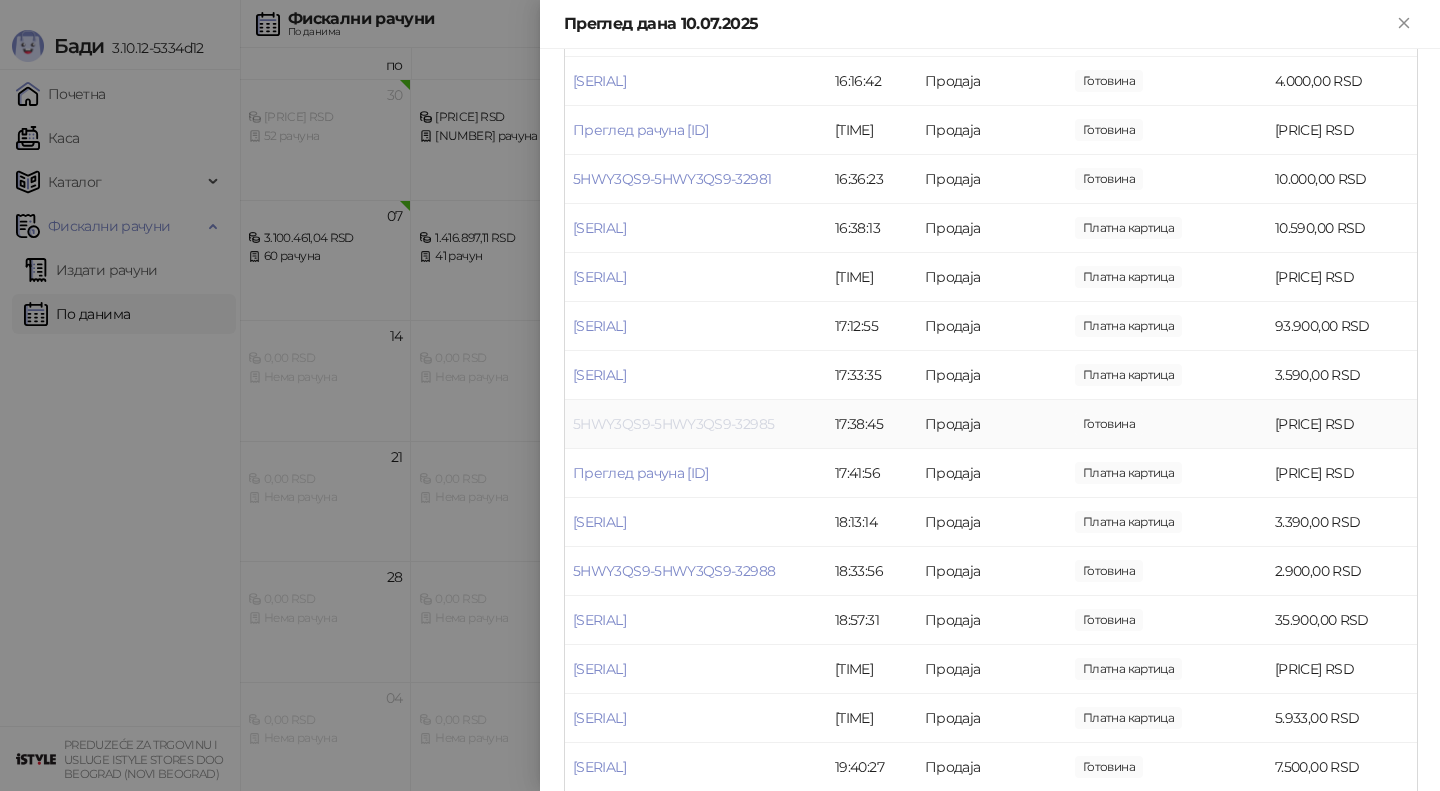 click on "5HWY3QS9-5HWY3QS9-32985" at bounding box center [673, 424] 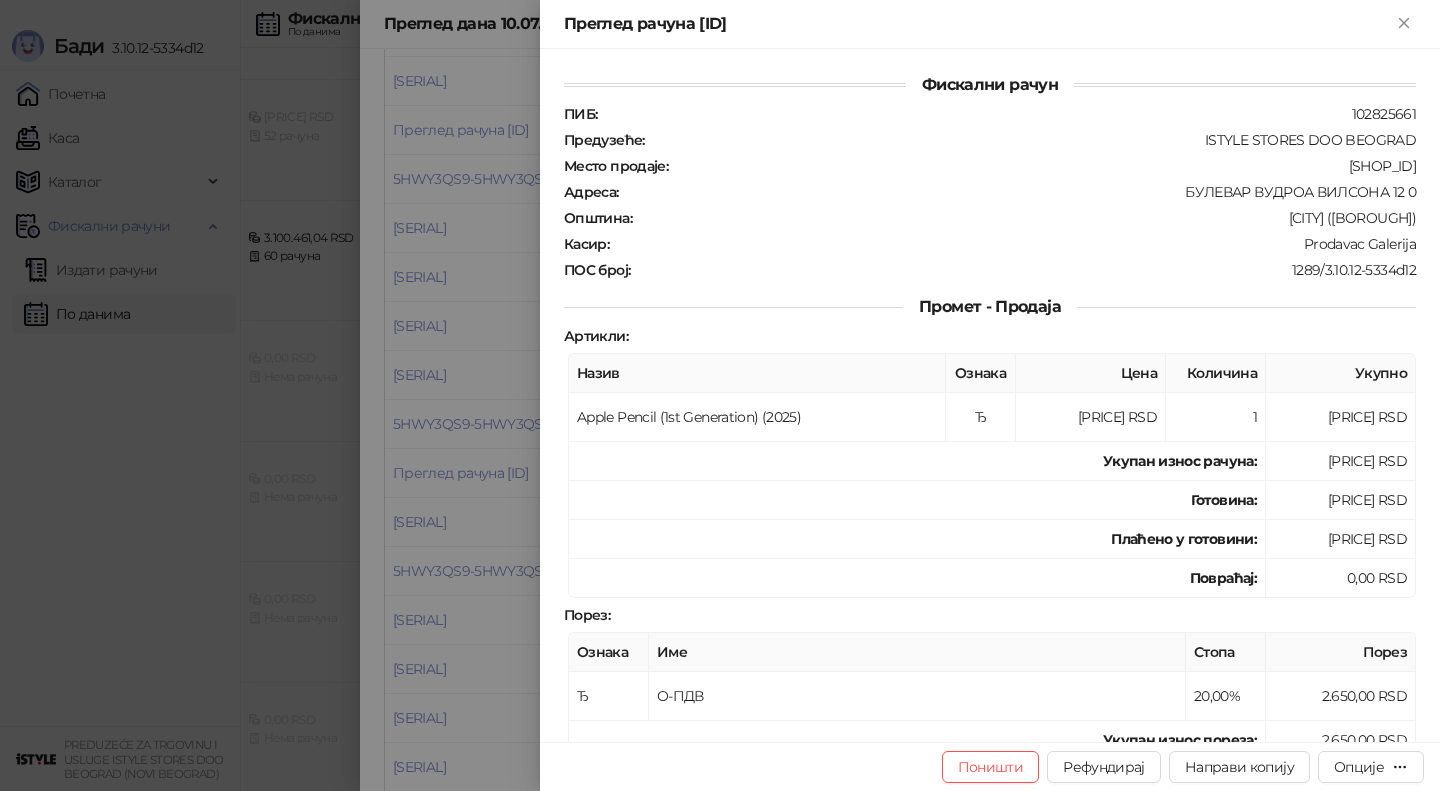 click at bounding box center (720, 395) 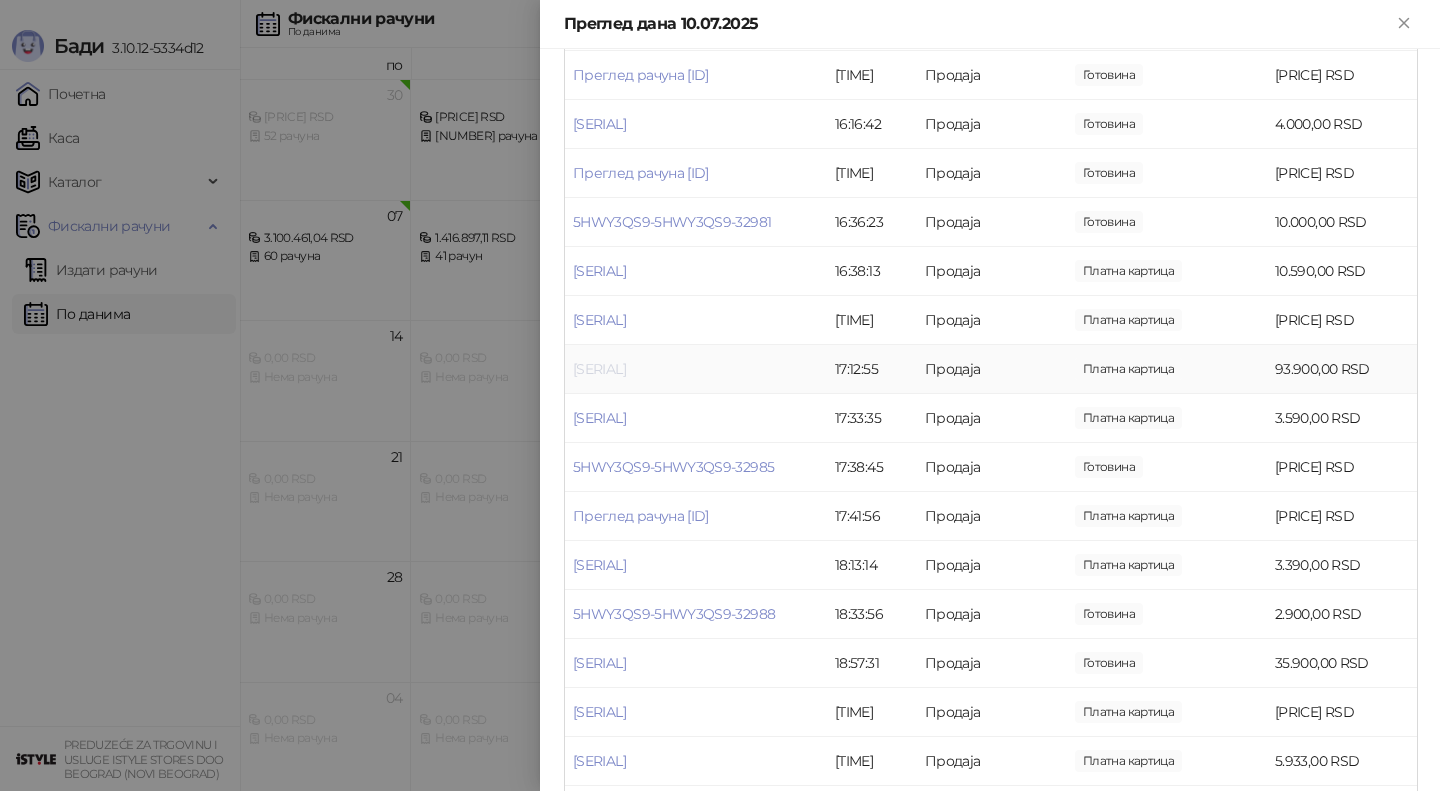 scroll, scrollTop: 1815, scrollLeft: 0, axis: vertical 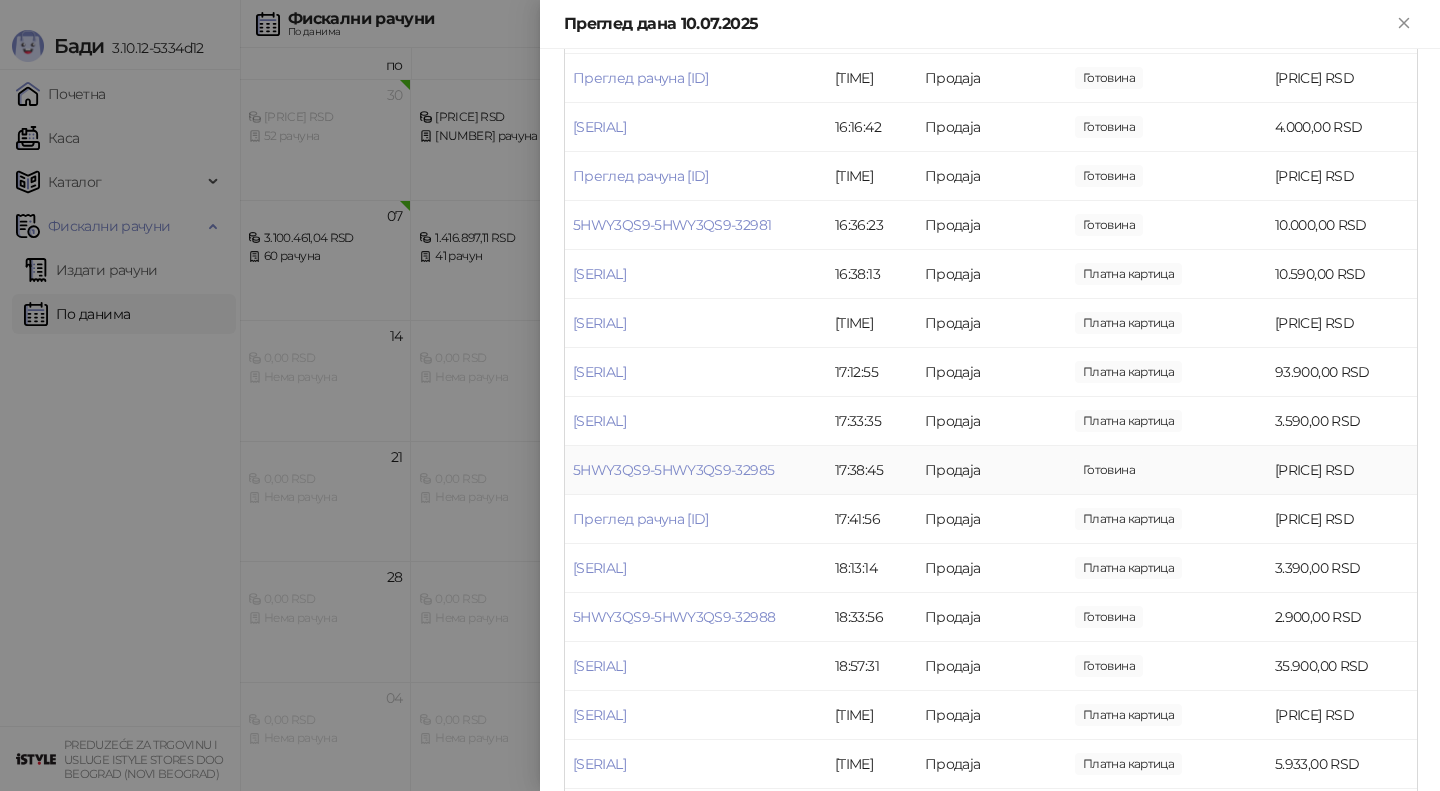 click on "17:38:45" at bounding box center (872, 470) 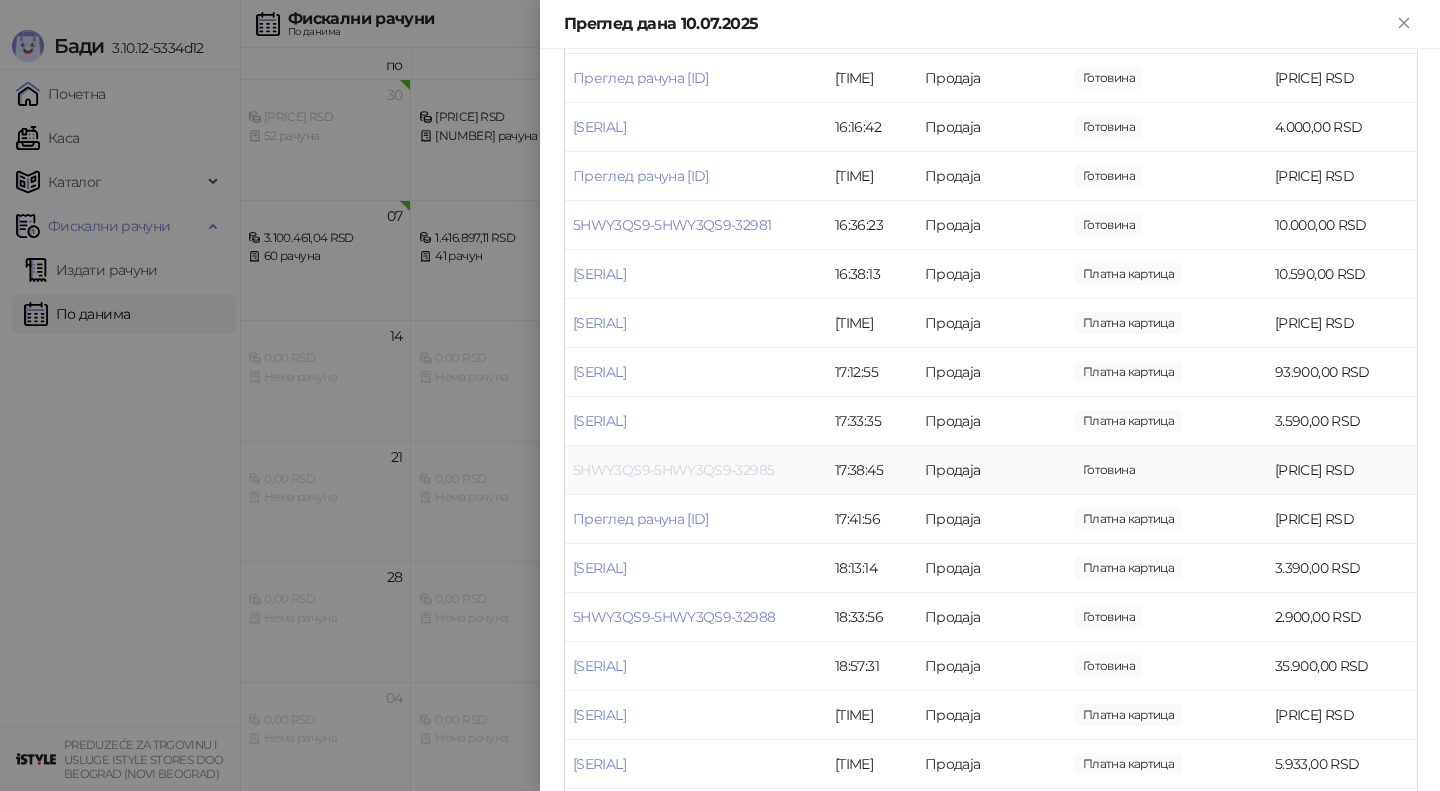 click on "5HWY3QS9-5HWY3QS9-32985" at bounding box center [673, 470] 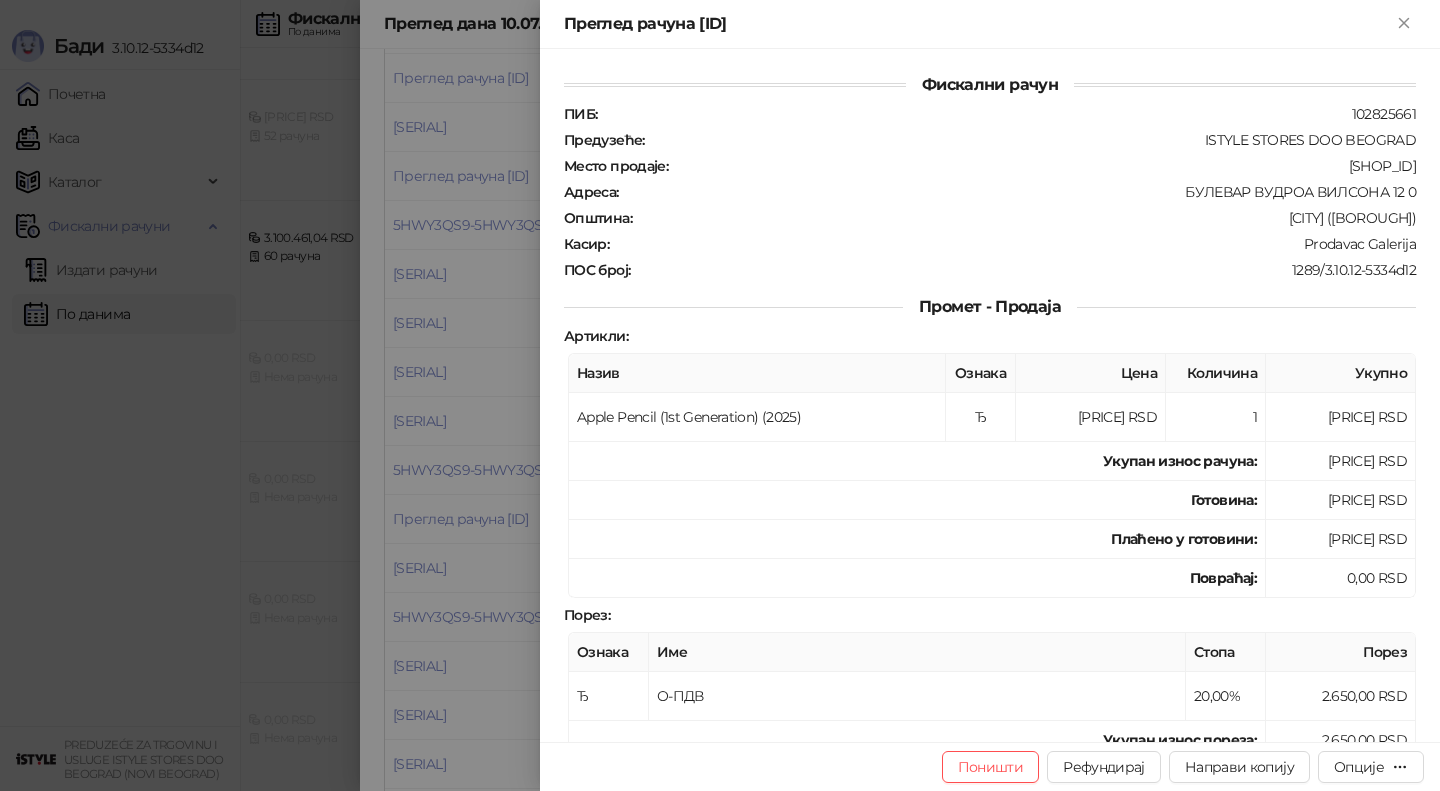 click at bounding box center (720, 395) 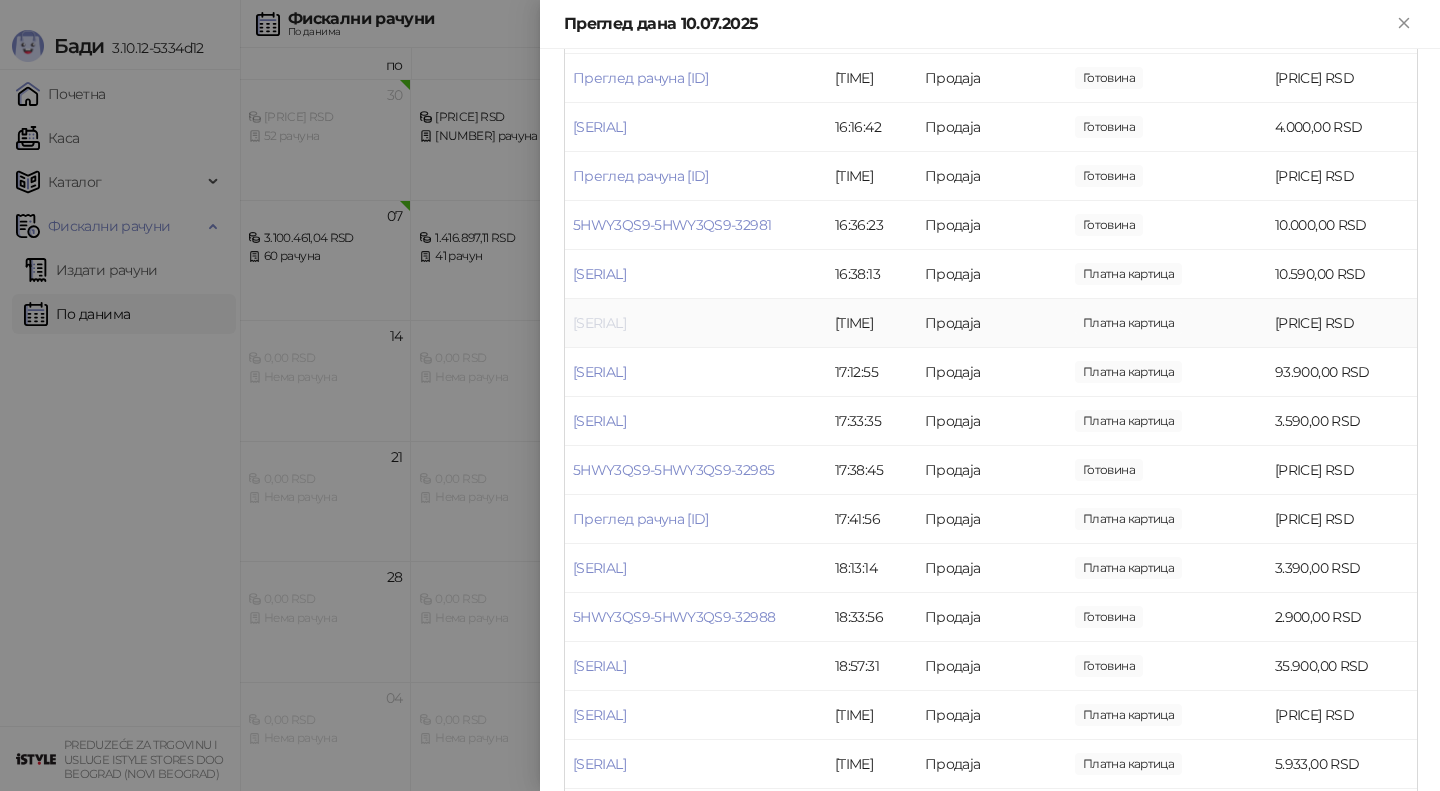 click on "[SERIAL]" at bounding box center [599, 323] 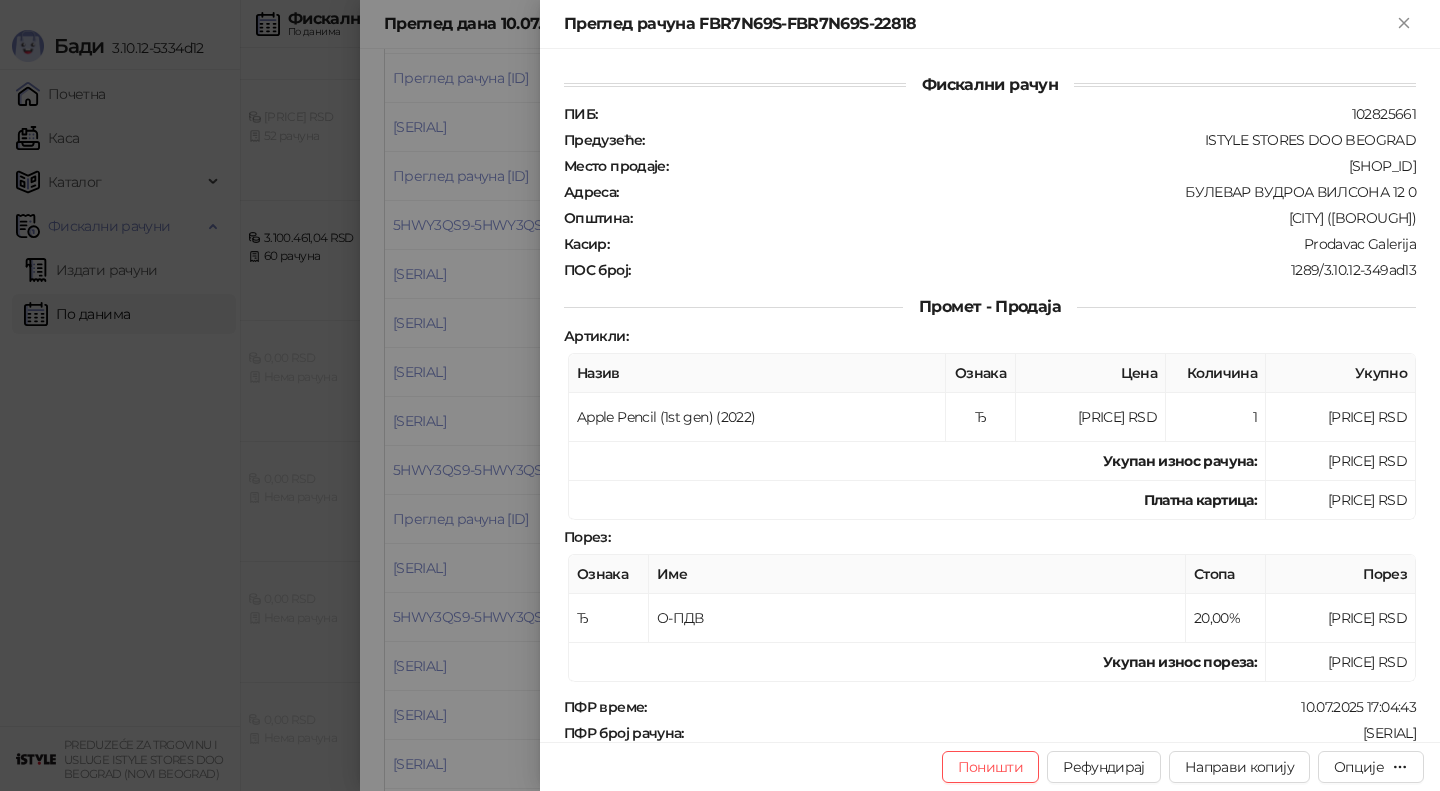 click at bounding box center [720, 395] 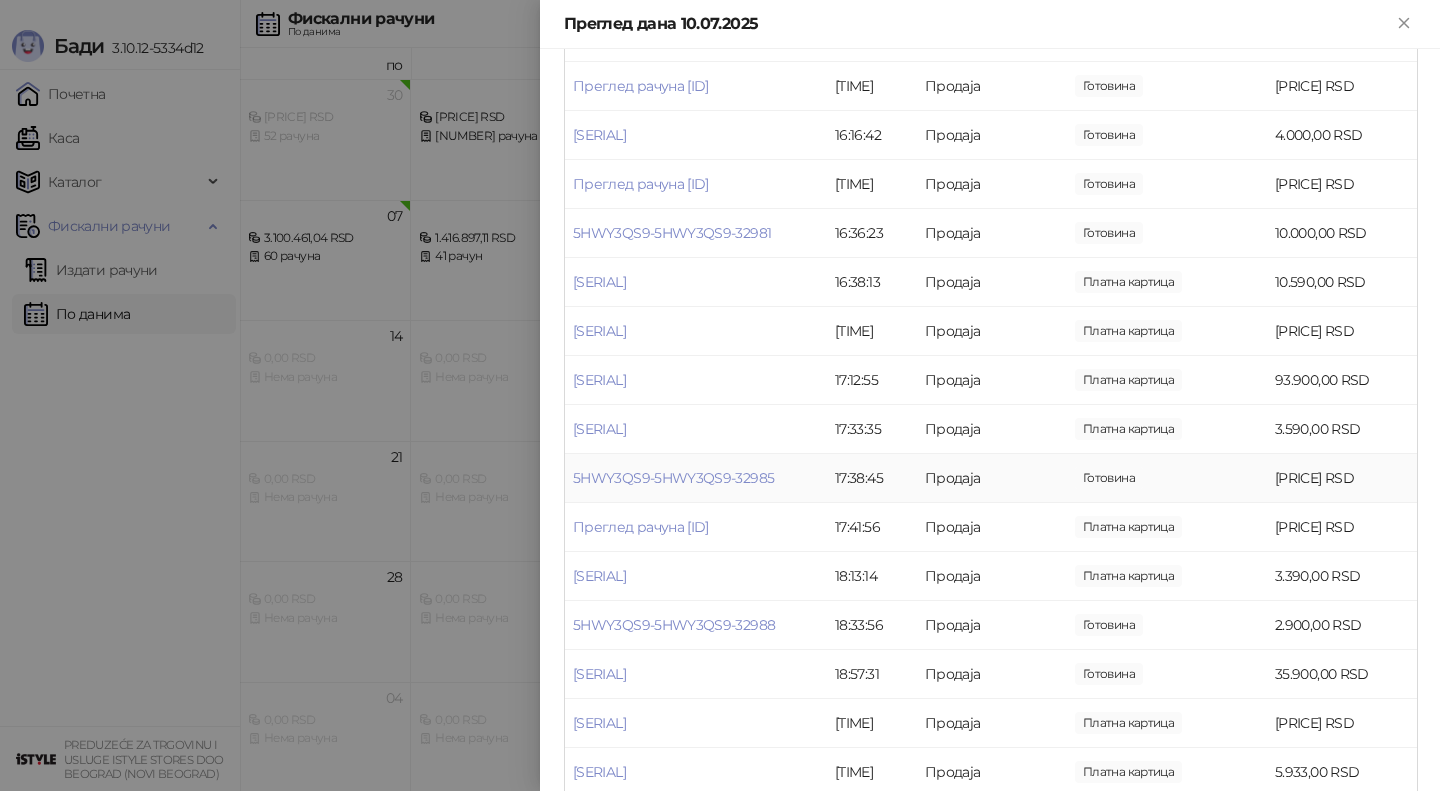 scroll, scrollTop: 1818, scrollLeft: 0, axis: vertical 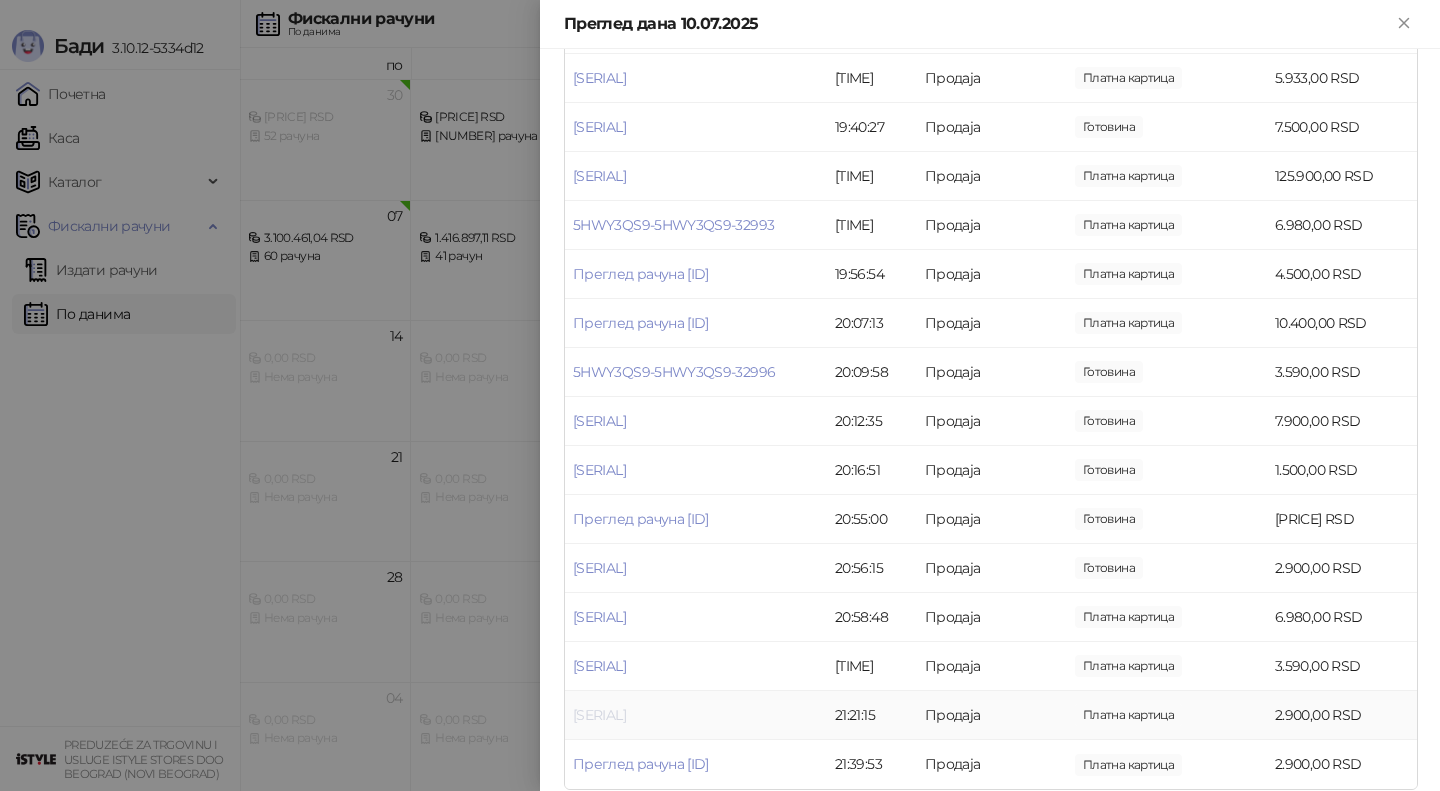 click on "[SERIAL]" at bounding box center (599, 715) 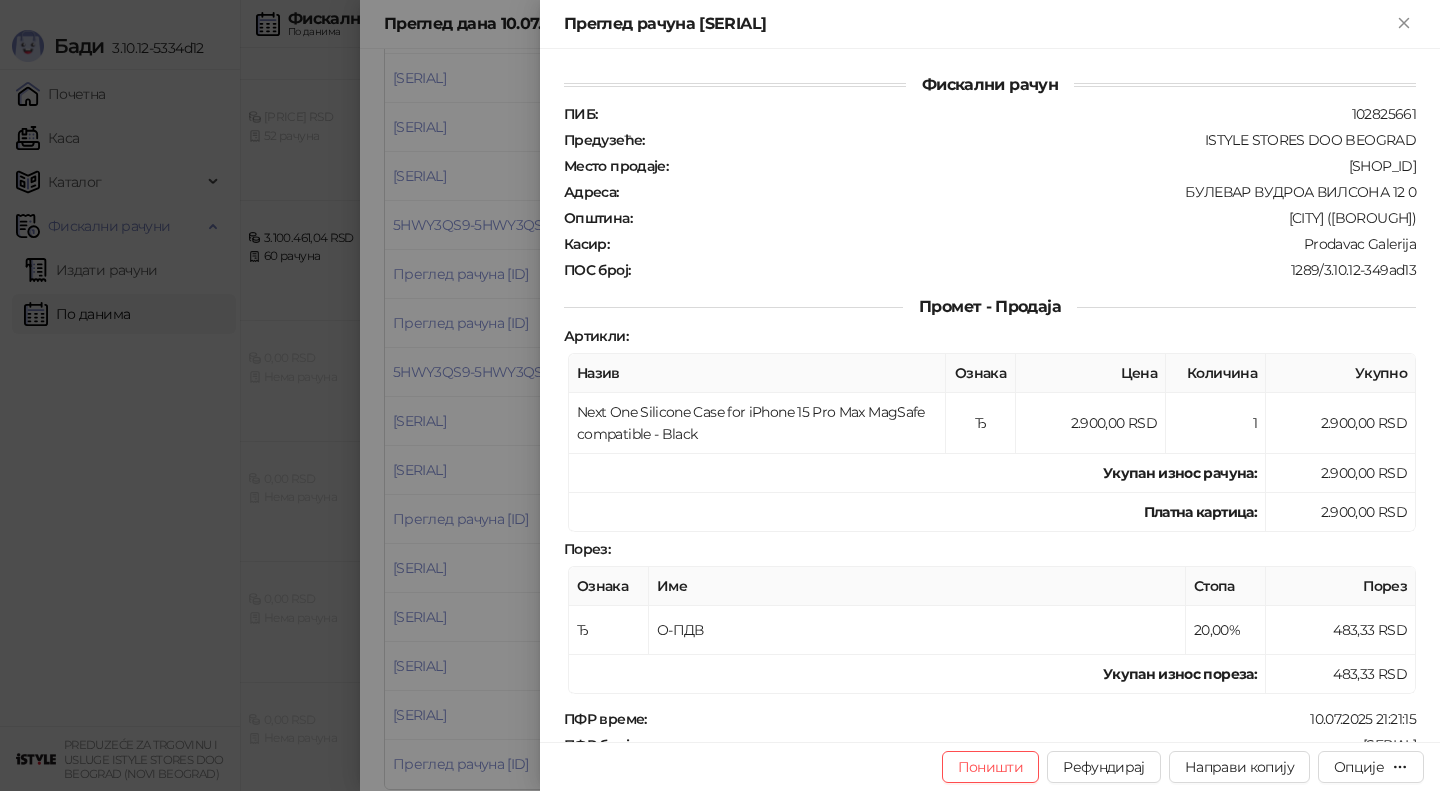 click at bounding box center [720, 395] 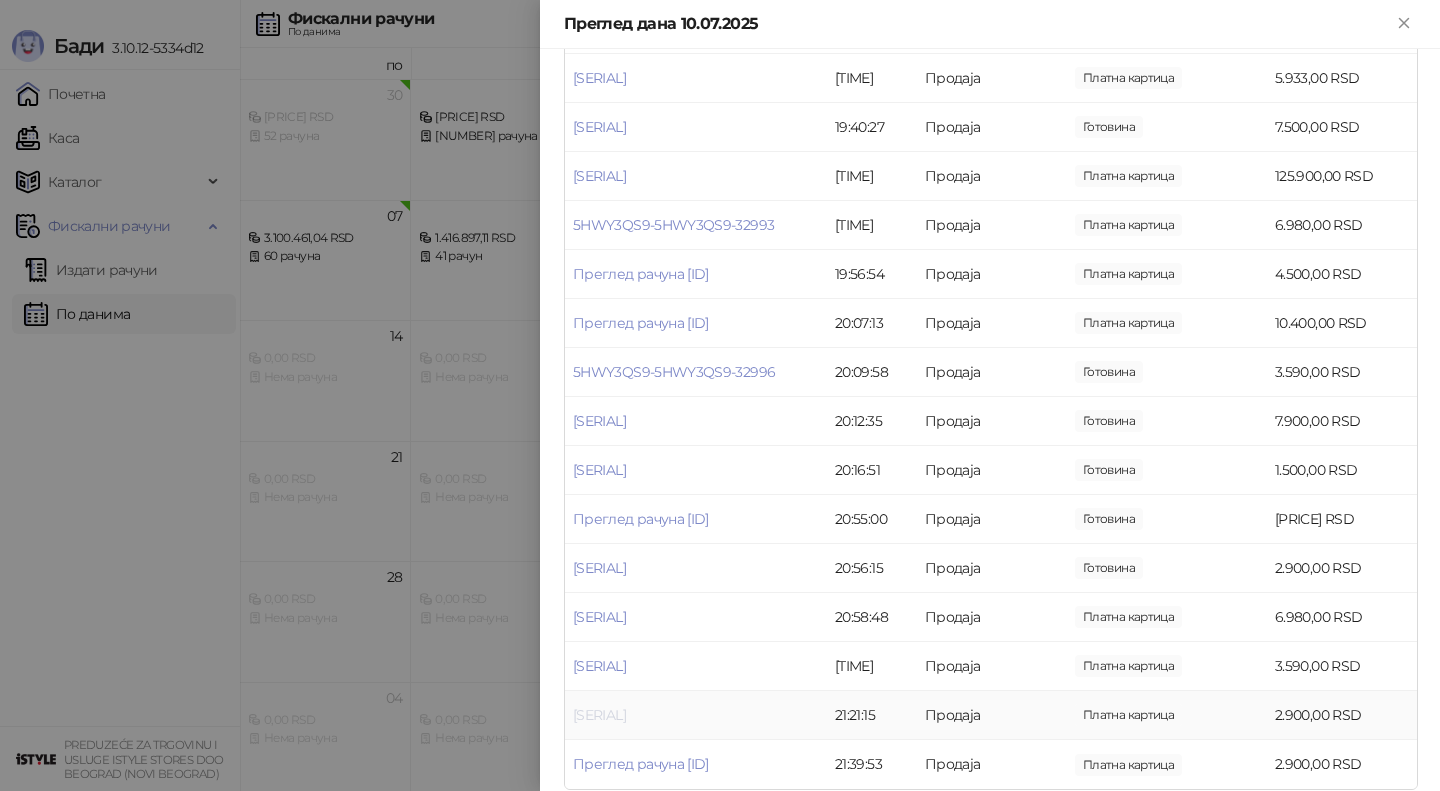 click on "[SERIAL]" at bounding box center (599, 715) 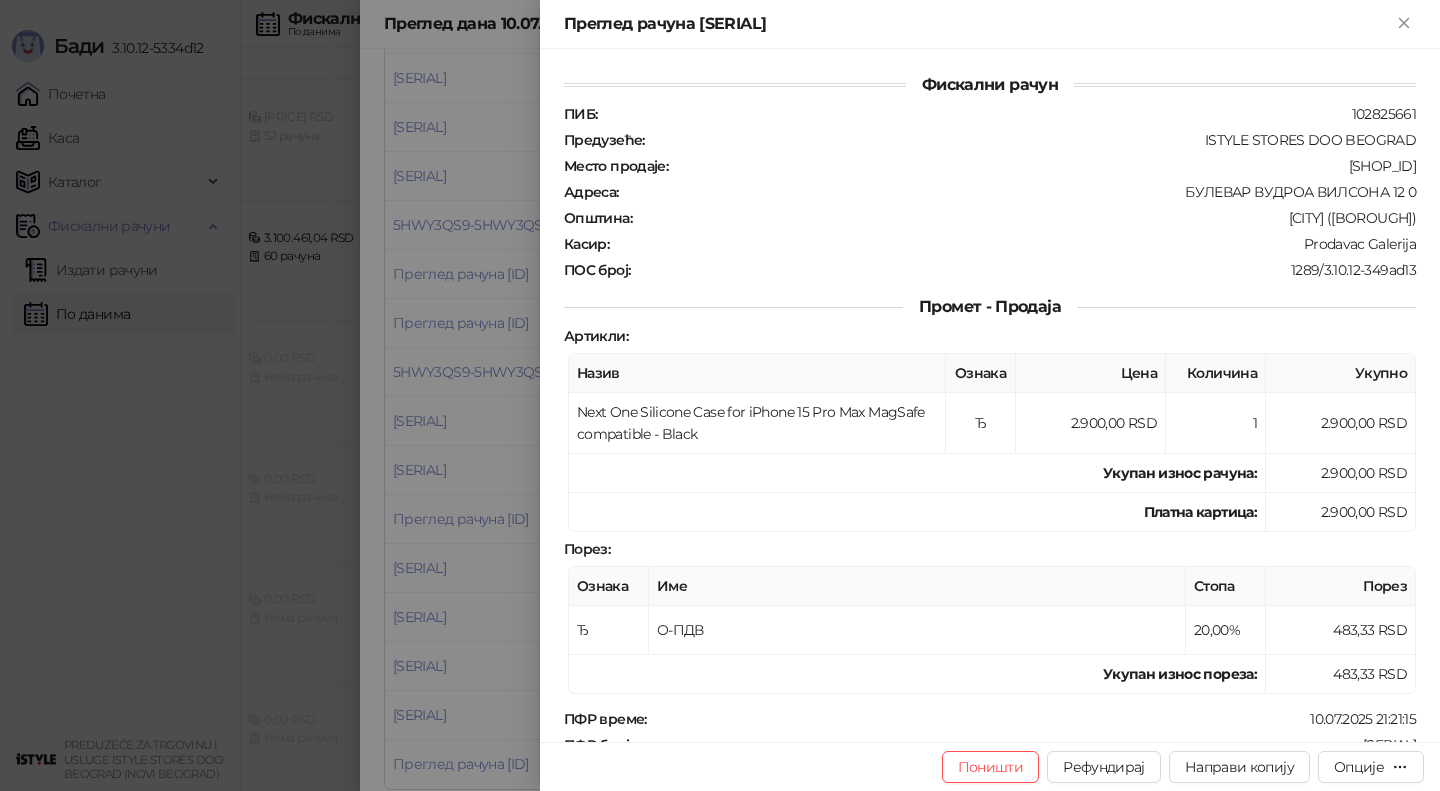 click at bounding box center (720, 395) 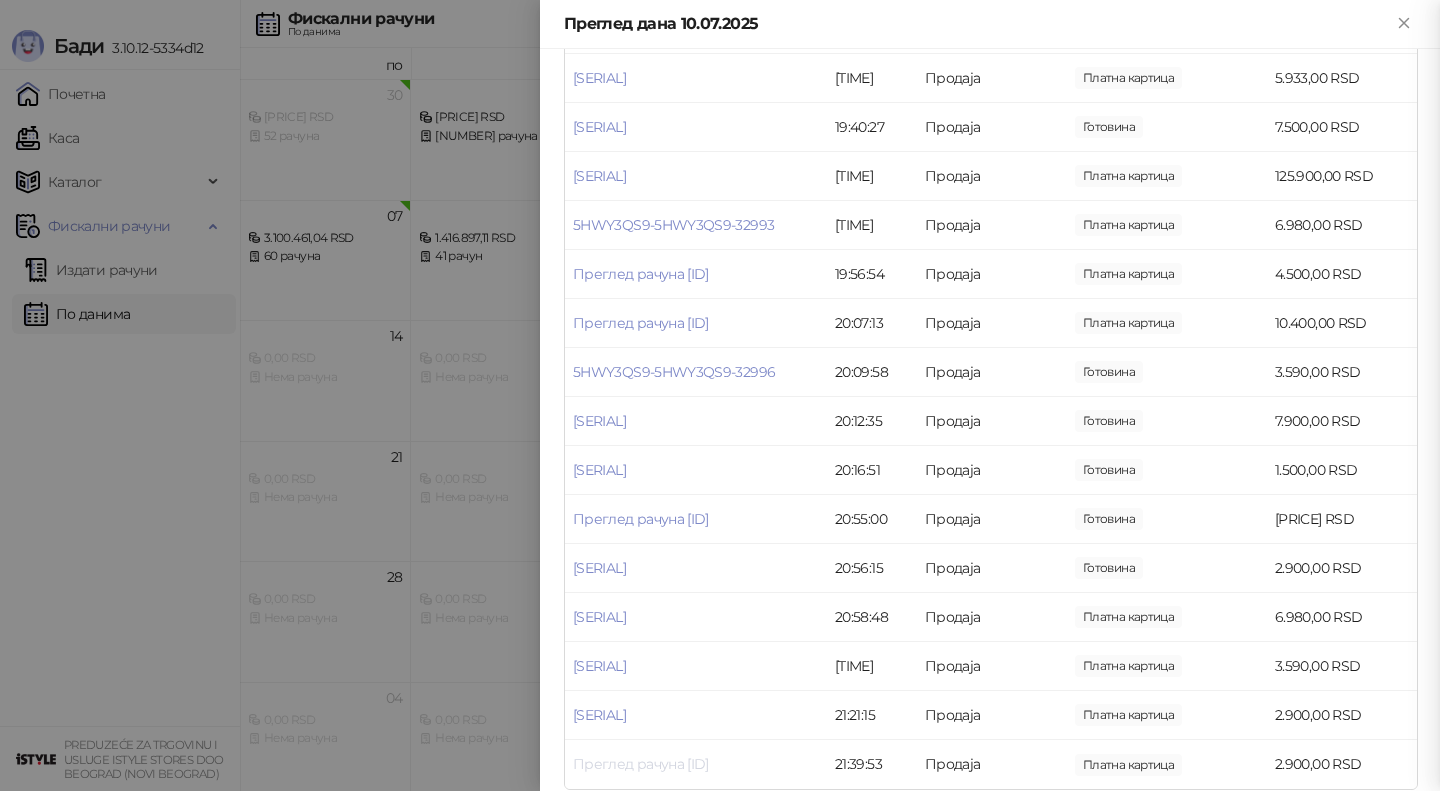 click on "Преглед рачуна [ID]" at bounding box center (641, 764) 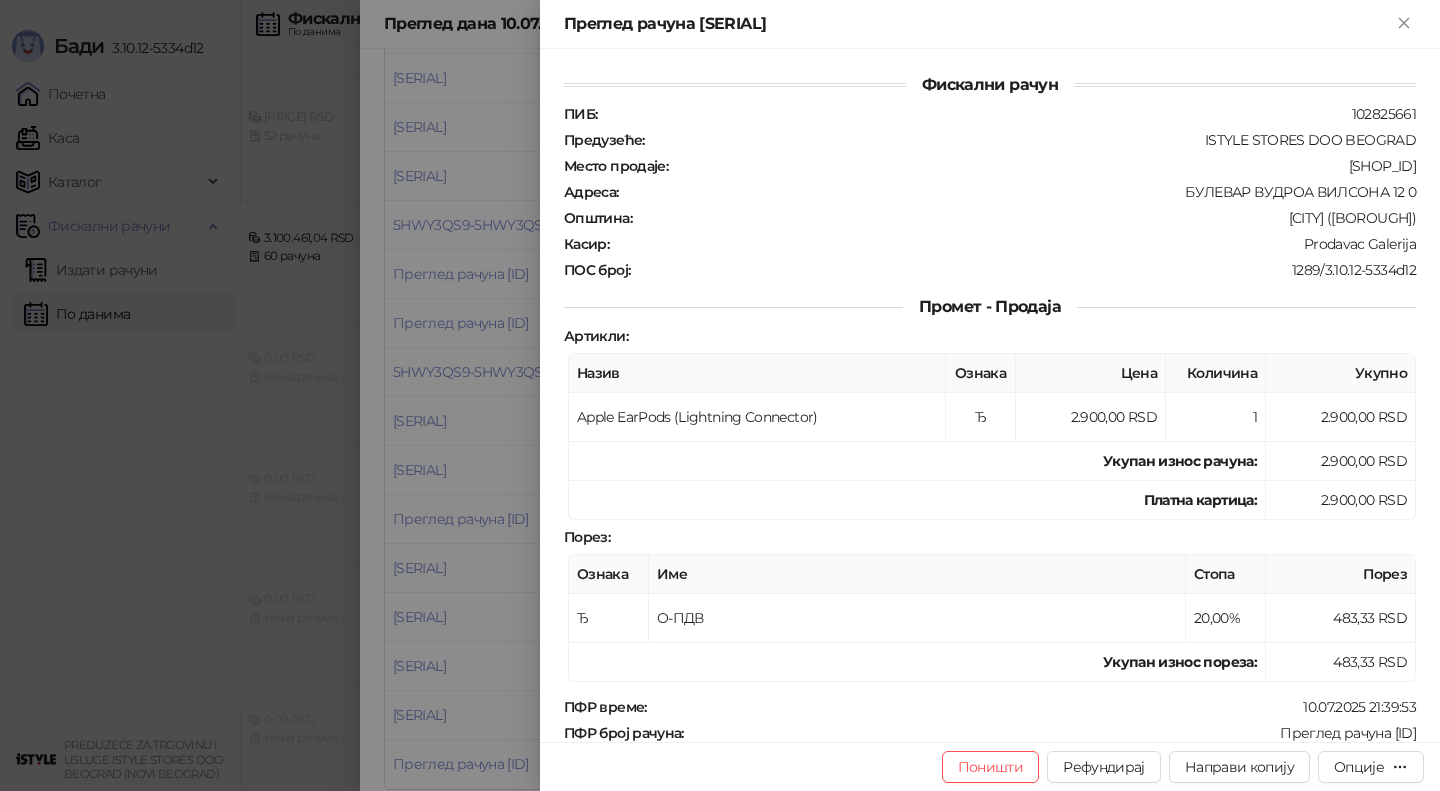 click at bounding box center (720, 395) 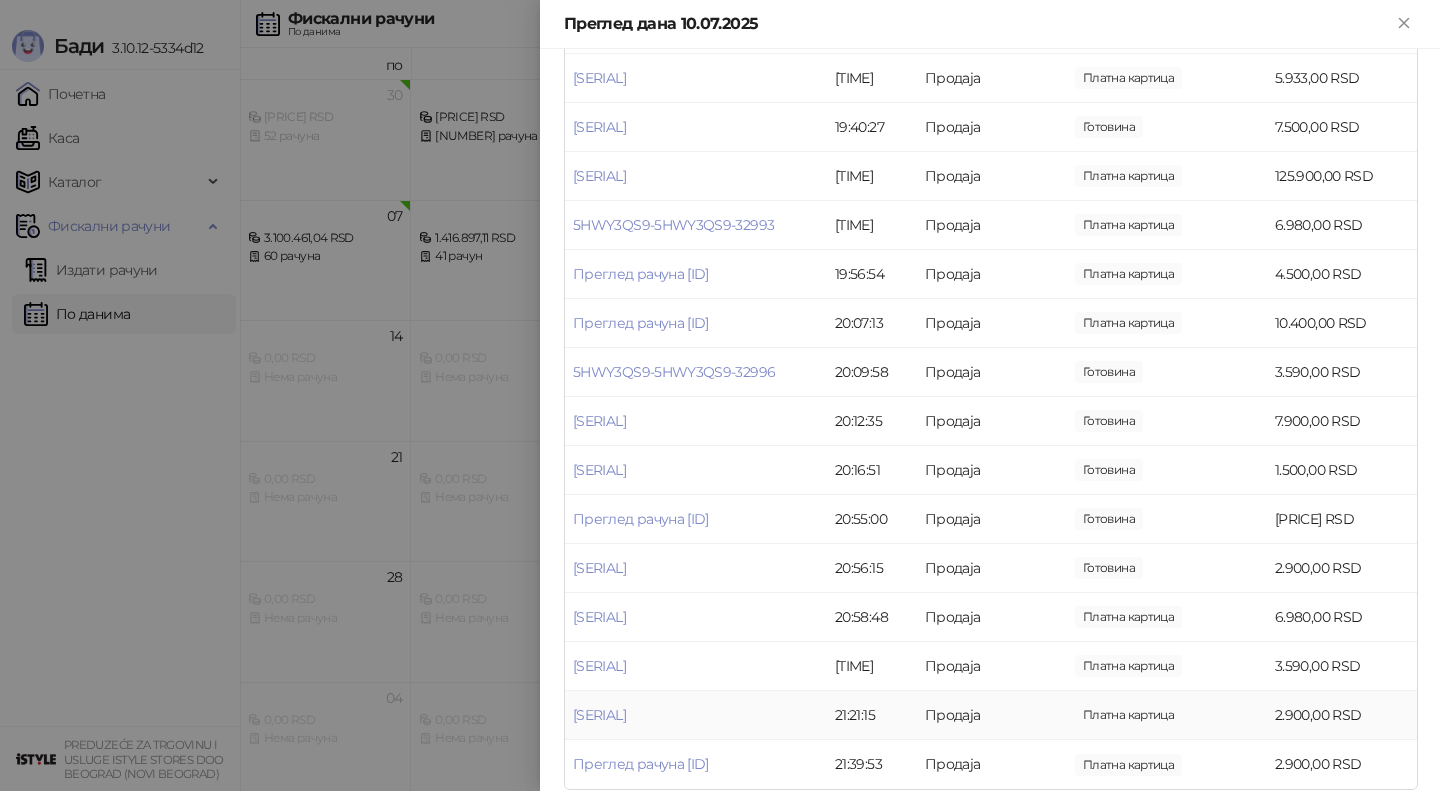 click on "[SERIAL]" at bounding box center [696, 715] 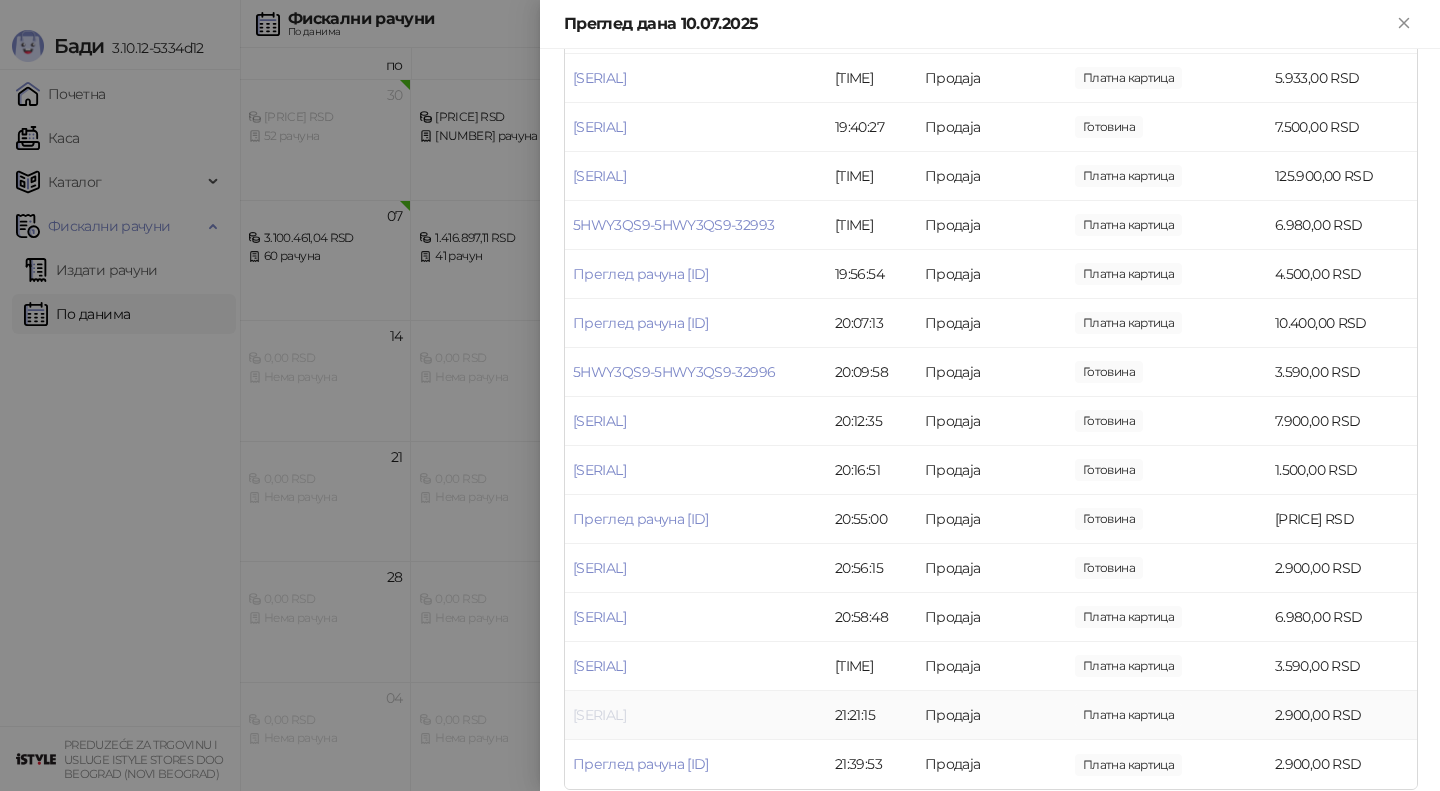 click on "[SERIAL]" at bounding box center [599, 715] 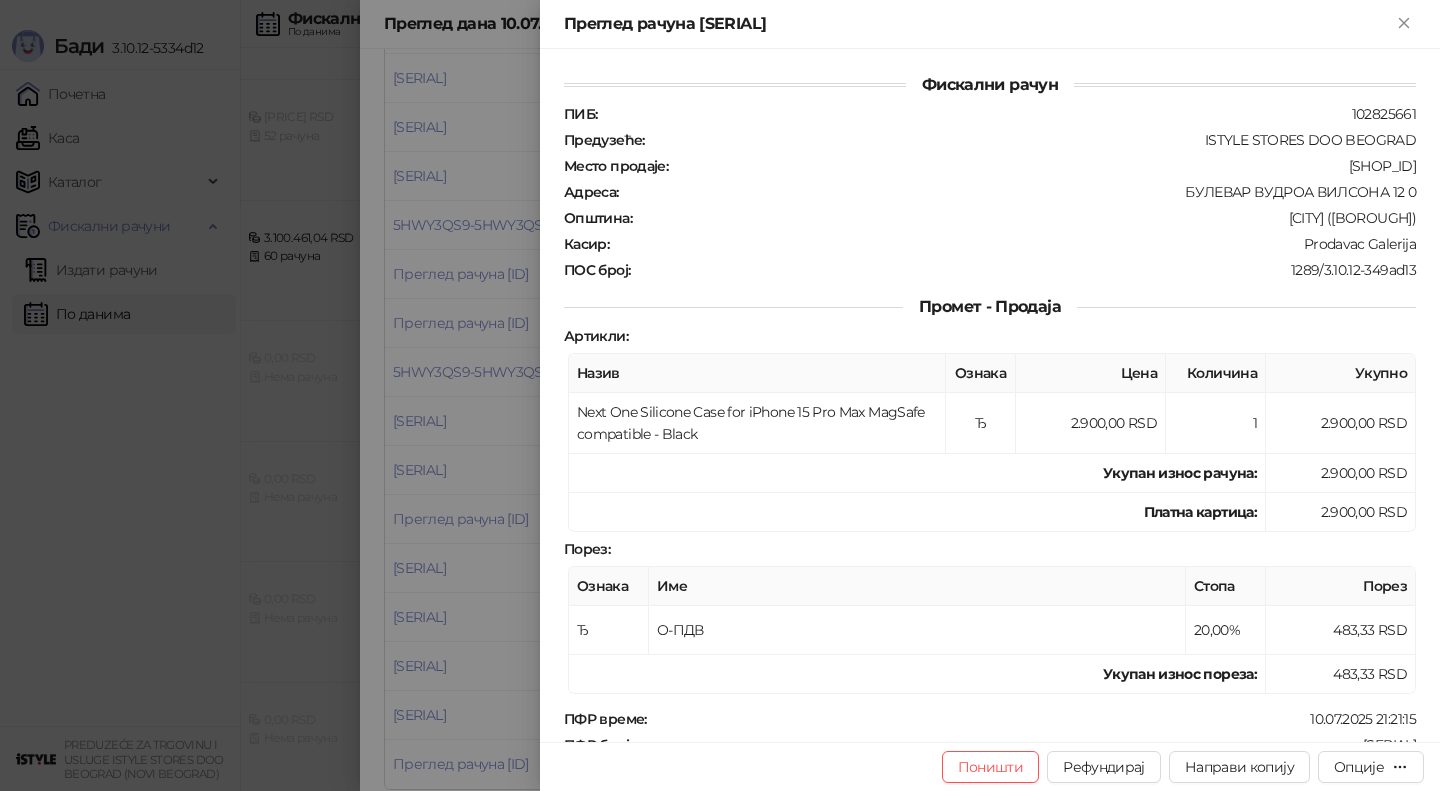 click at bounding box center (720, 395) 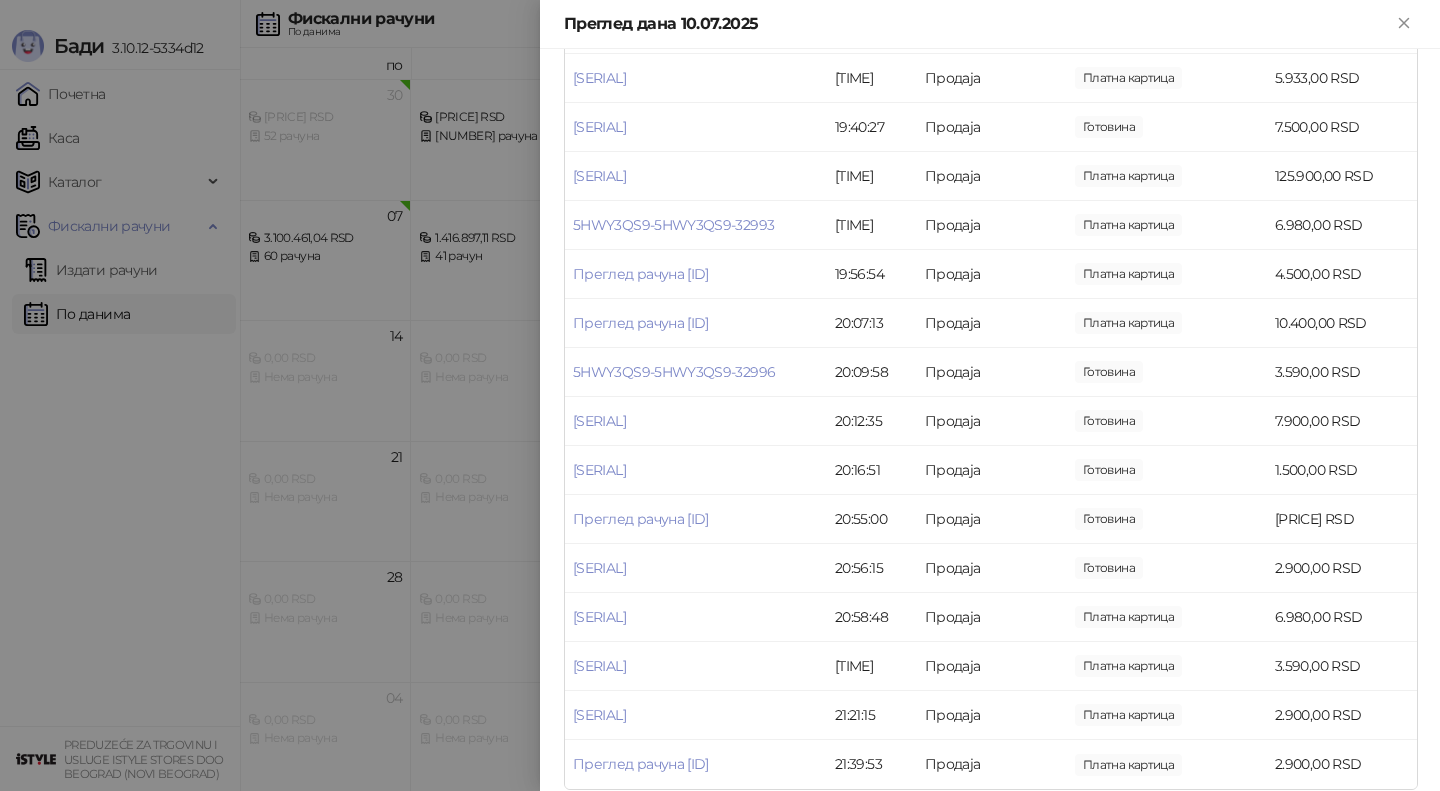 click at bounding box center (720, 395) 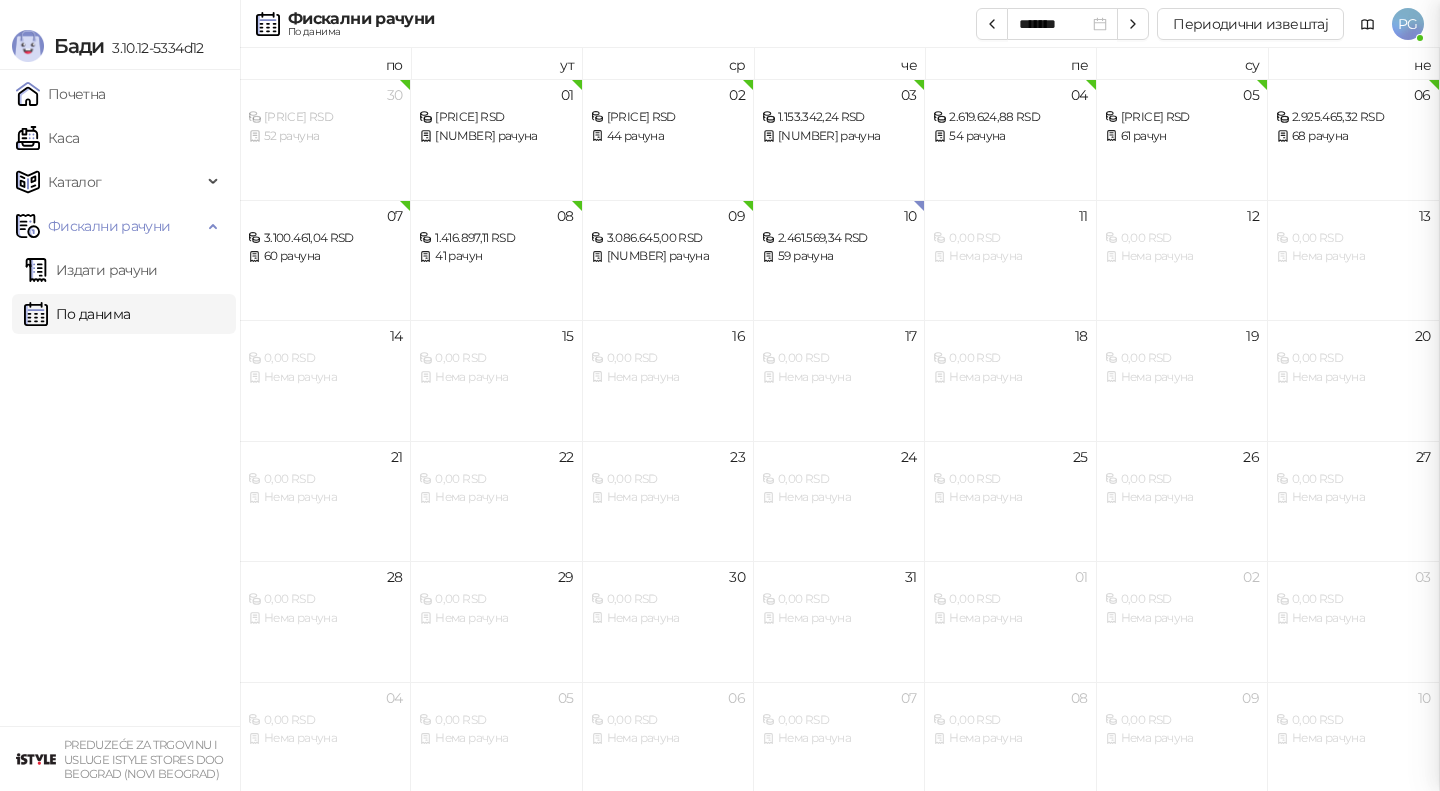 scroll, scrollTop: 0, scrollLeft: 0, axis: both 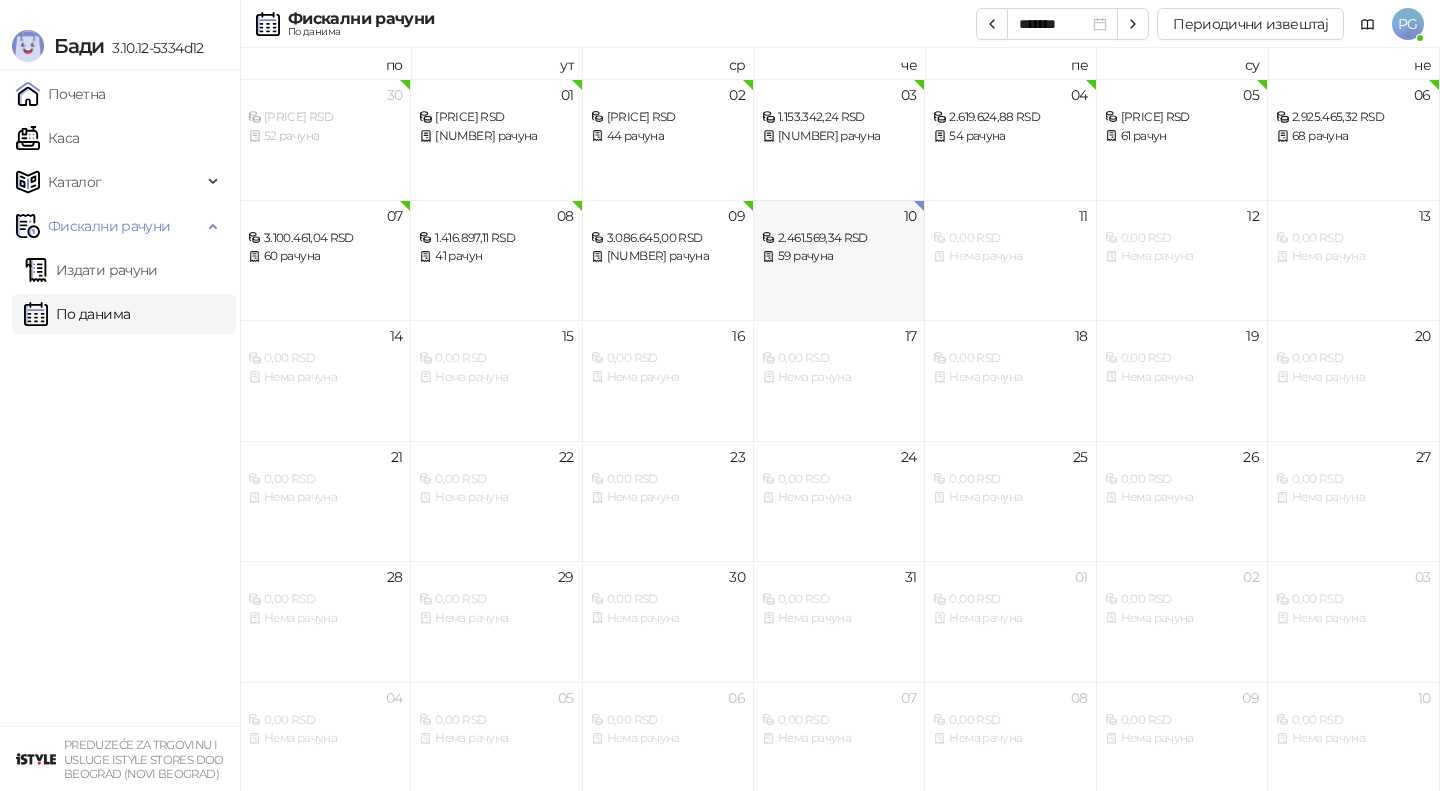 click on "[PRICE] RSD 59 рачуна" at bounding box center (839, 238) 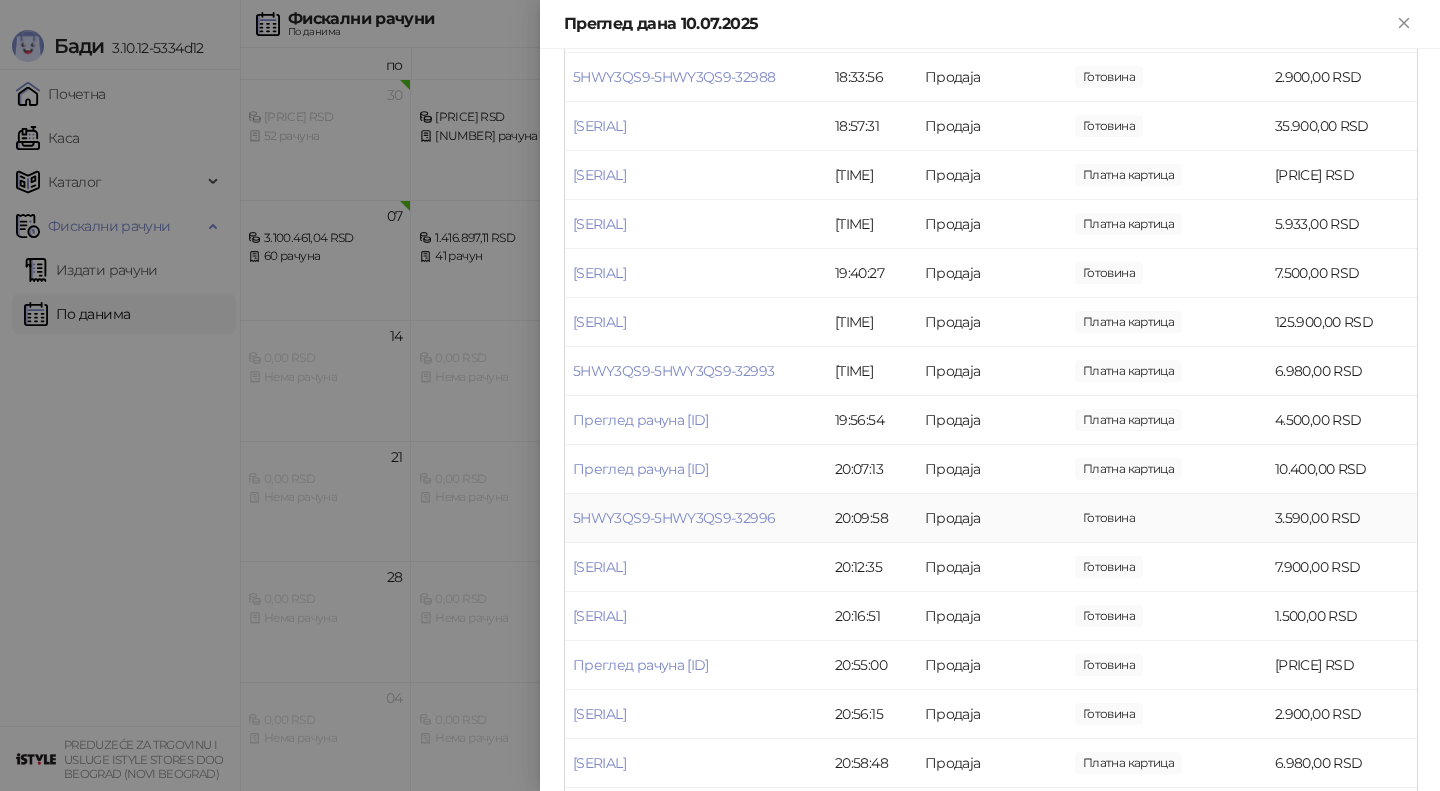 scroll, scrollTop: 2359, scrollLeft: 0, axis: vertical 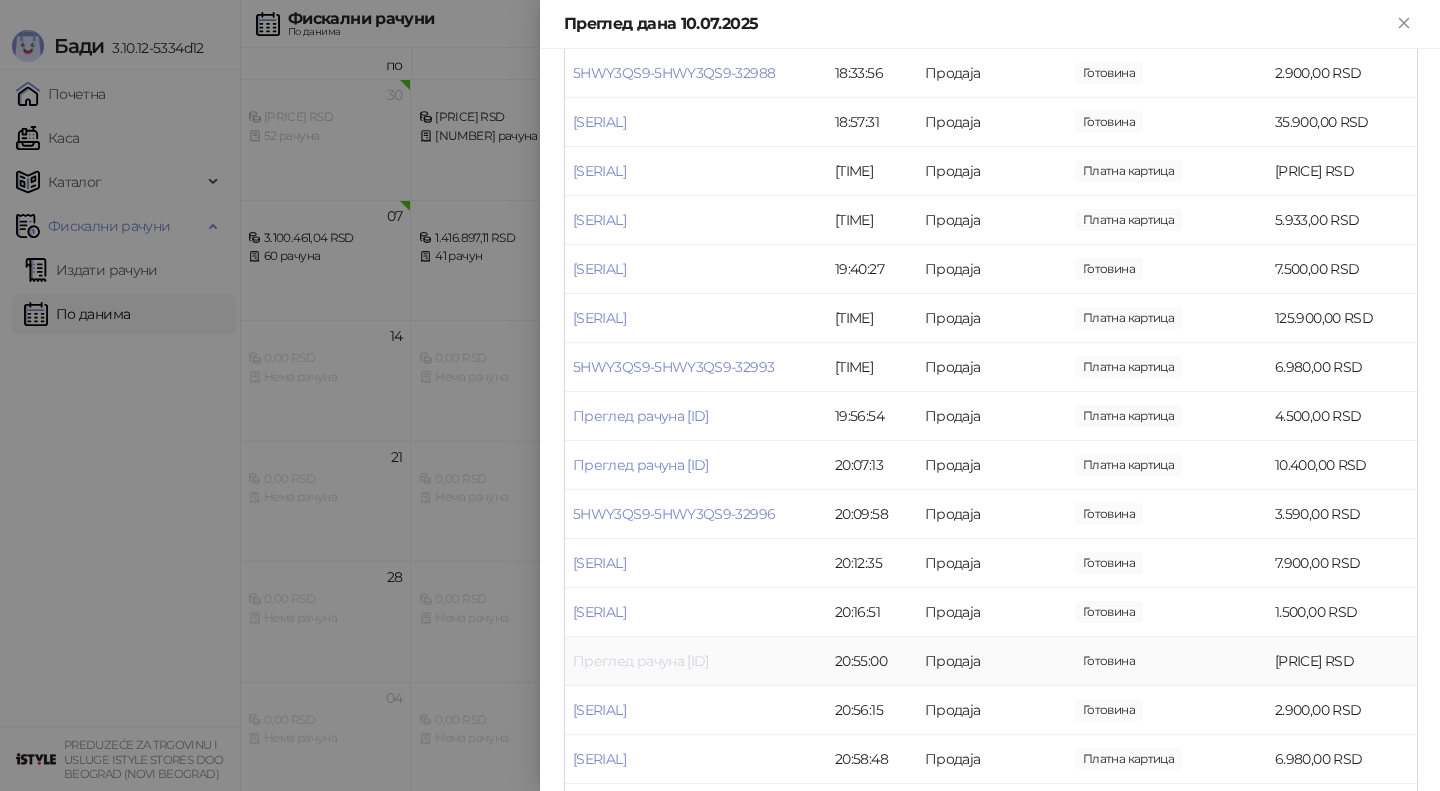 click on "Преглед рачуна [ID]" at bounding box center [641, 661] 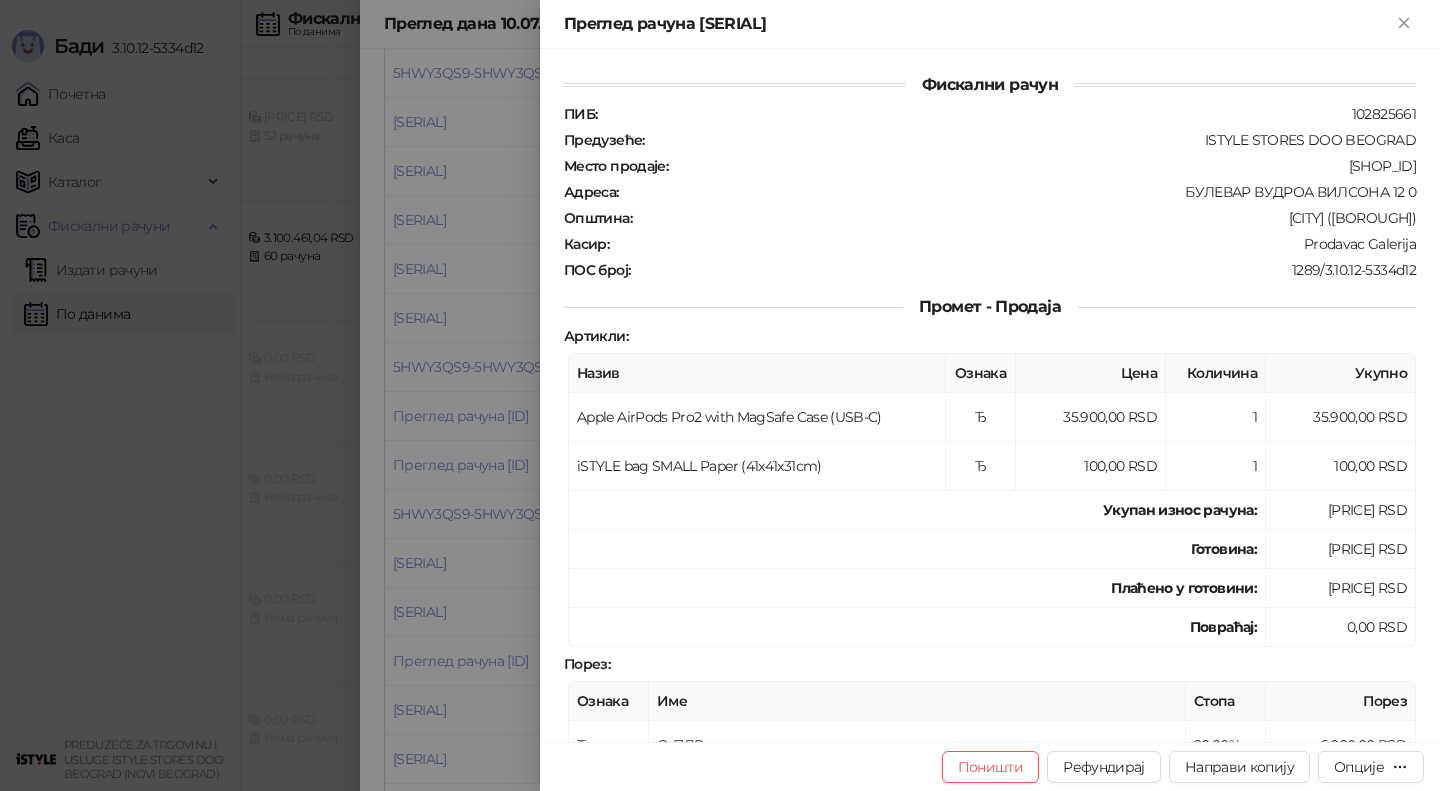 click at bounding box center (720, 395) 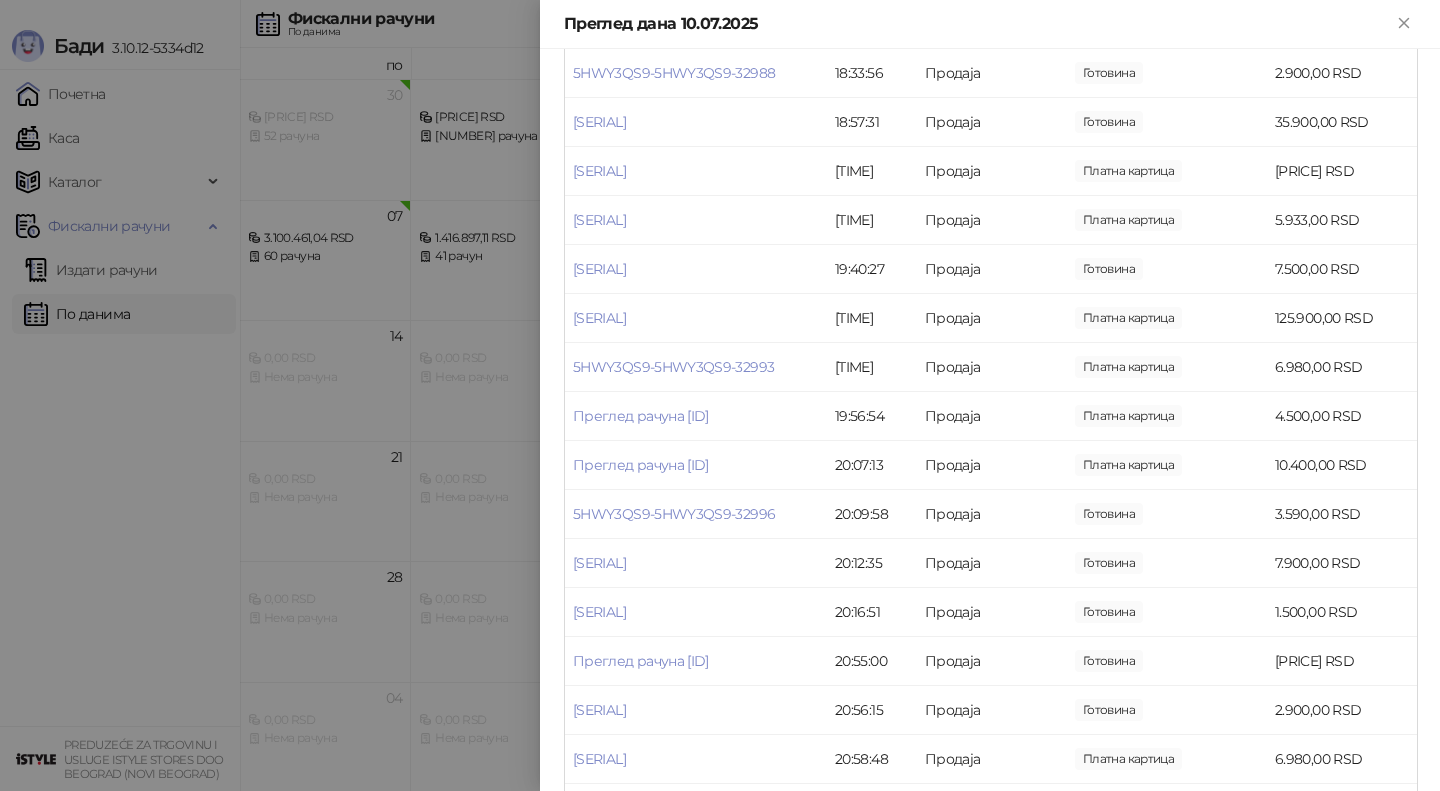 click at bounding box center (720, 395) 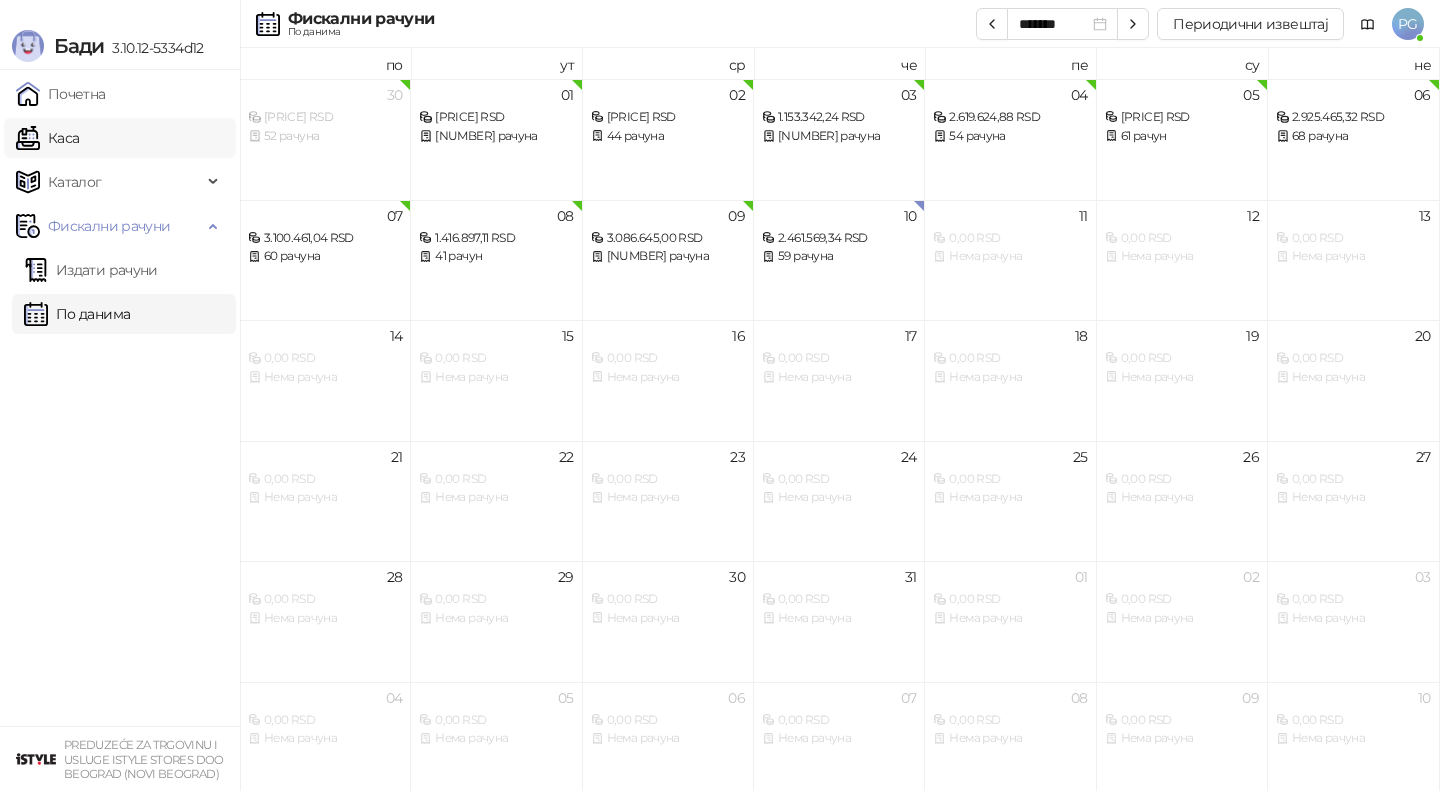 click on "Каса" at bounding box center [47, 138] 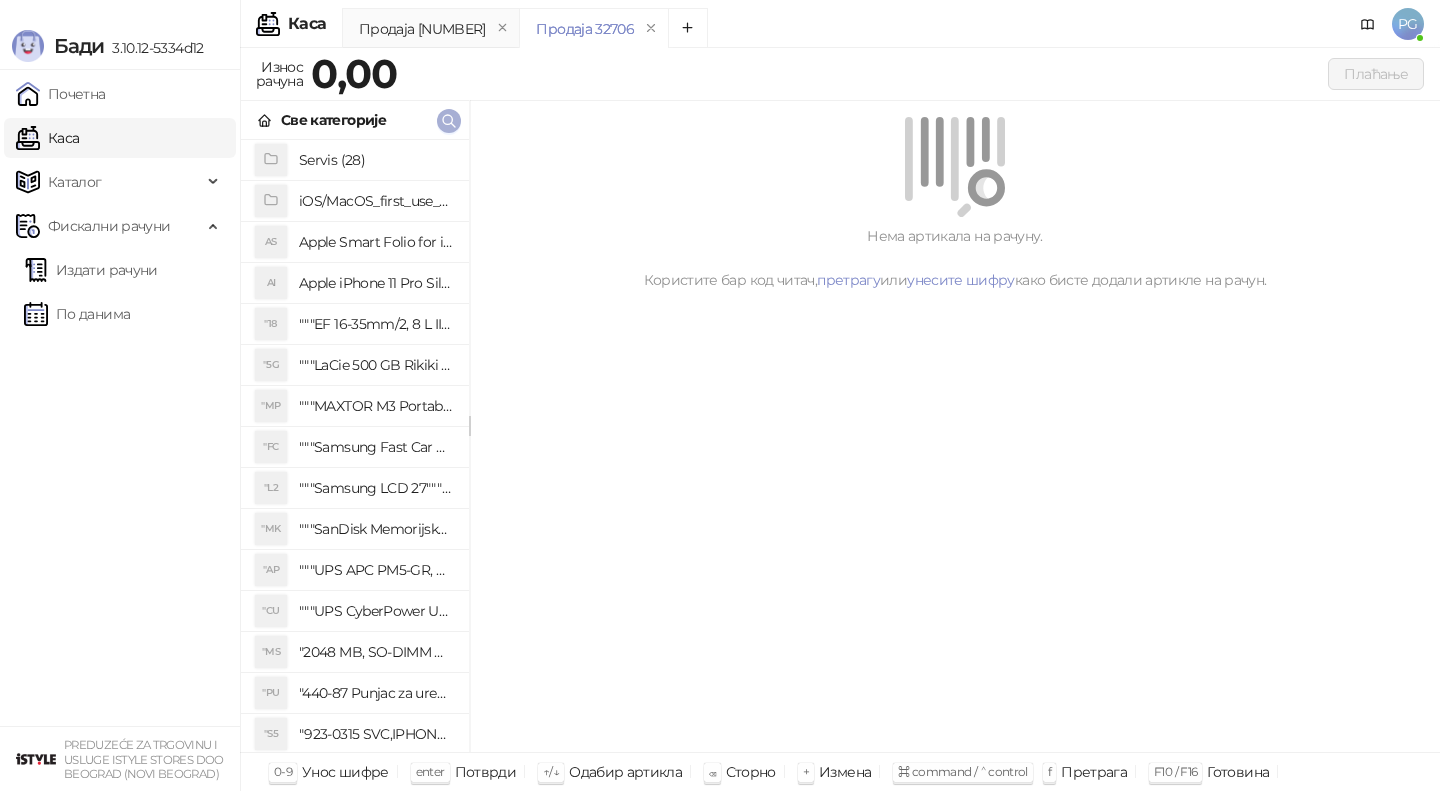 click 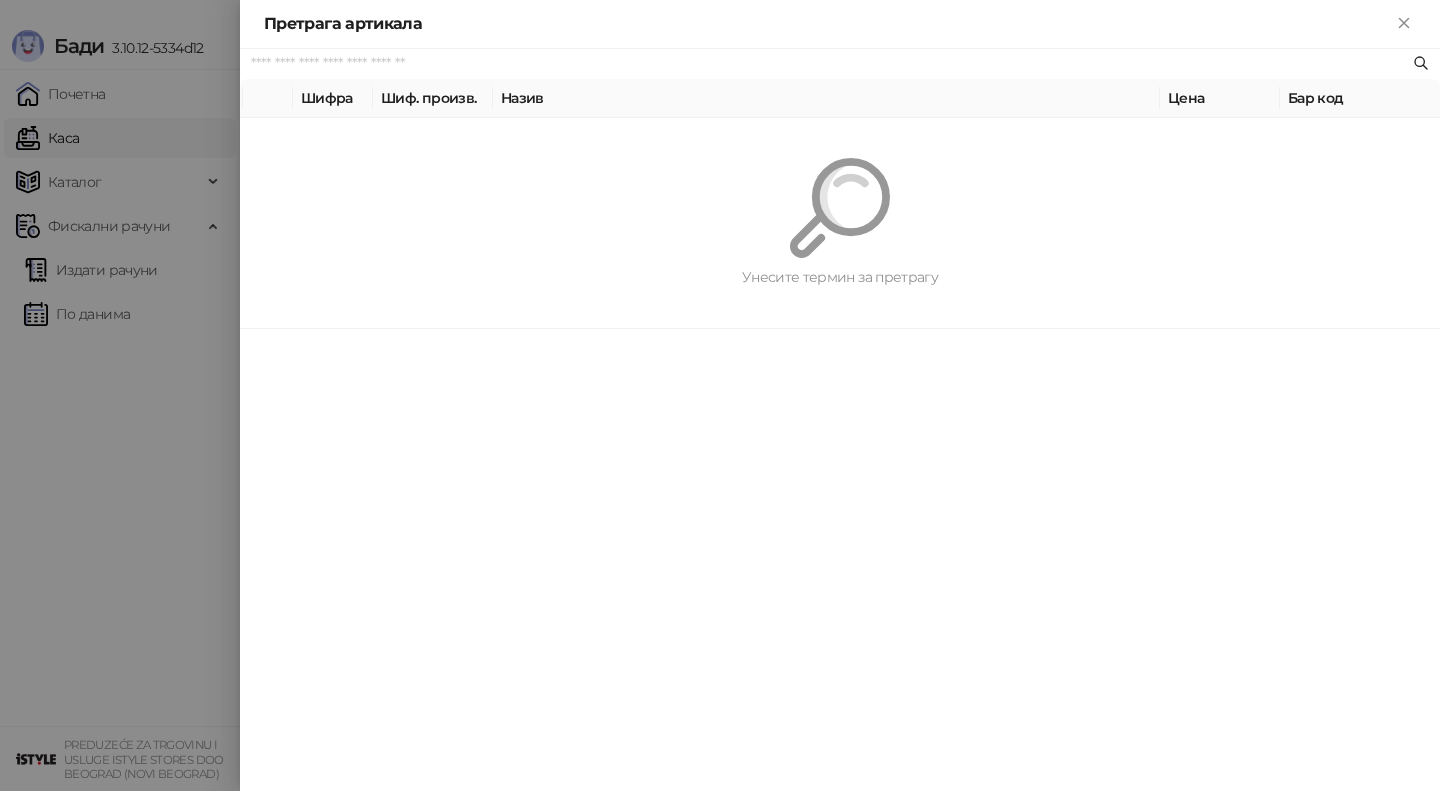 click at bounding box center [720, 395] 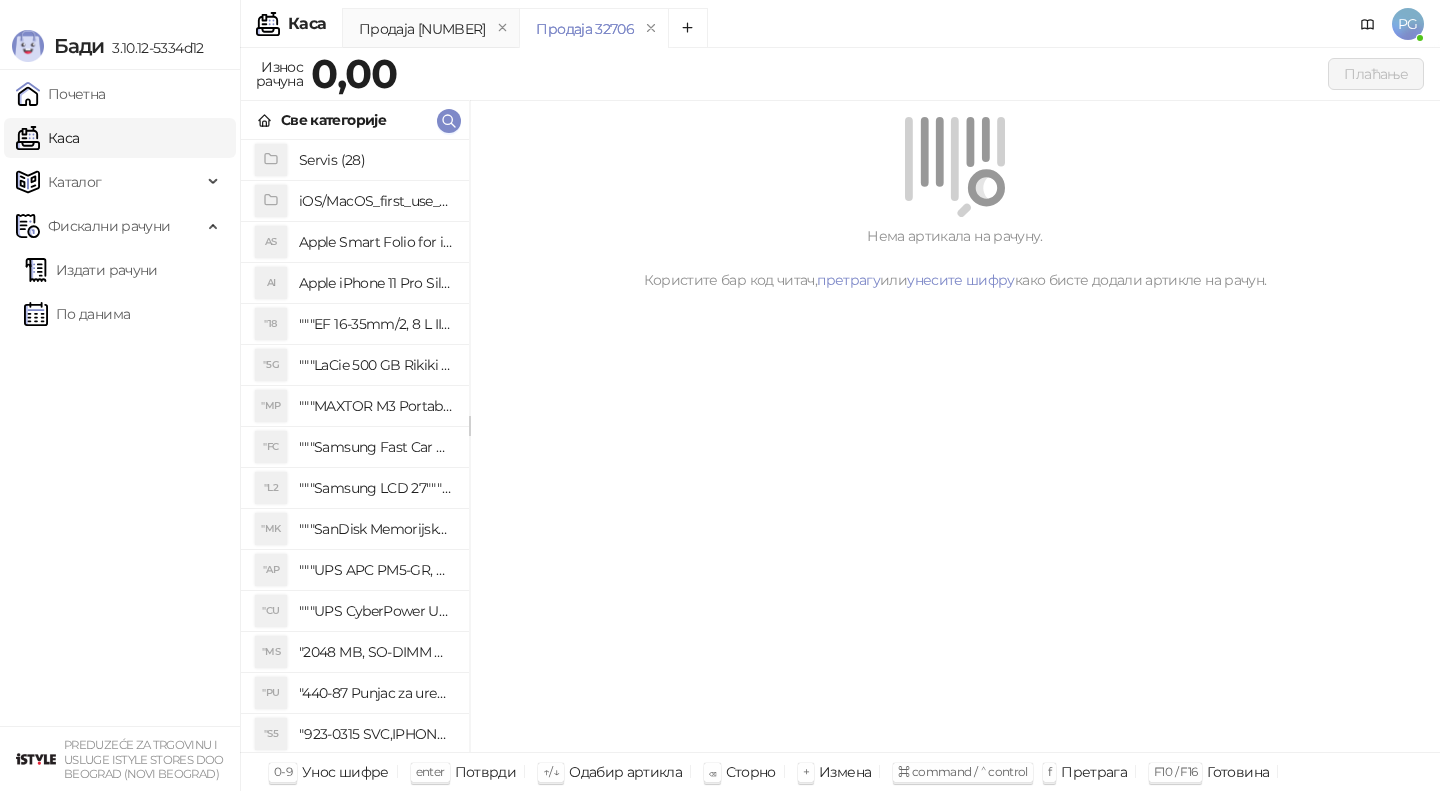 click 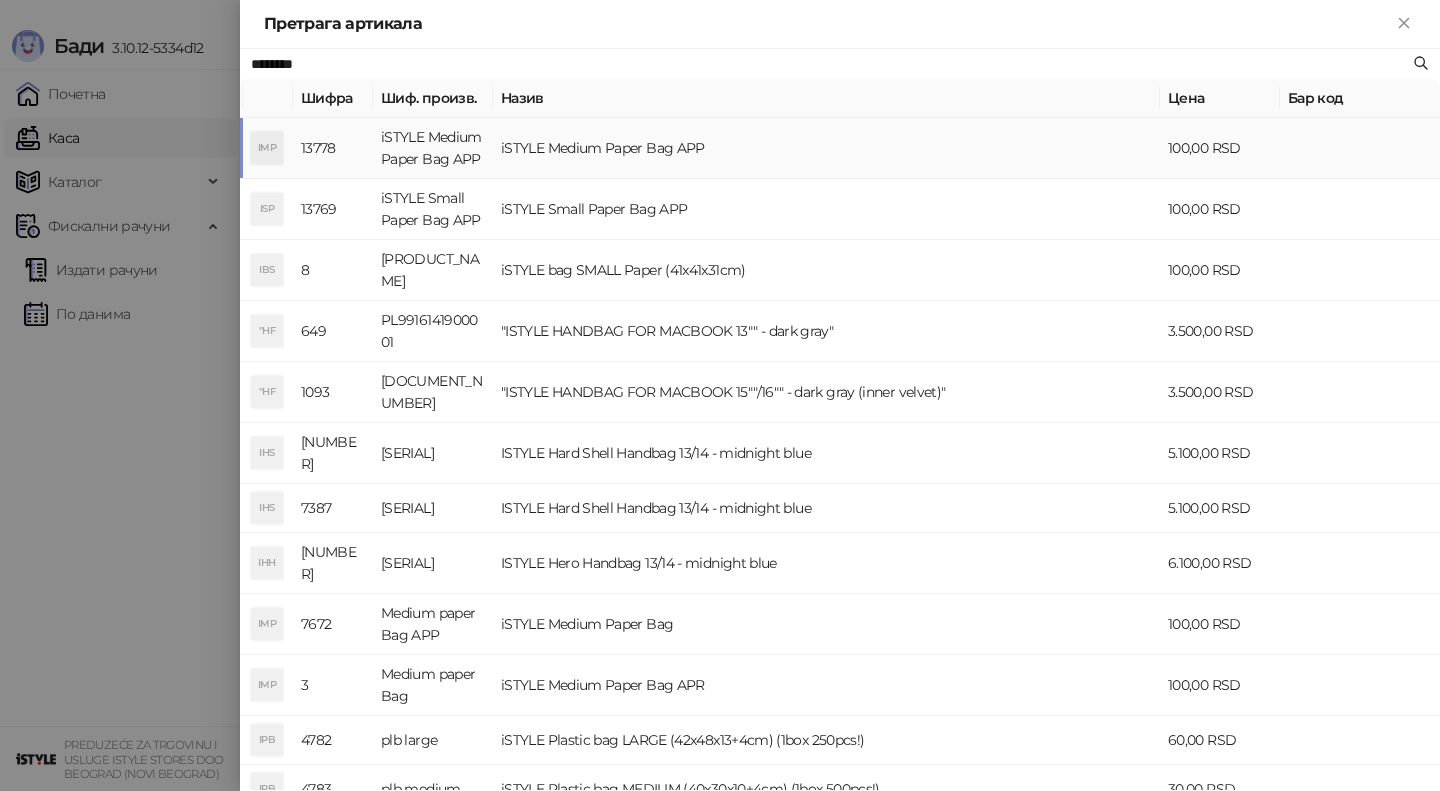 type on "********" 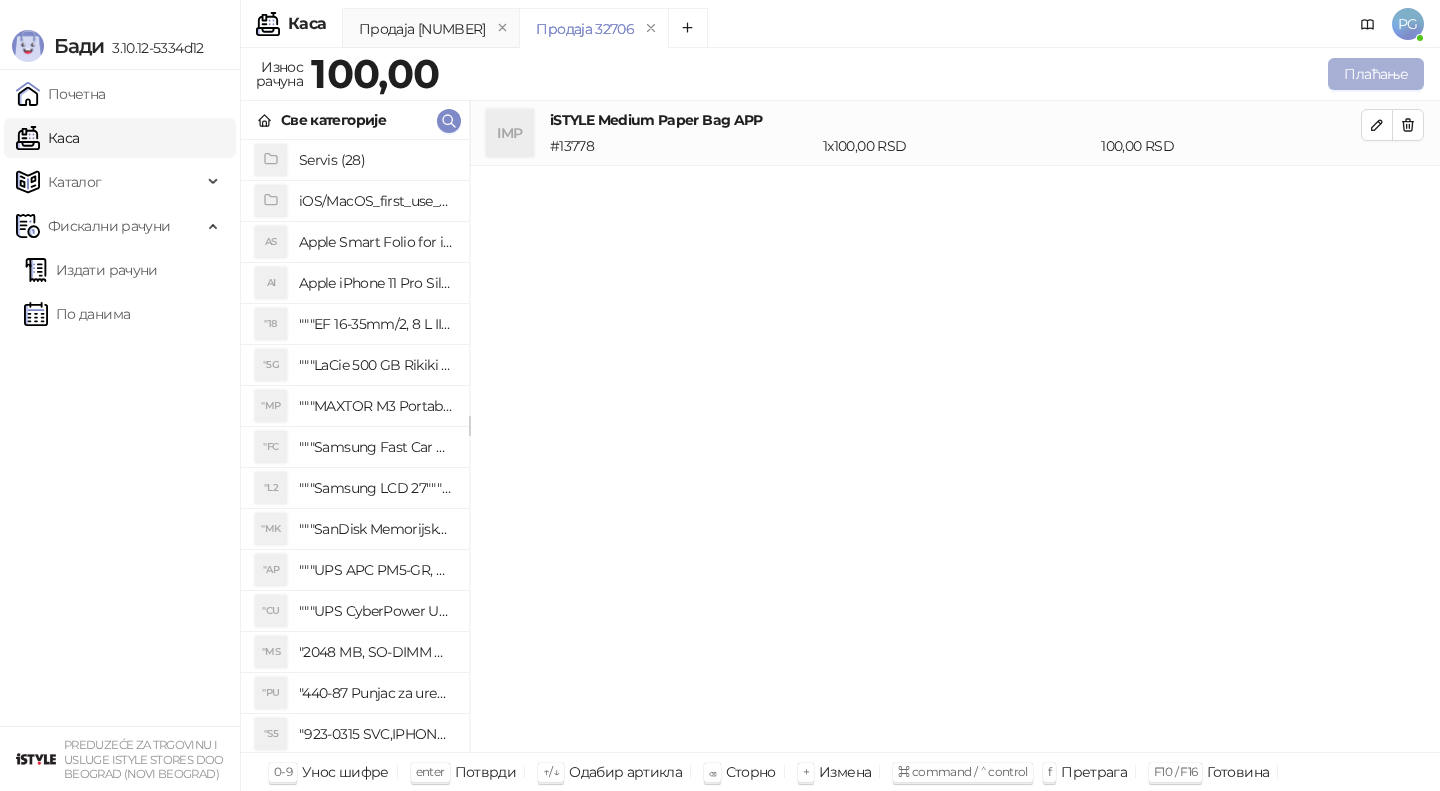 click on "Плаћање" at bounding box center (1376, 74) 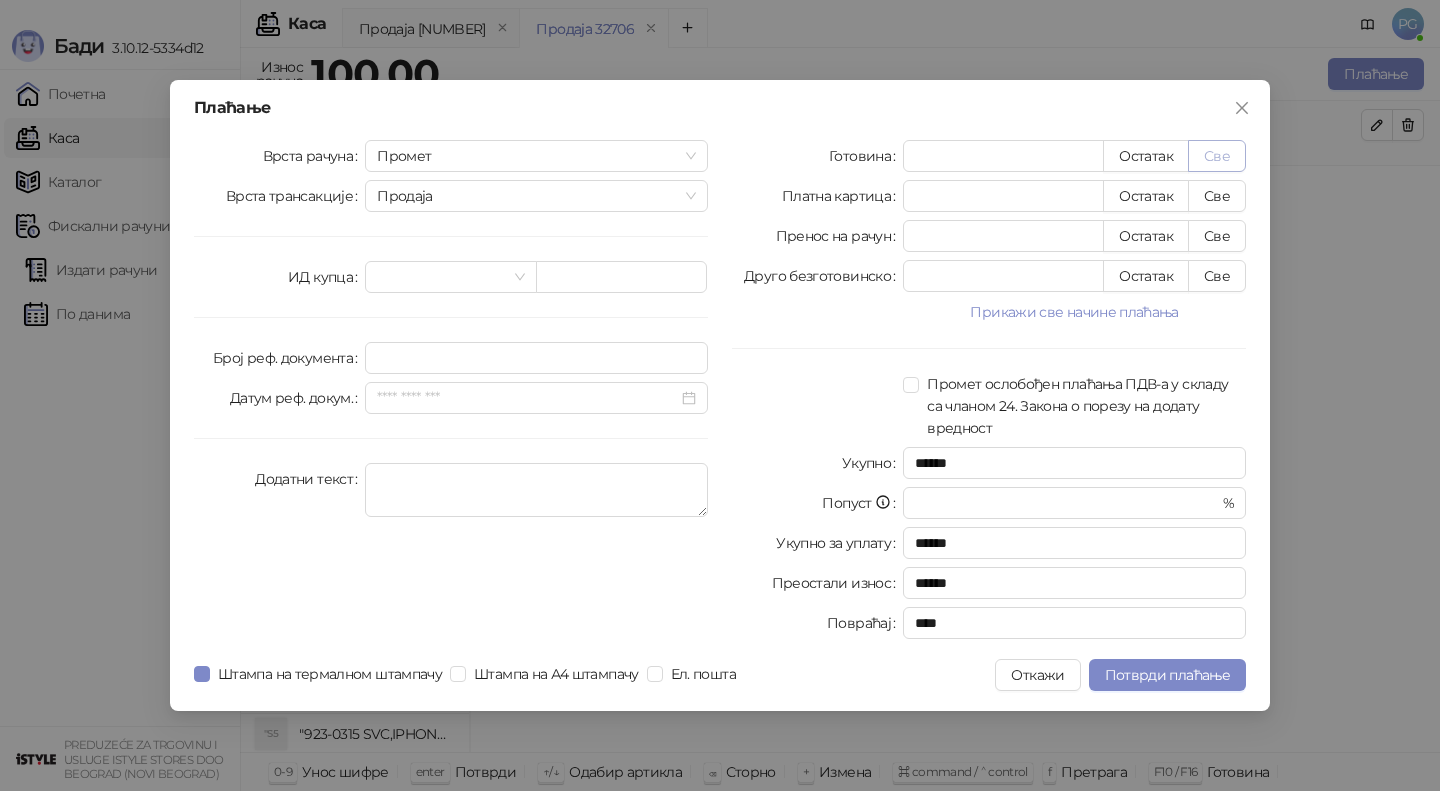 click on "Све" at bounding box center (1217, 156) 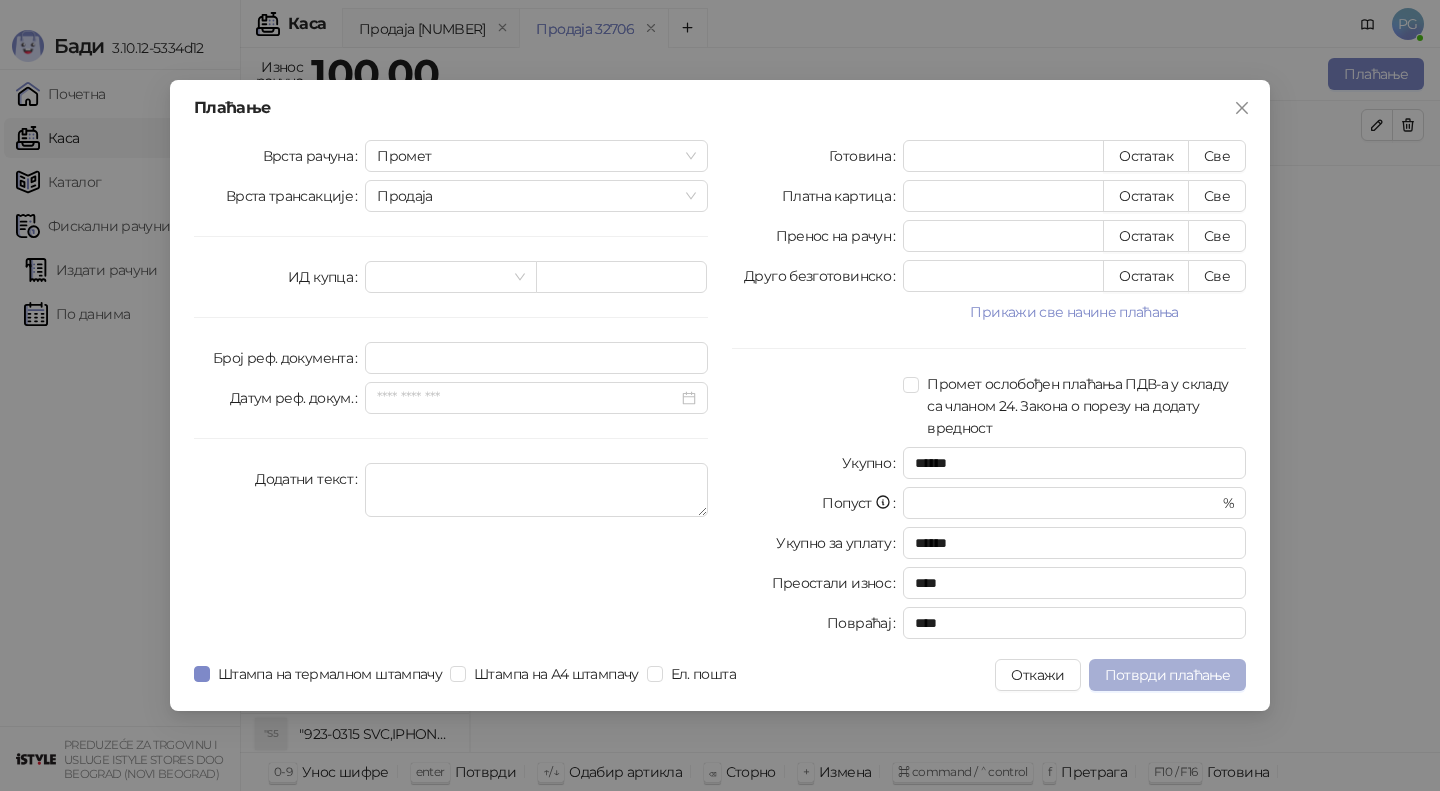 click on "Потврди плаћање" at bounding box center [1167, 675] 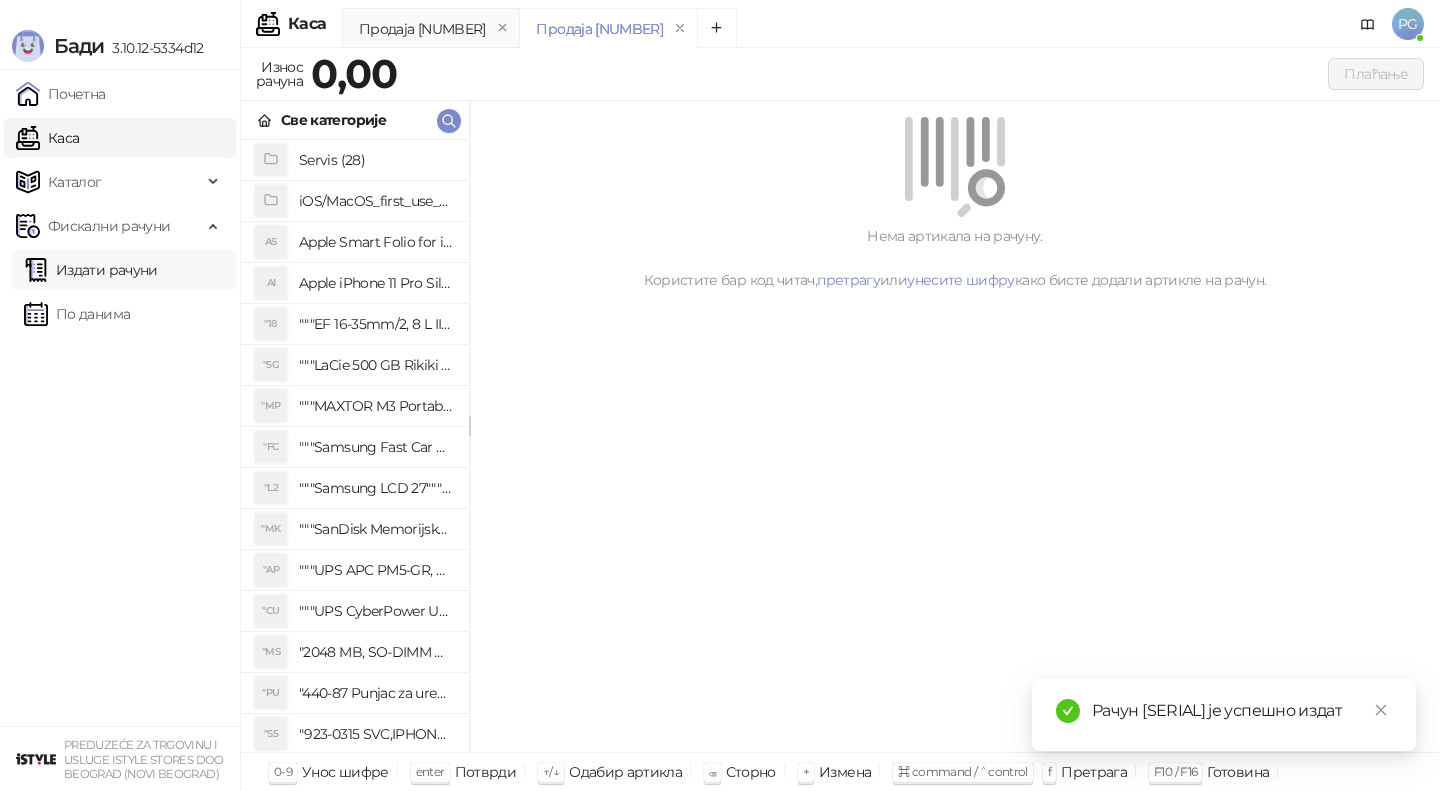 click on "Издати рачуни" at bounding box center [91, 270] 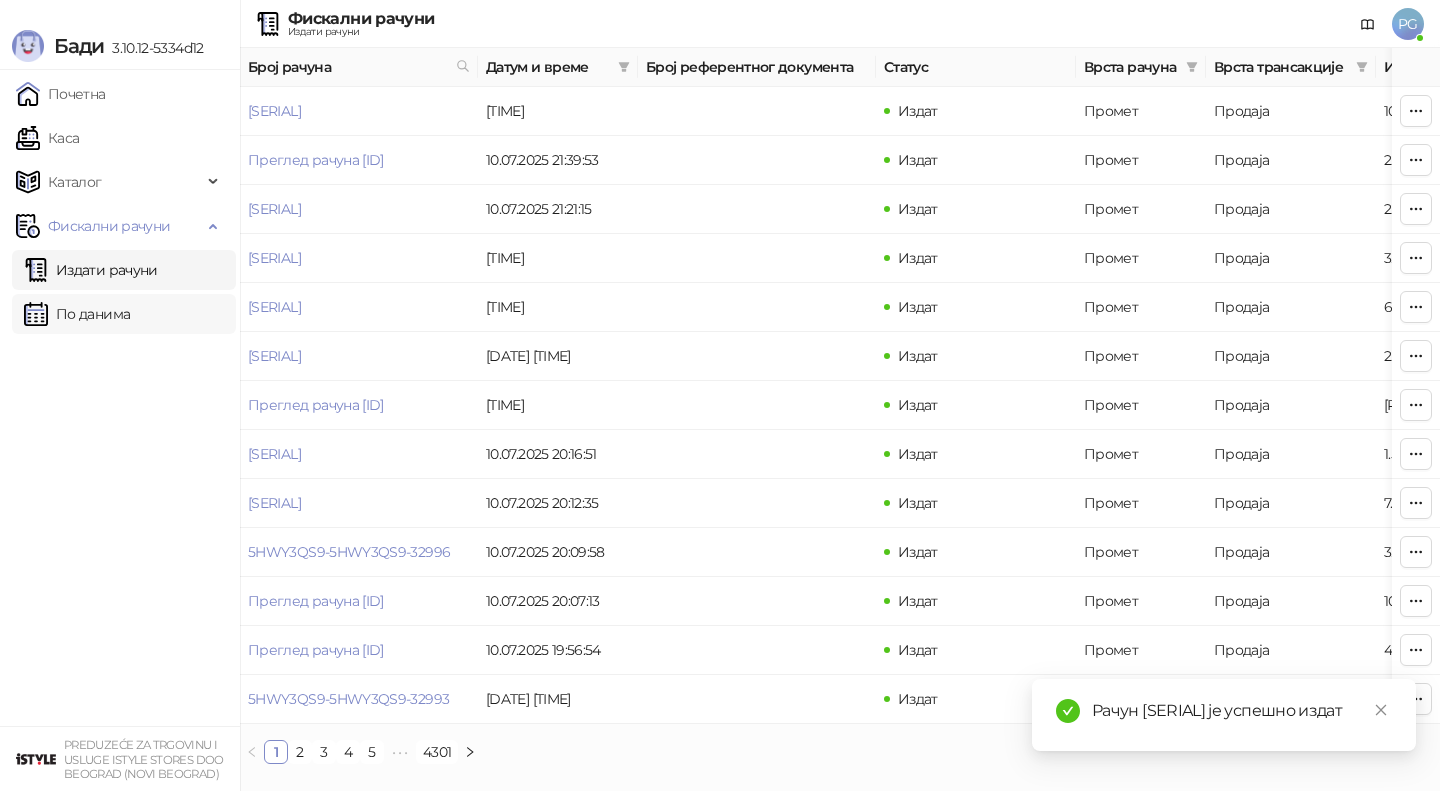 click on "По данима" at bounding box center (77, 314) 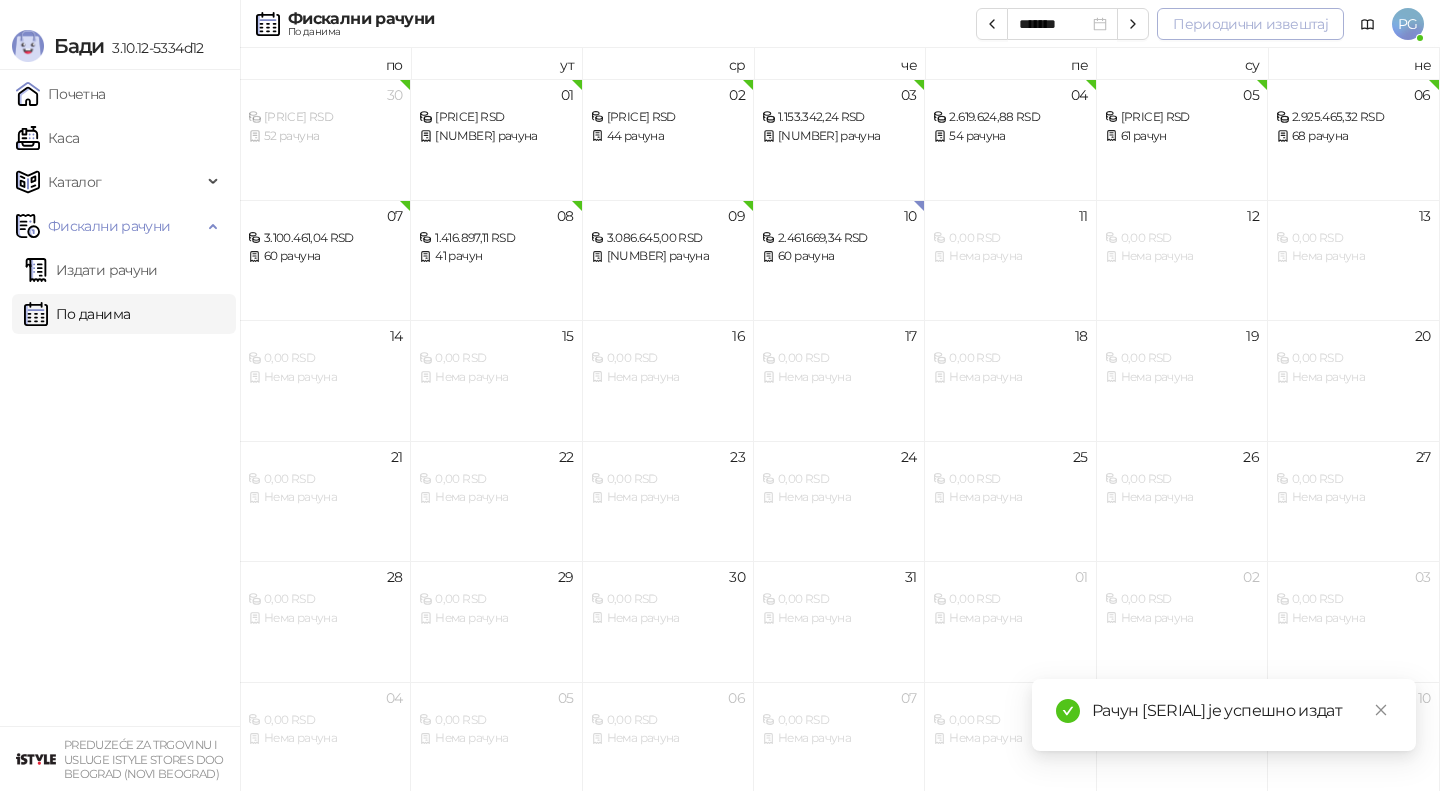 click on "Периодични извештај" at bounding box center [1250, 24] 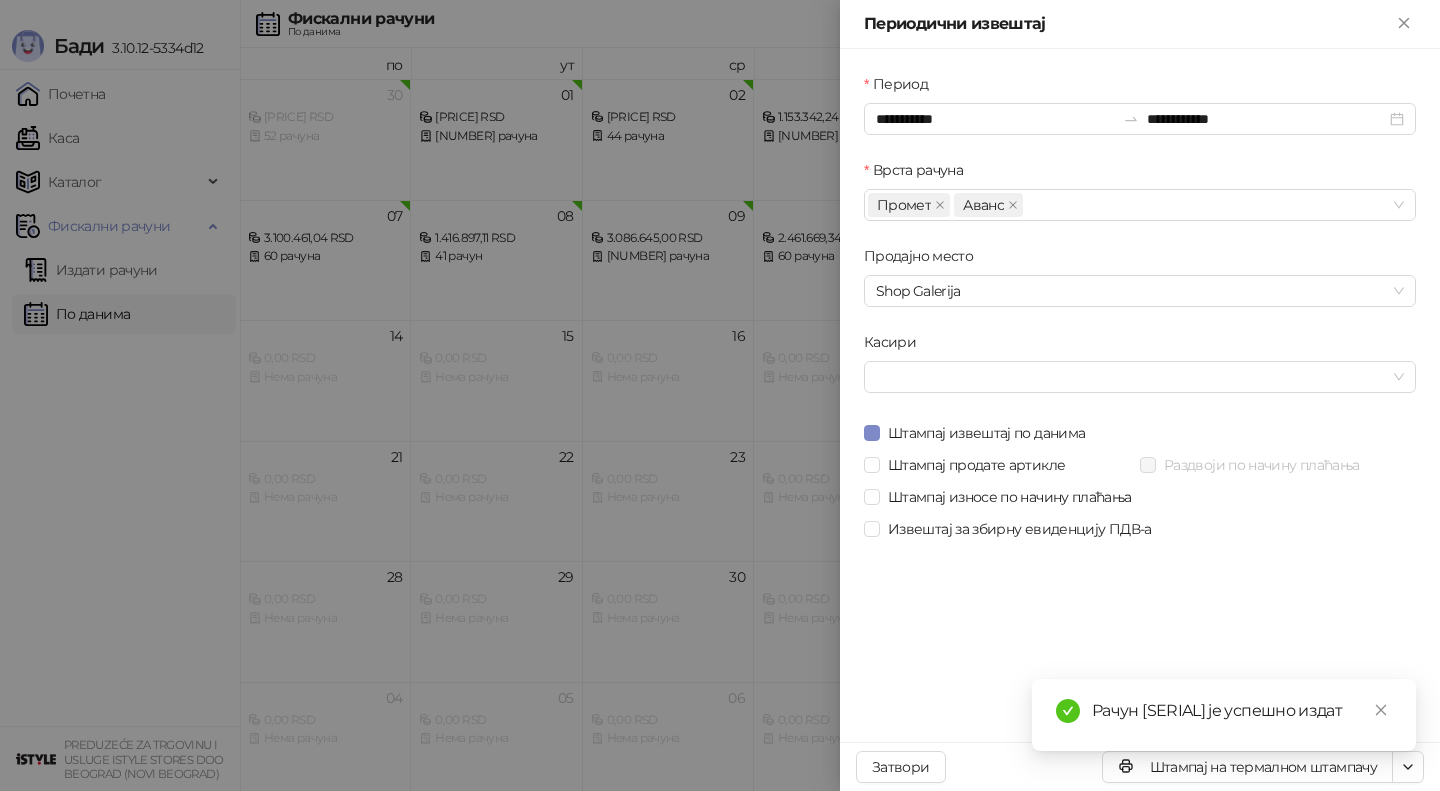 click on "Штампај износе по начину плаћања" at bounding box center (1140, 497) 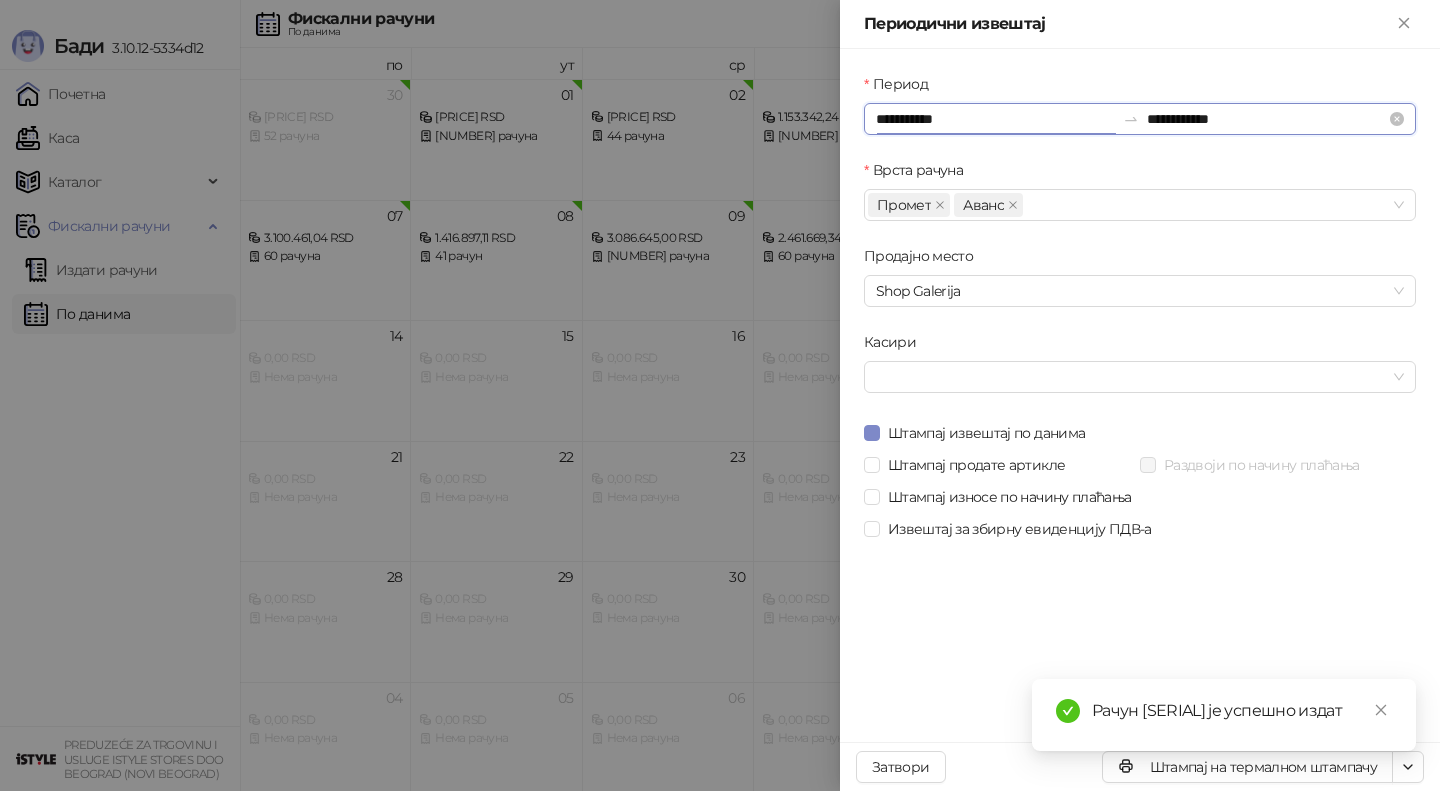 click on "**********" at bounding box center [995, 119] 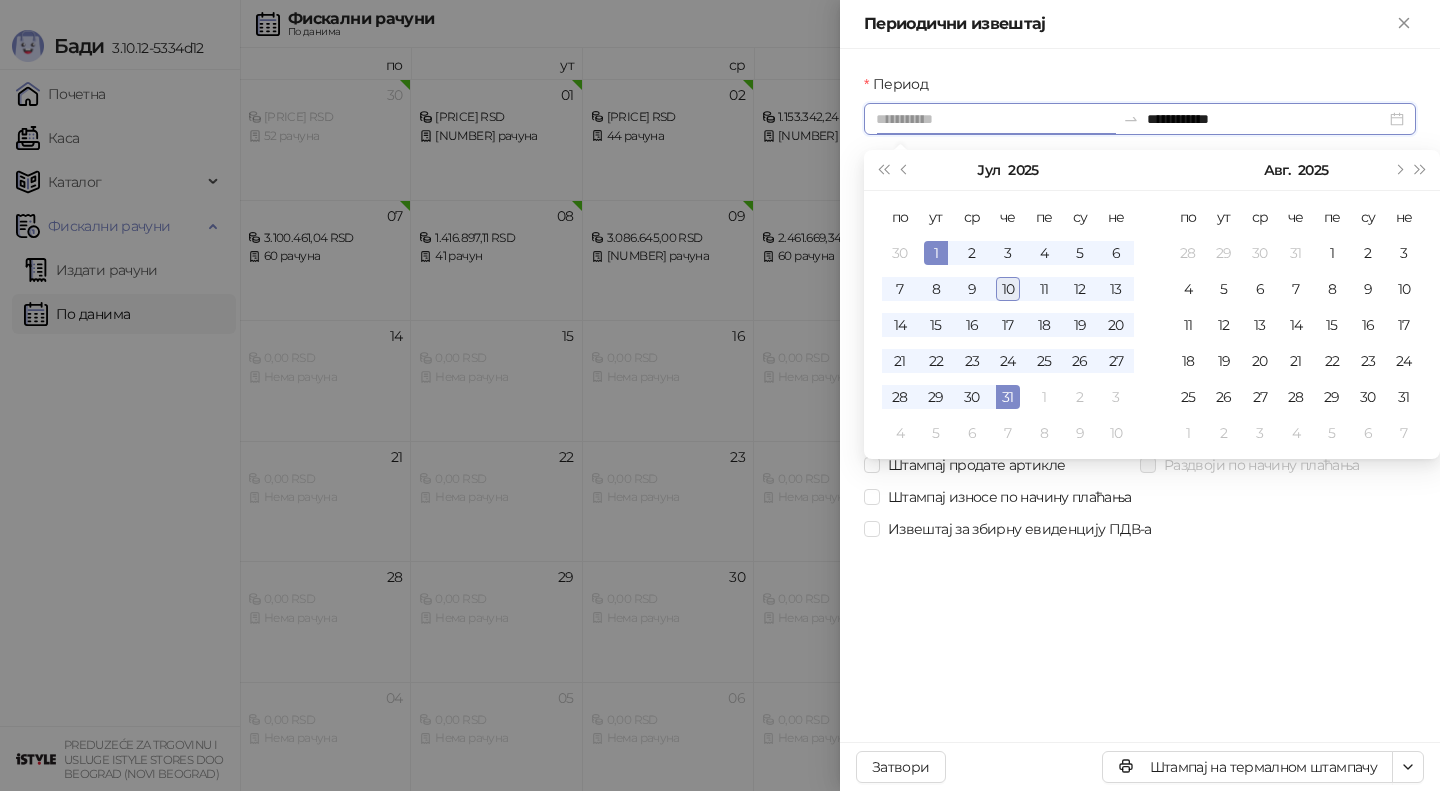 type on "**********" 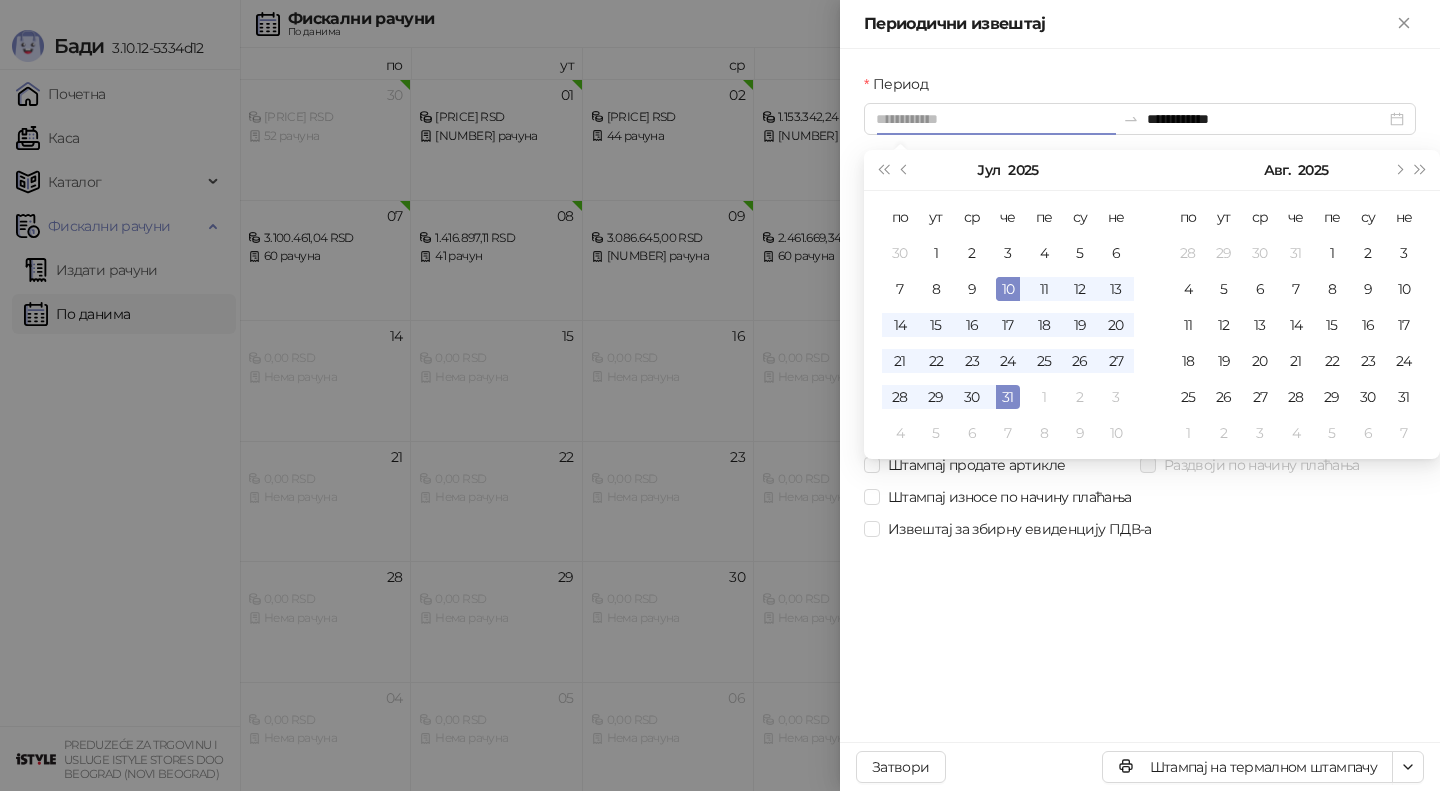 click on "10" at bounding box center (1008, 289) 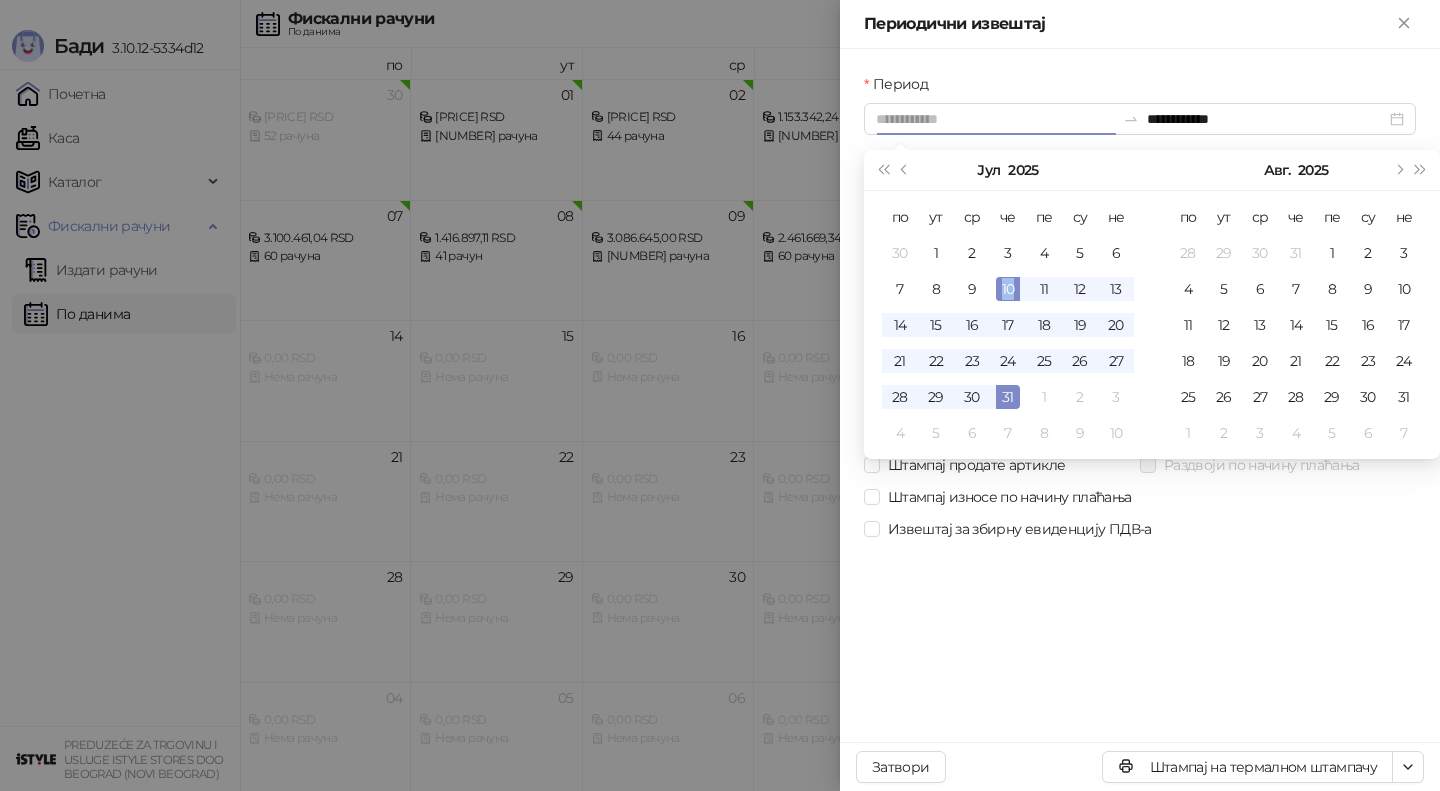 click on "10" at bounding box center (1008, 289) 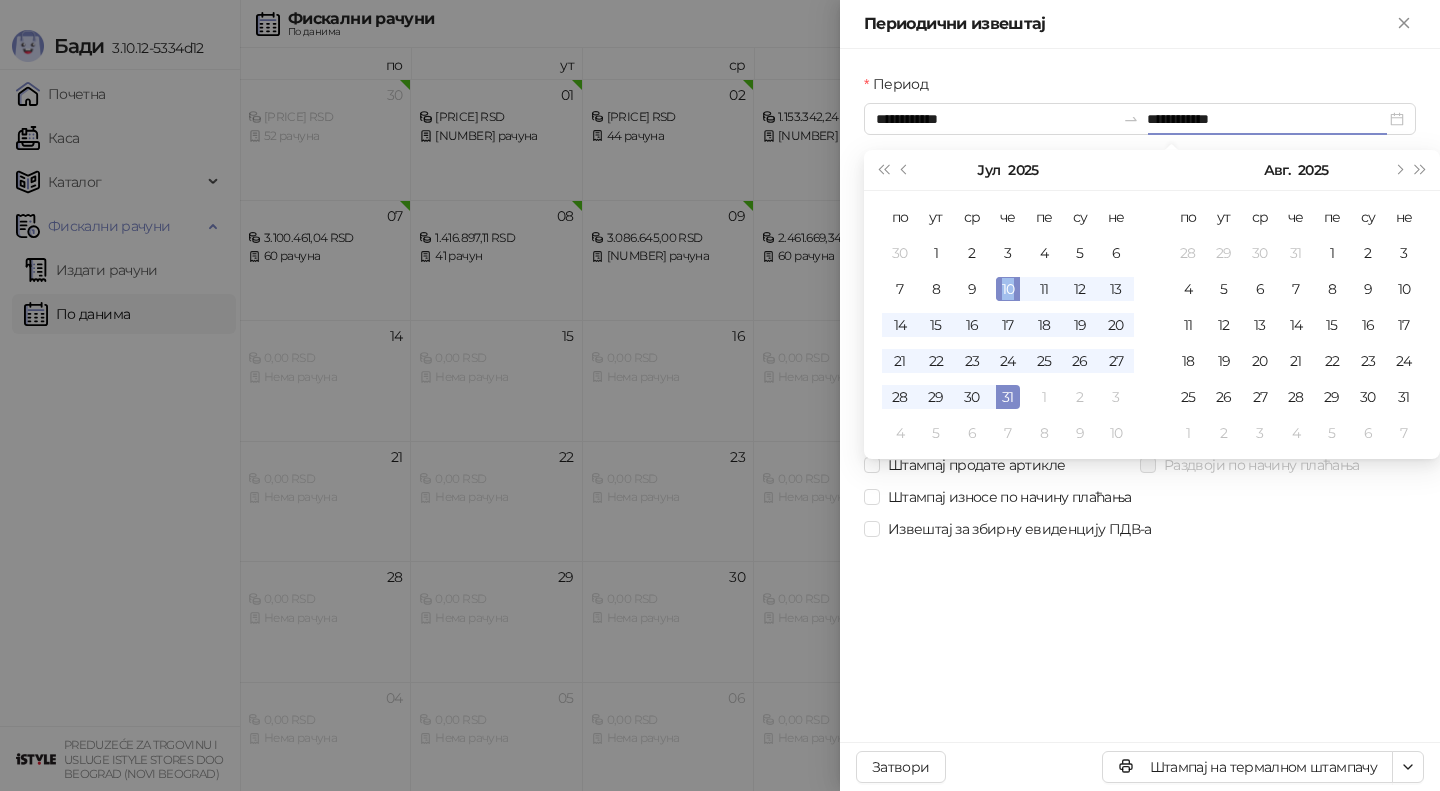 type on "**********" 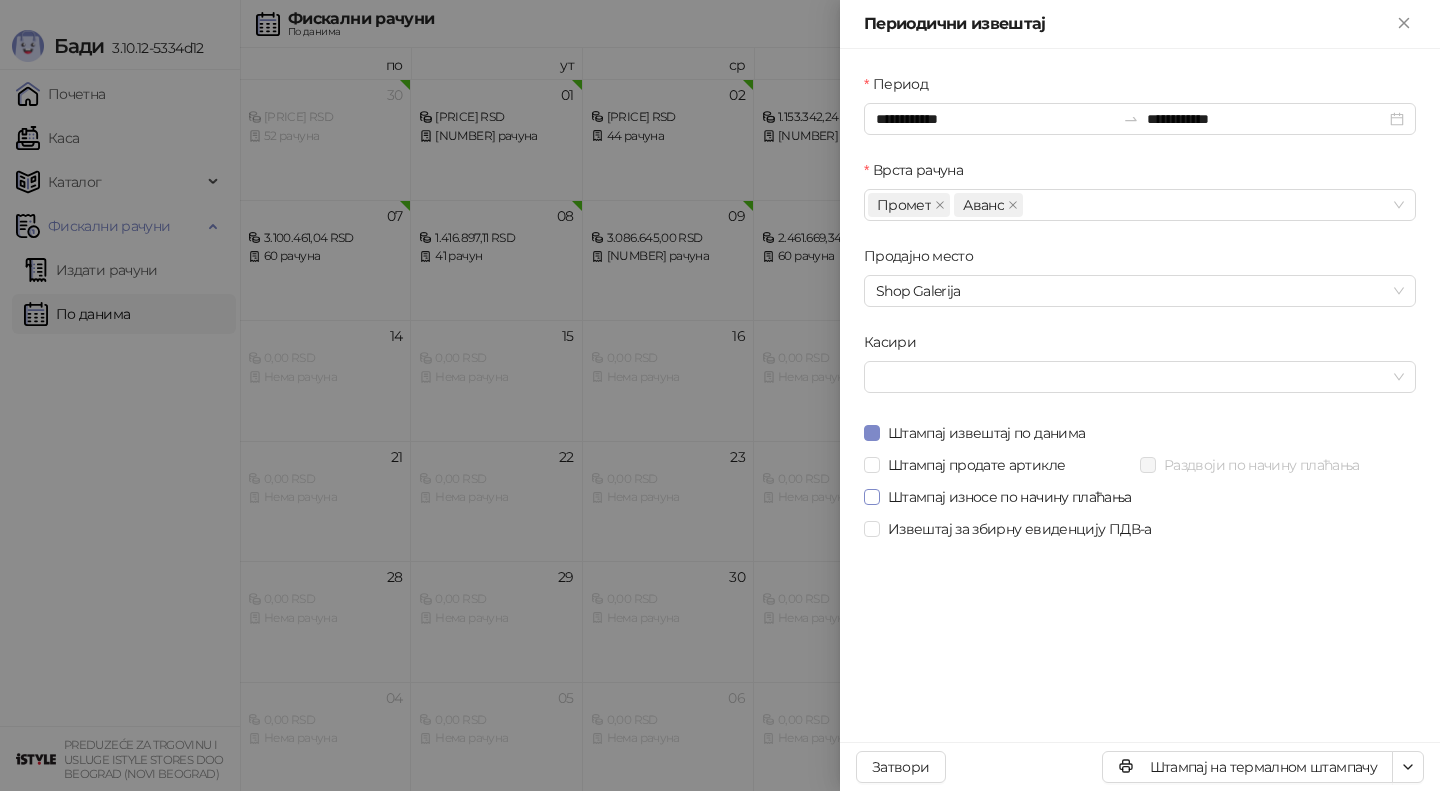 click on "Штампај износе по начину плаћања" at bounding box center (1010, 497) 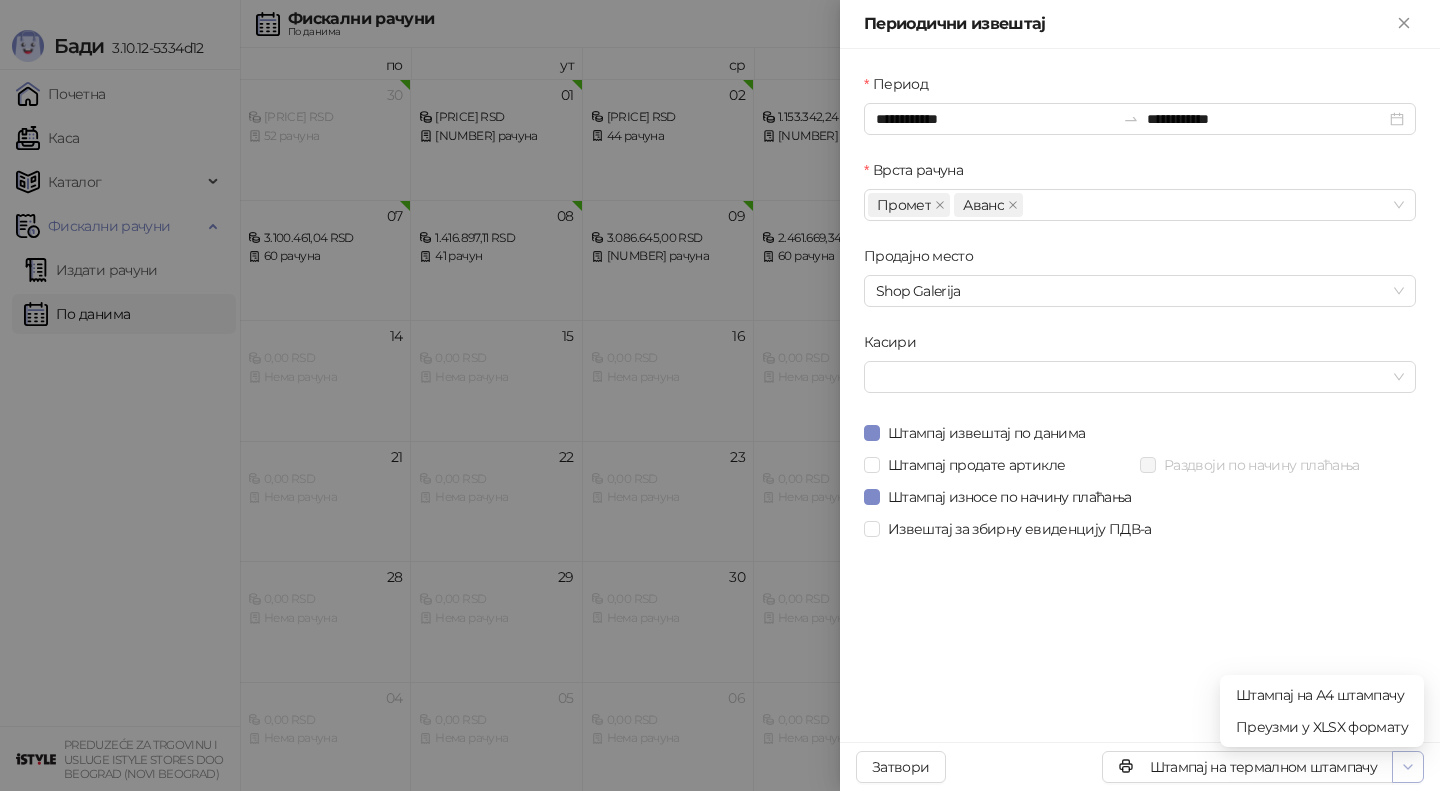 click at bounding box center (1408, 767) 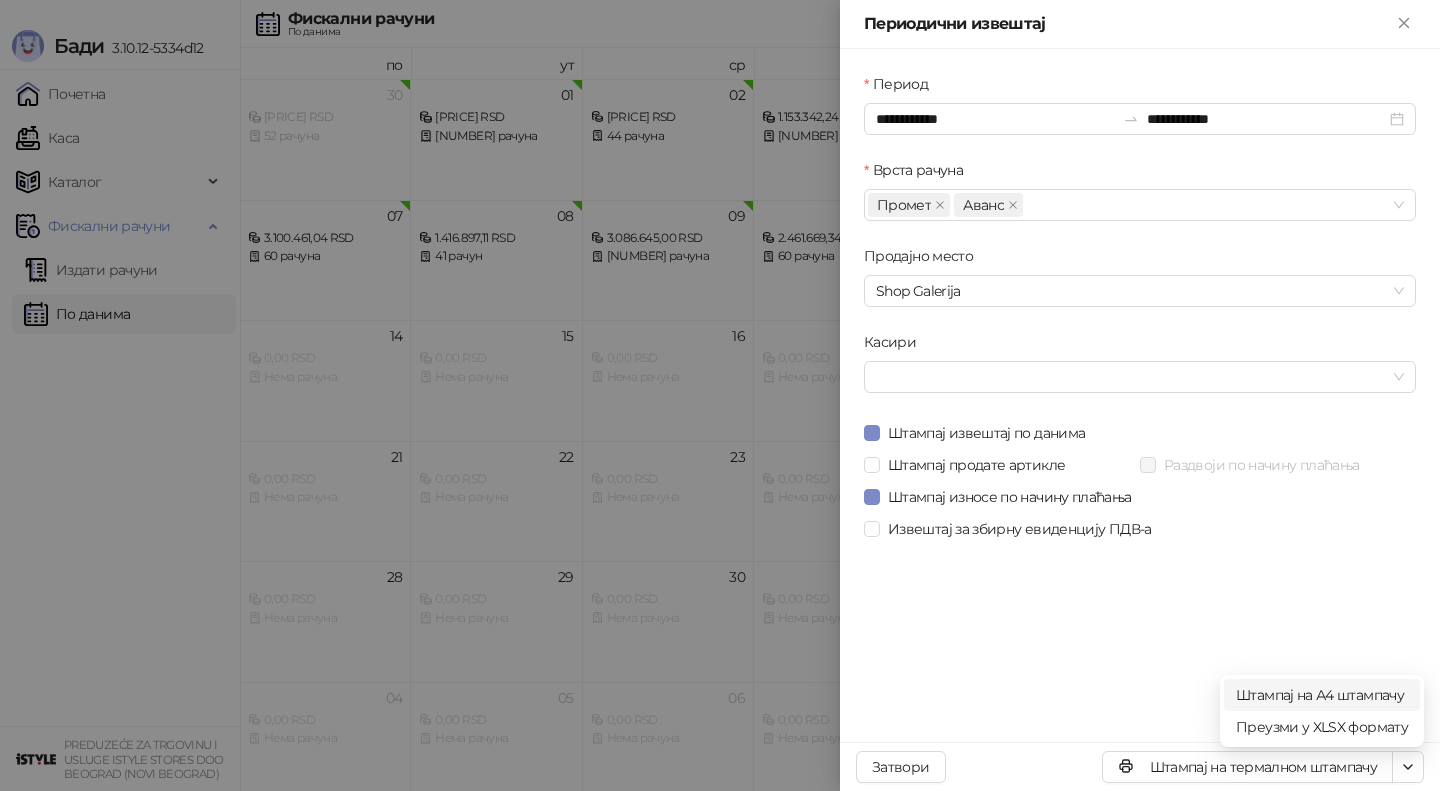 click on "Штампај на А4 штампачу" at bounding box center [1322, 695] 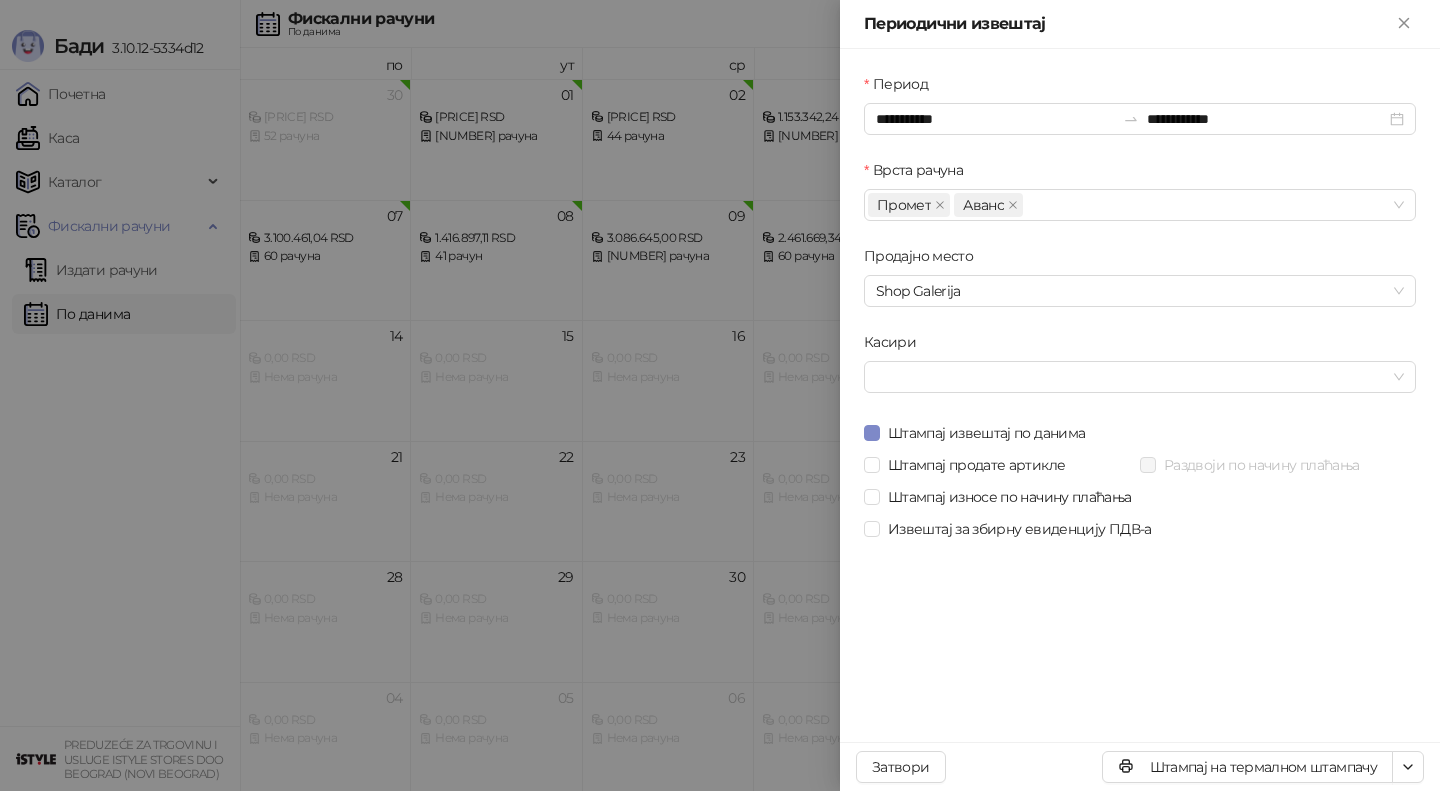 click at bounding box center [720, 395] 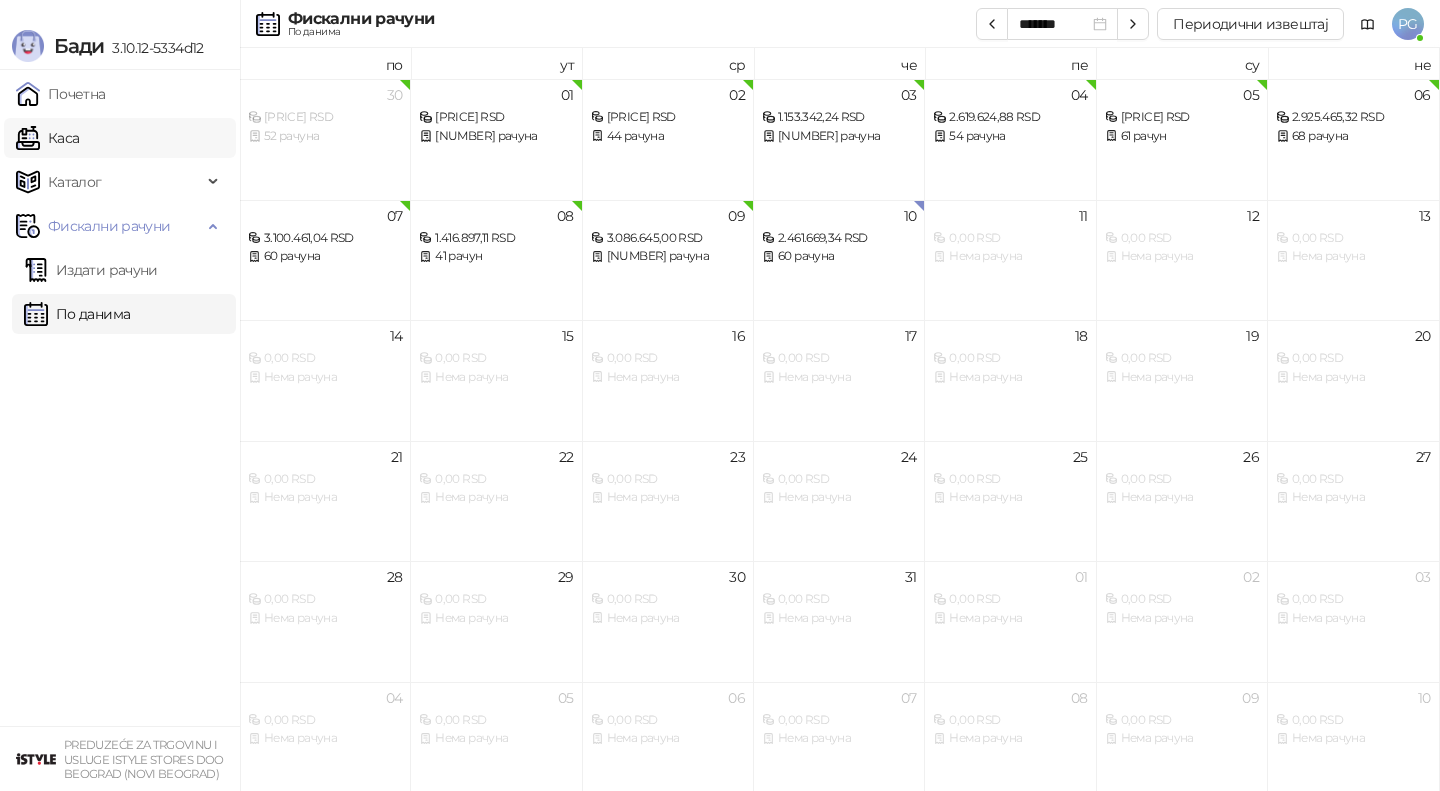 click on "Каса" at bounding box center [47, 138] 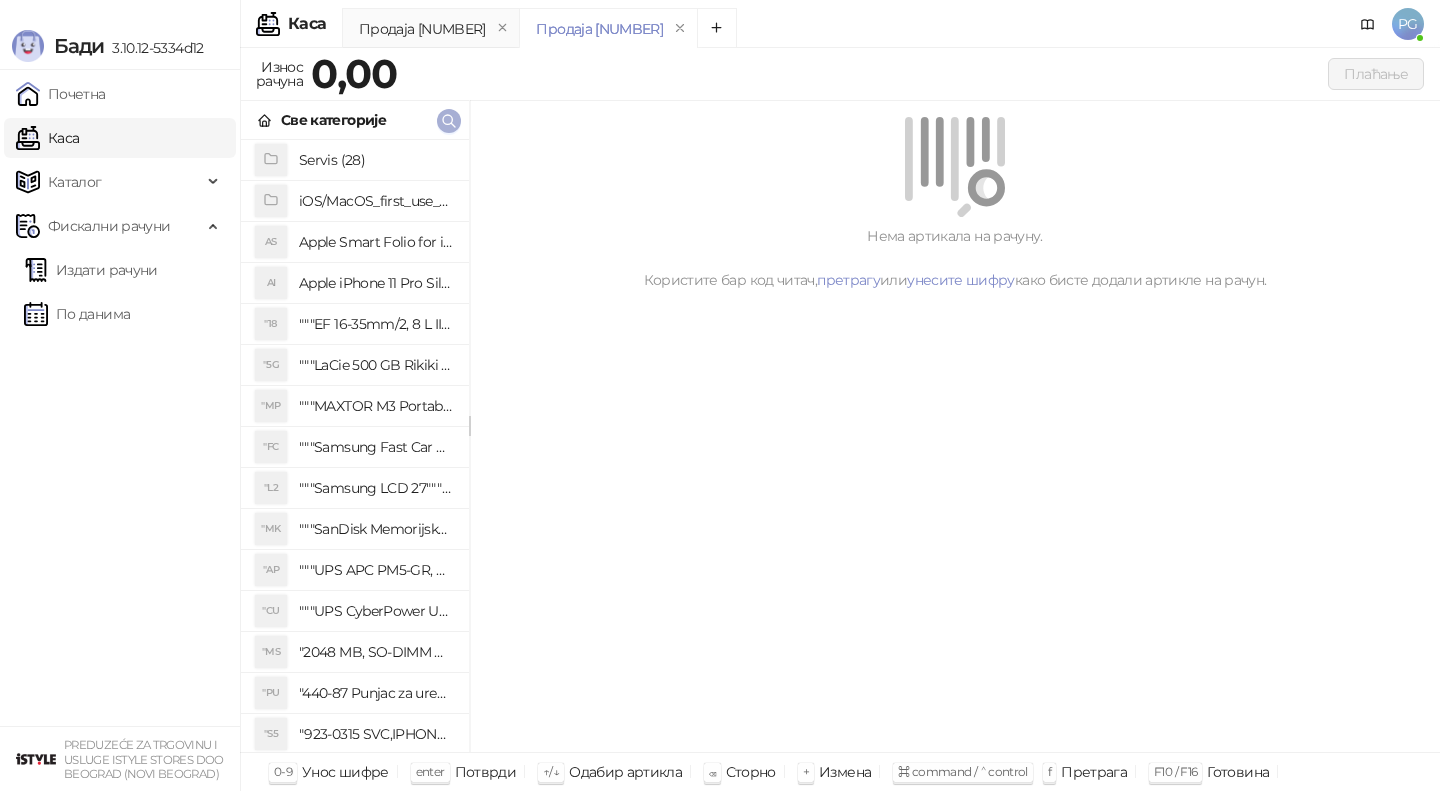 click 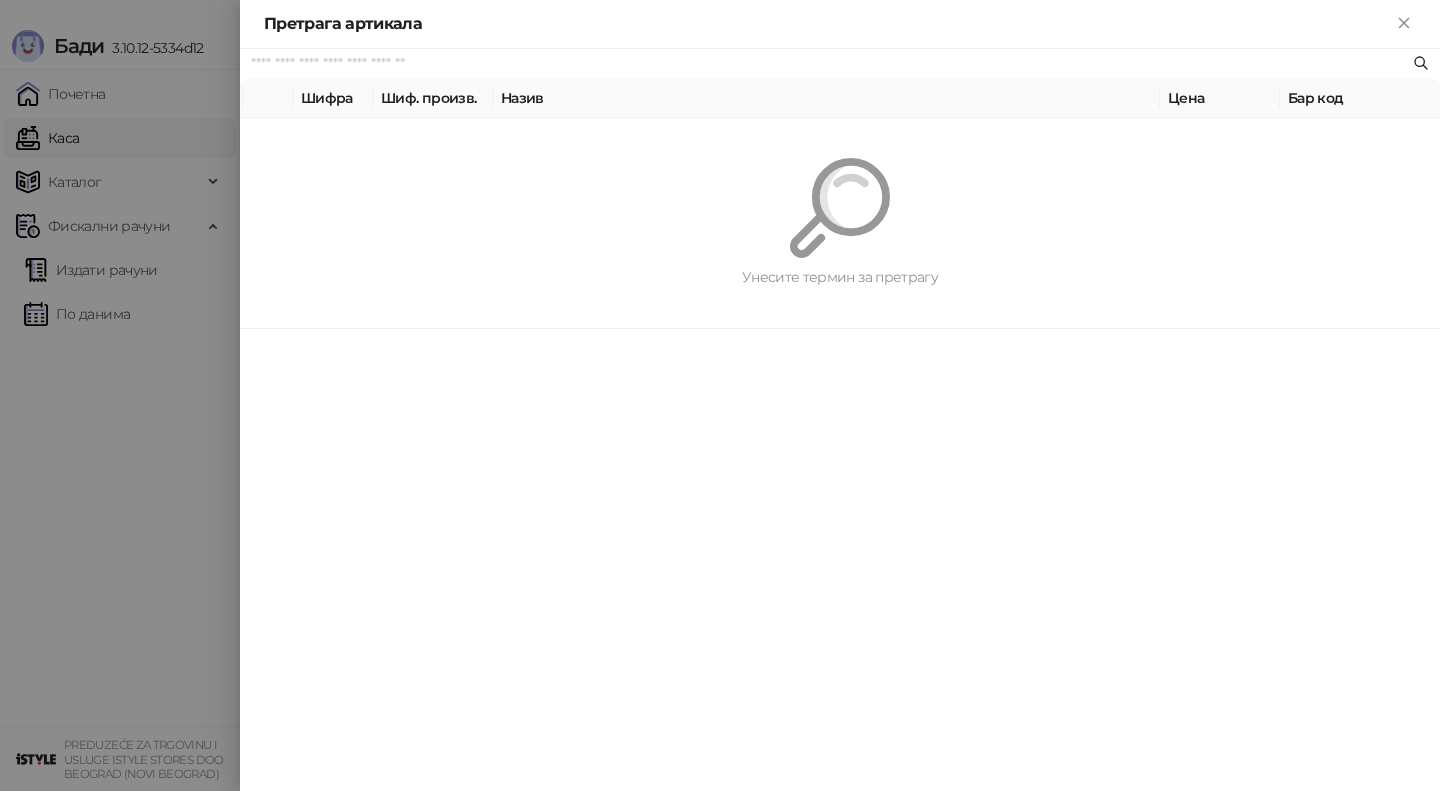 paste on "**********" 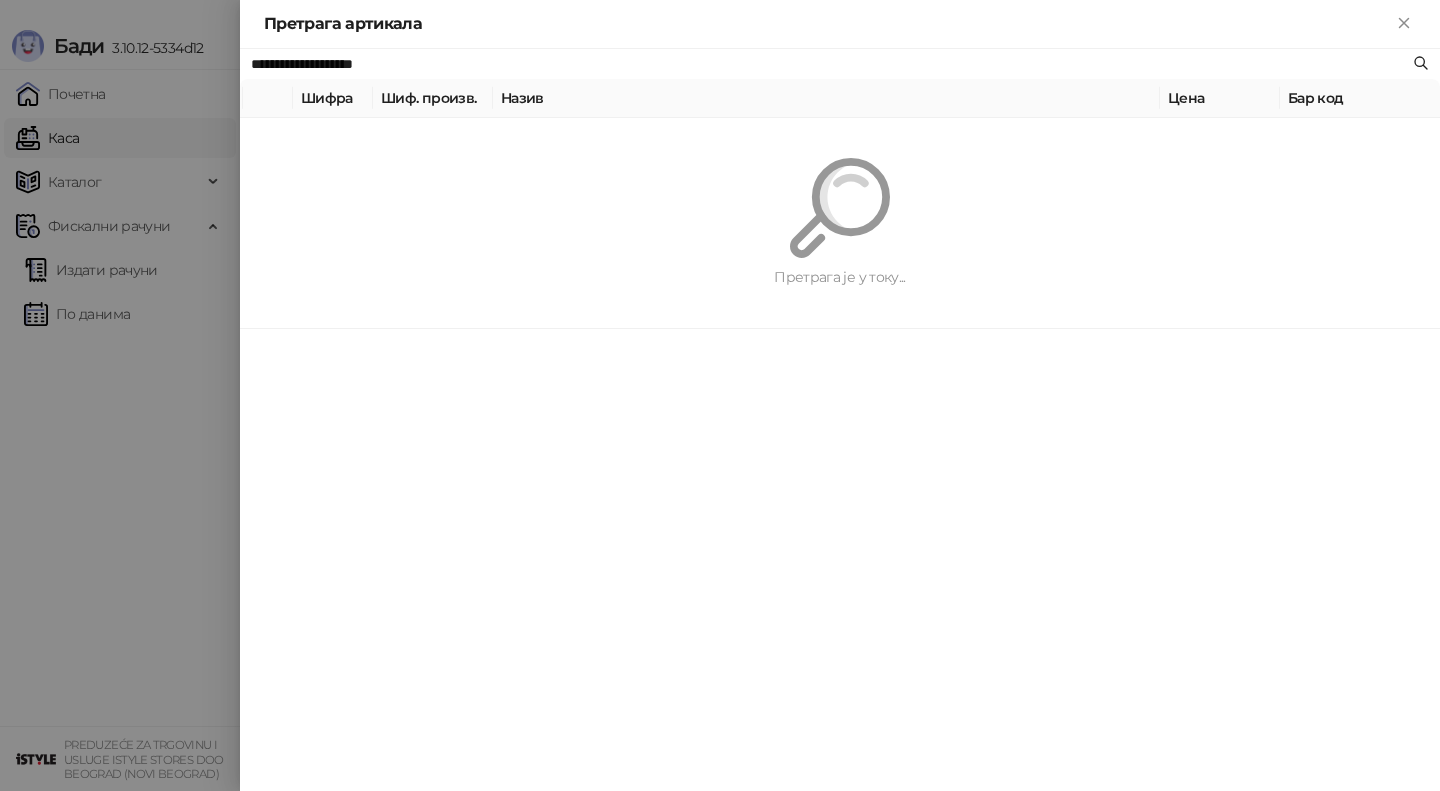 type on "**********" 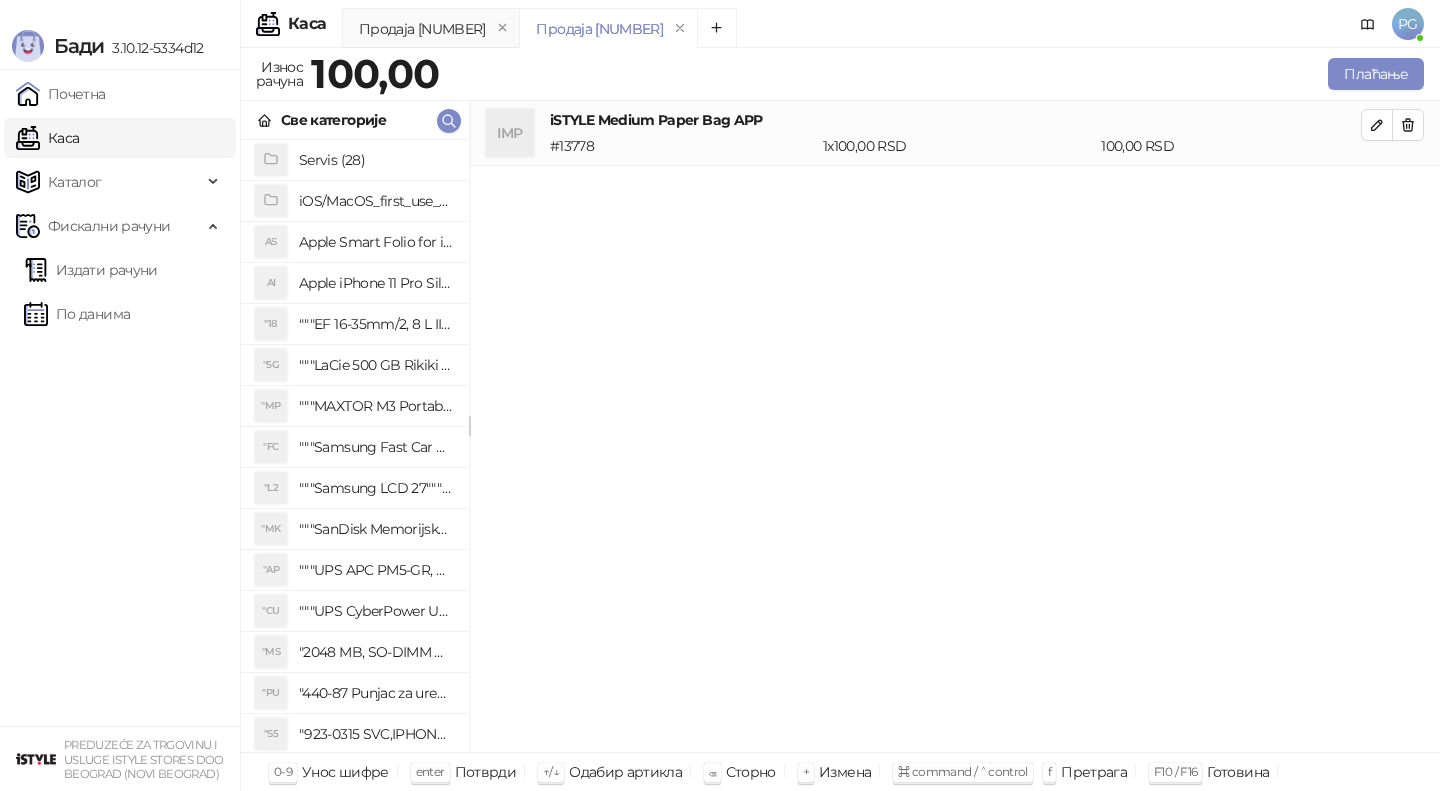 click on "Плаћање" at bounding box center [935, 74] 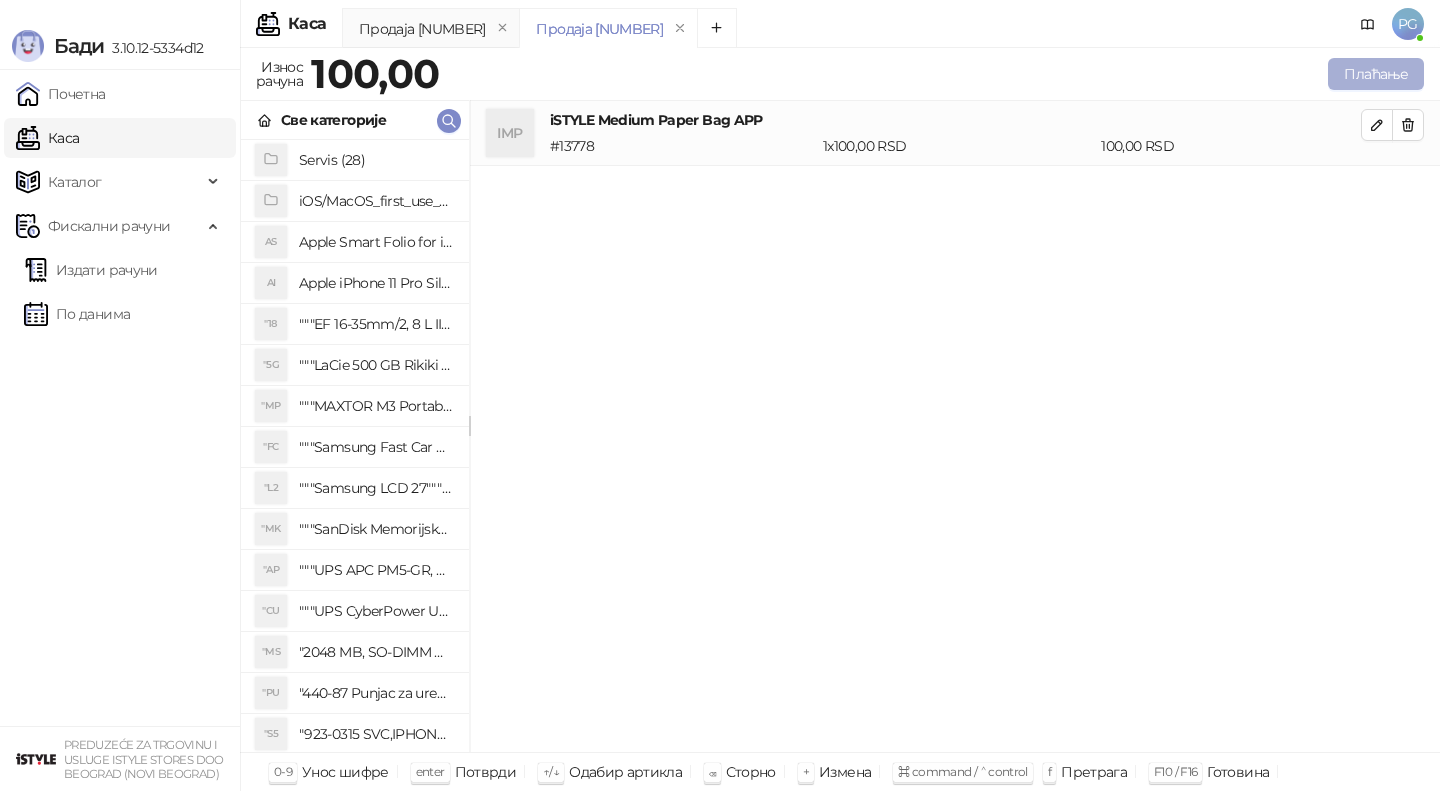 click on "Плаћање" at bounding box center (1376, 74) 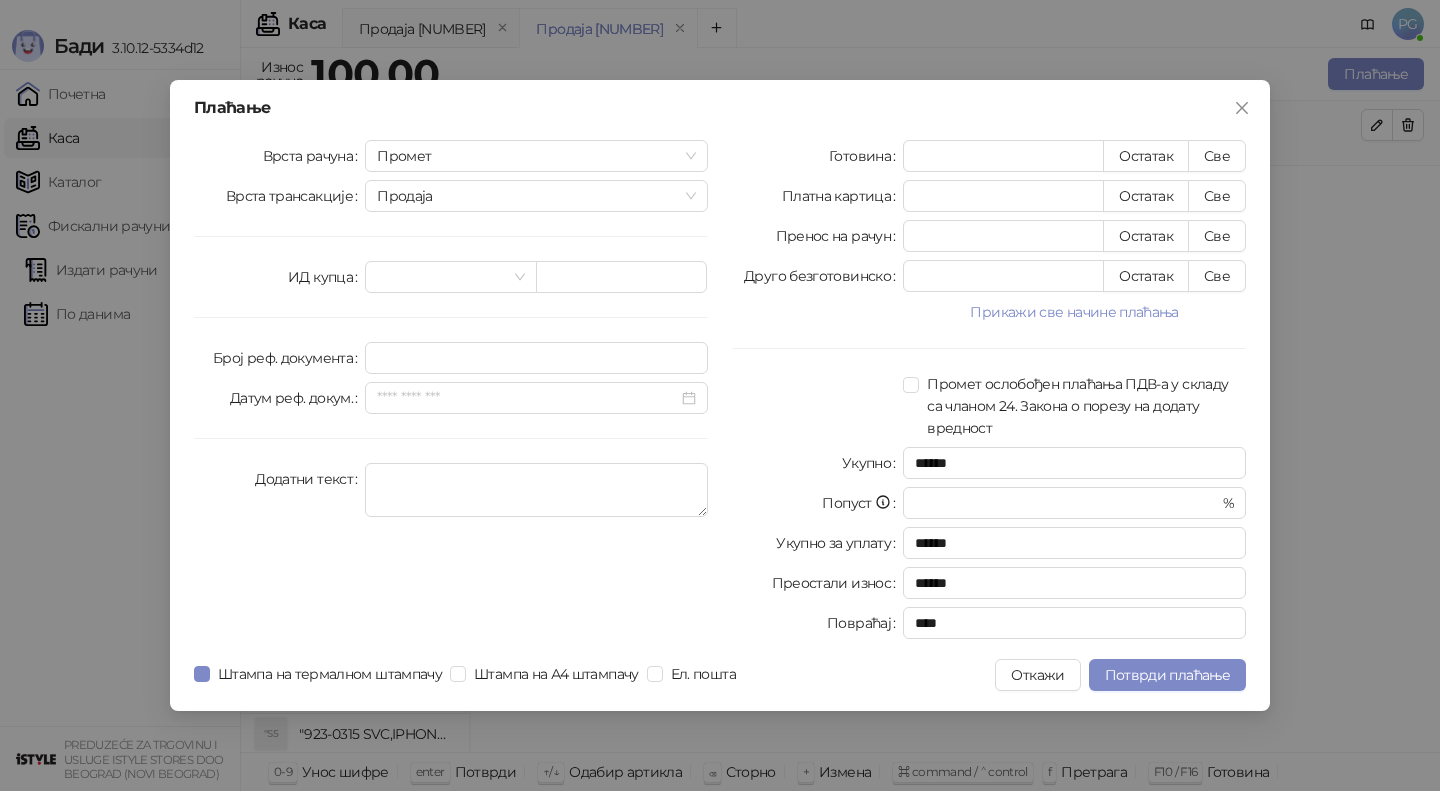 click on "Готовина * Остатак Све Платна картица * Остатак Све Пренос на рачун * Остатак Све Друго безготовинско * Остатак Све Прикажи све начине плаћања Чек * Остатак Све Ваучер * Остатак Све Инстант плаћање * Остатак Све   Промет ослобођен плаћања ПДВ-а у складу са чланом 24. Закона о порезу на додату вредност Укупно ****** Попуст   * % Укупно за уплату ****** Преостали износ ****** Повраћај ****" at bounding box center [989, 393] 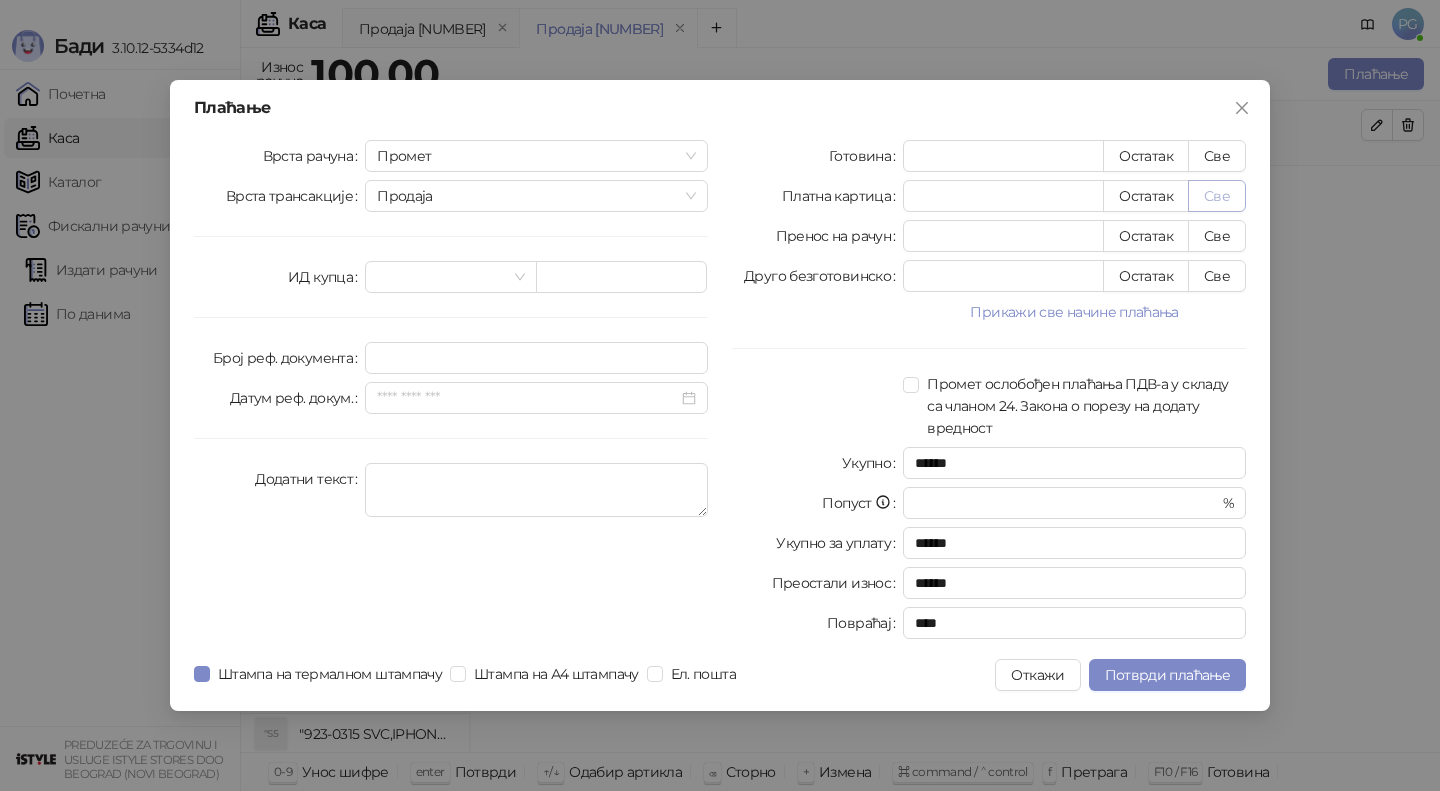click on "Све" at bounding box center (1217, 196) 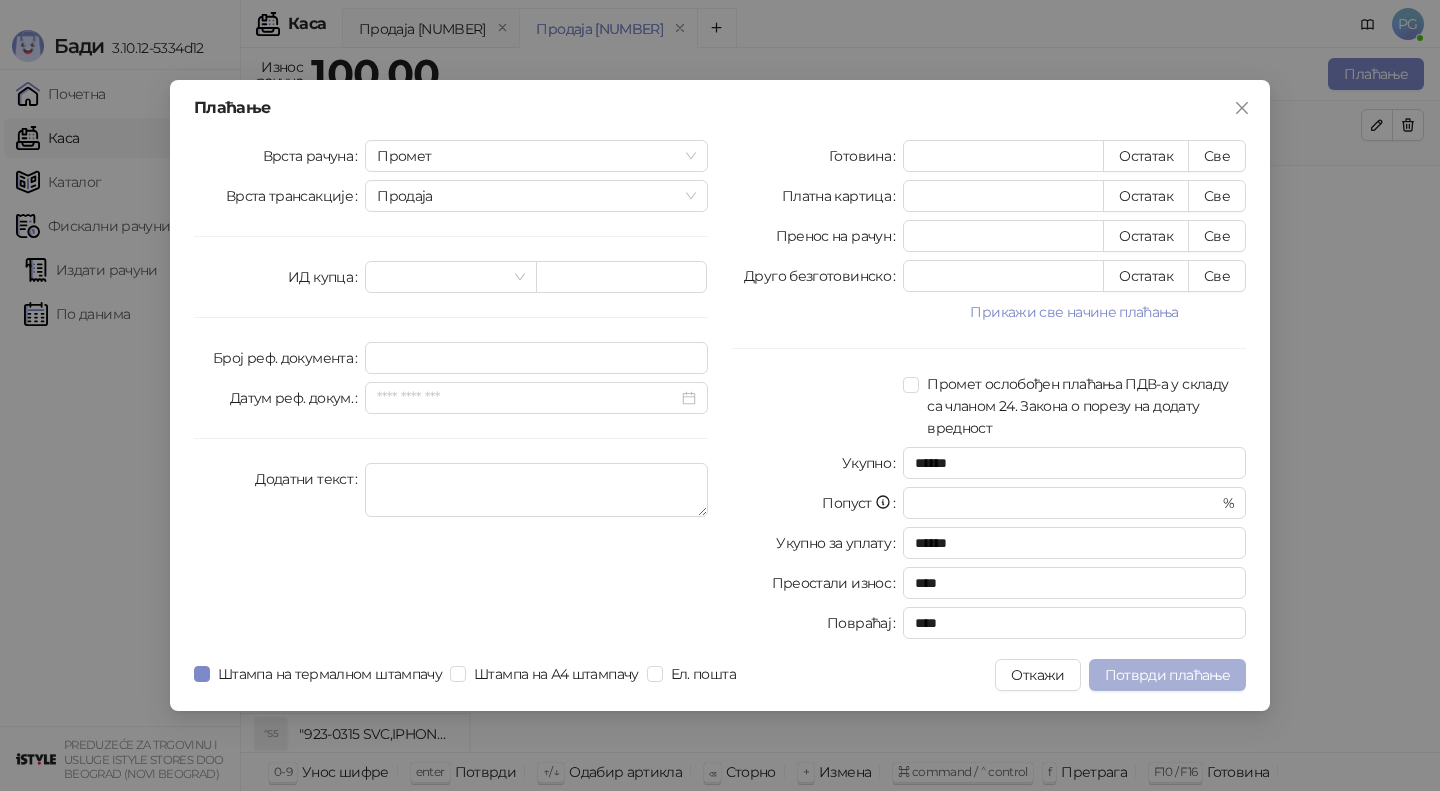 click on "Потврди плаћање" at bounding box center (1167, 675) 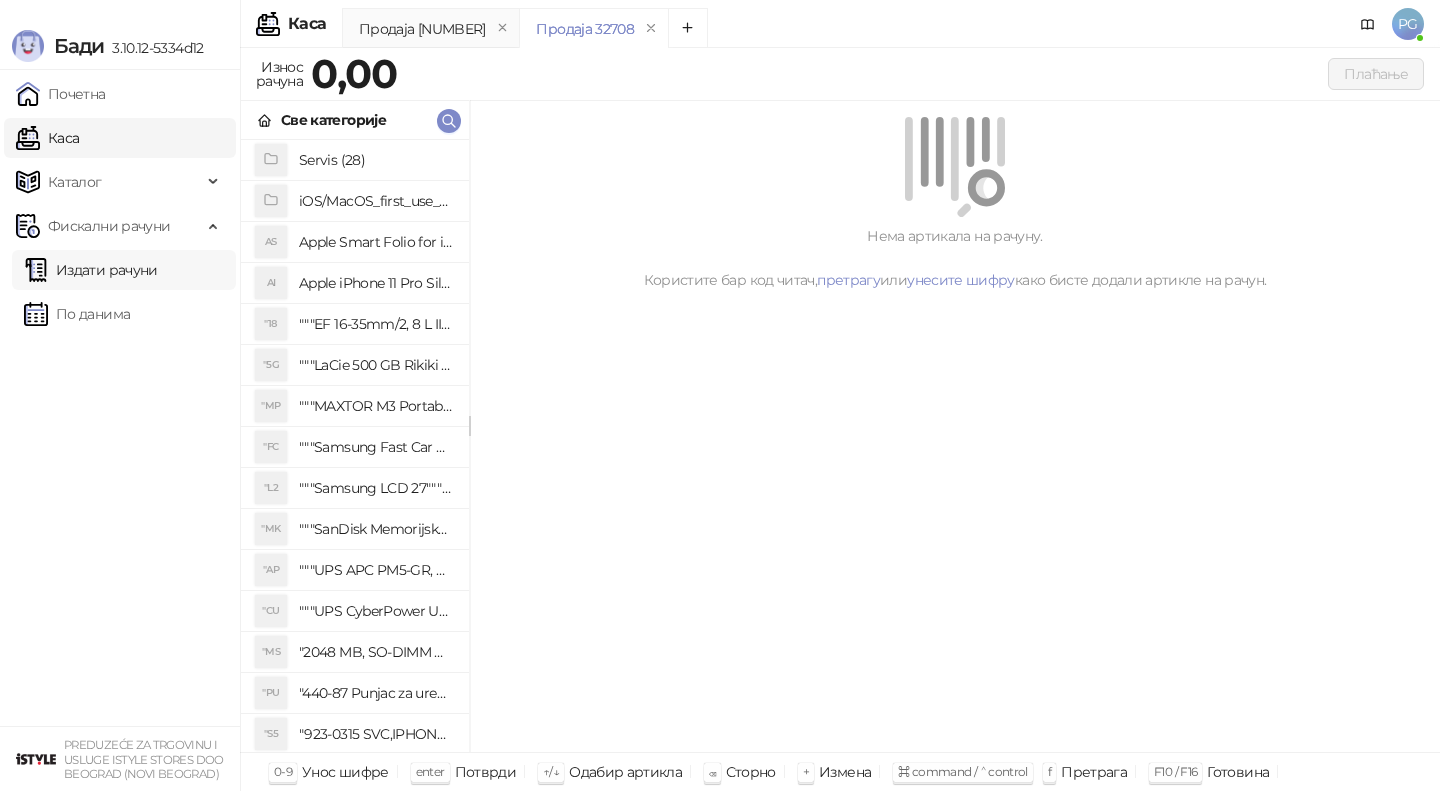 click on "Издати рачуни" at bounding box center [91, 270] 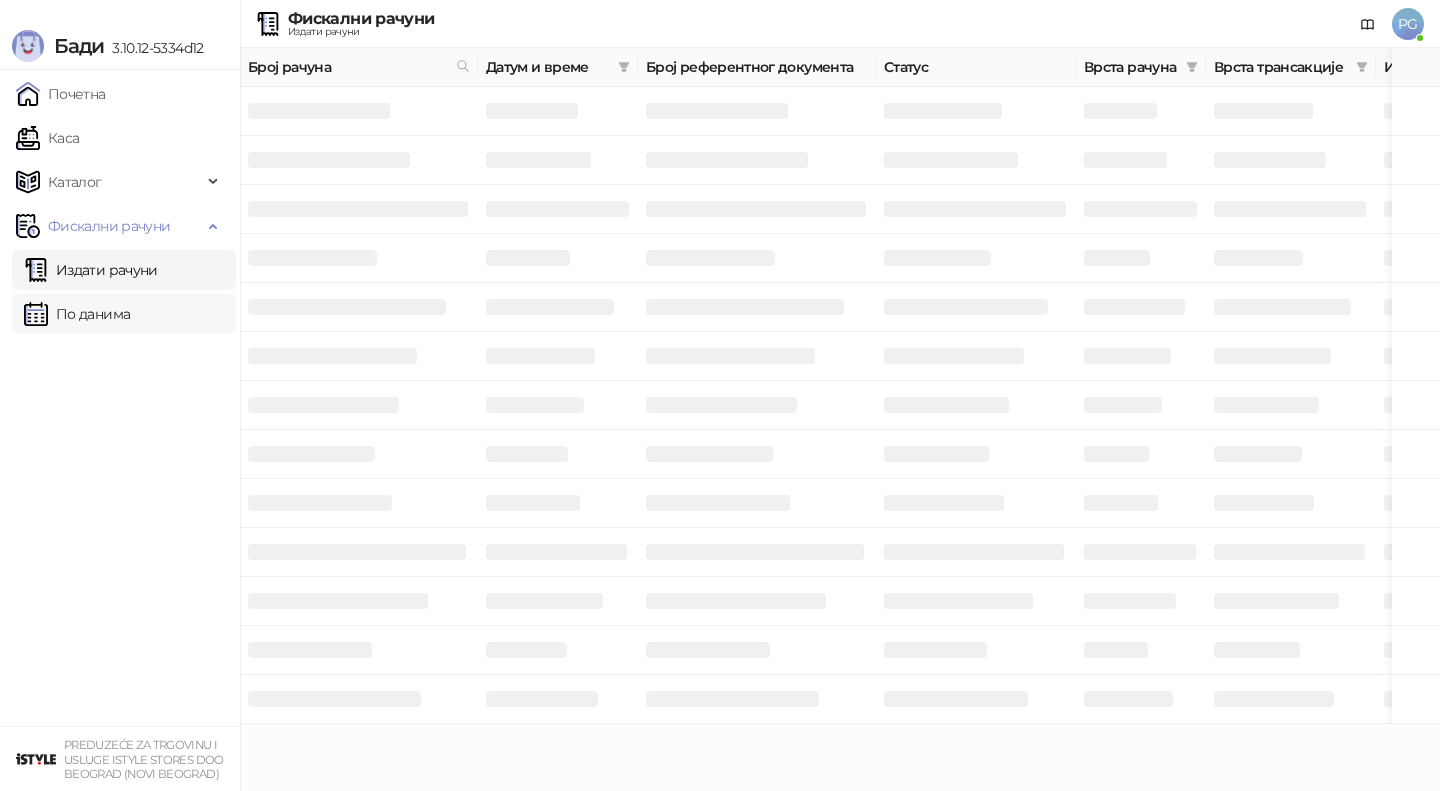 click on "По данима" at bounding box center [77, 314] 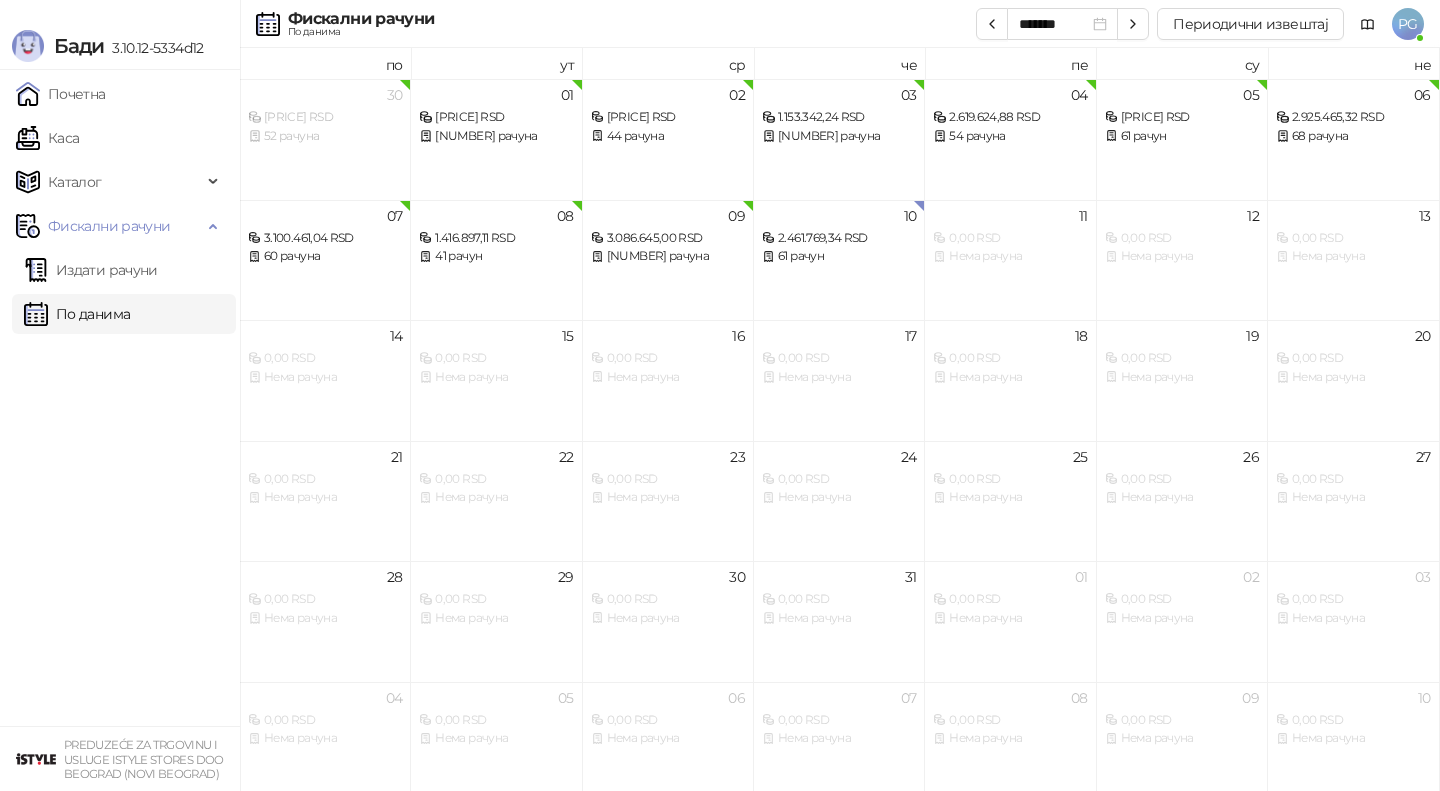 click on "******* Периодични извештај" at bounding box center [1160, 24] 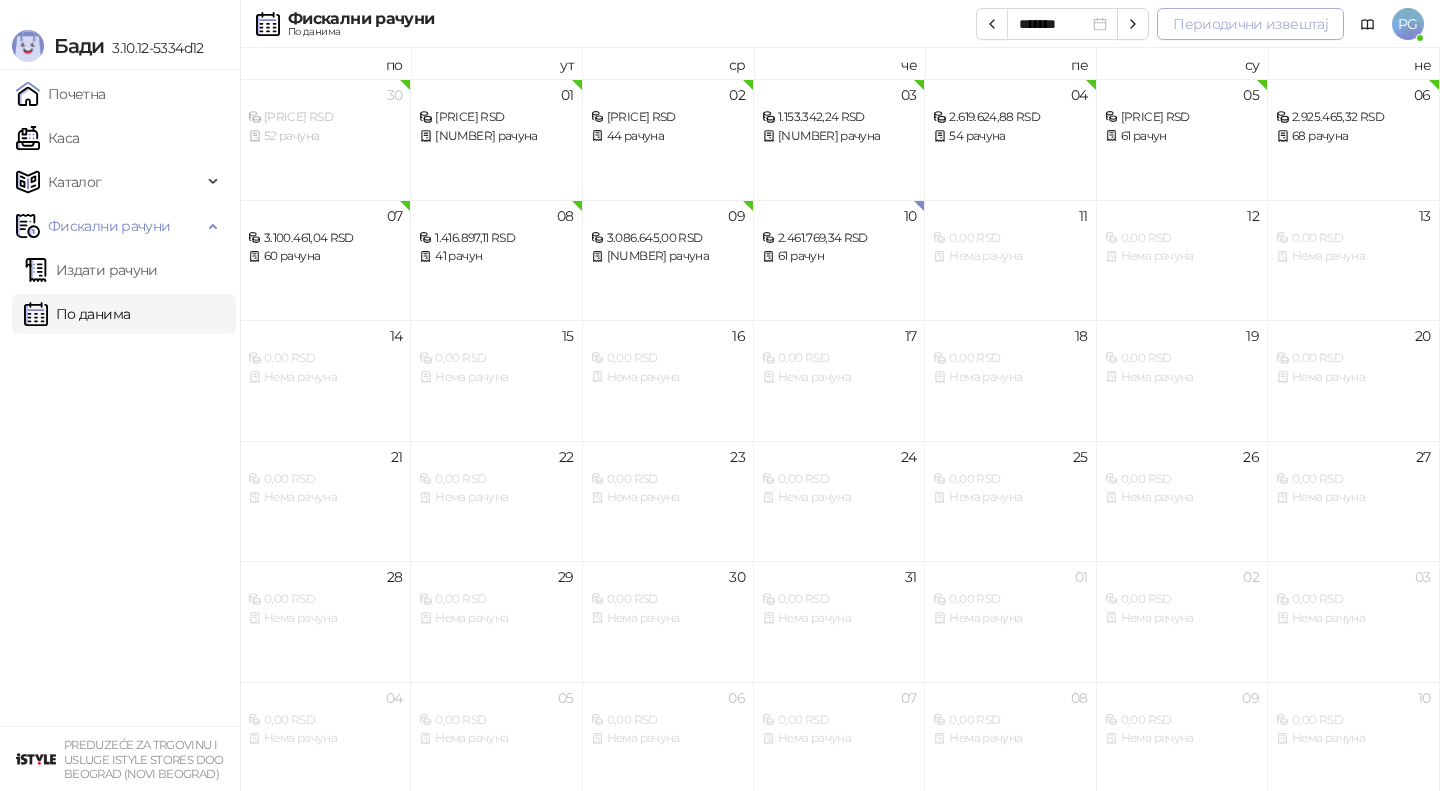 click on "Периодични извештај" at bounding box center [1250, 24] 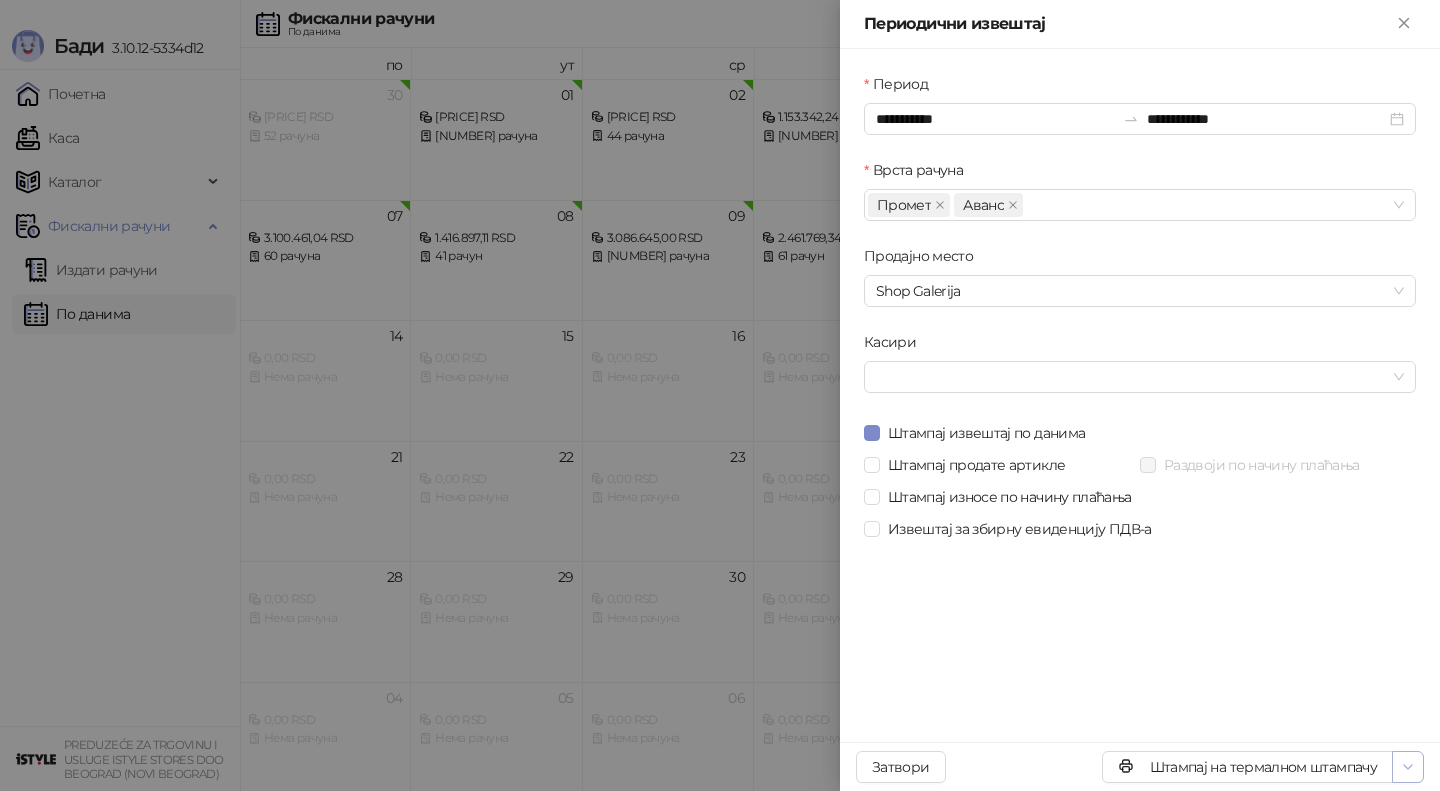 click 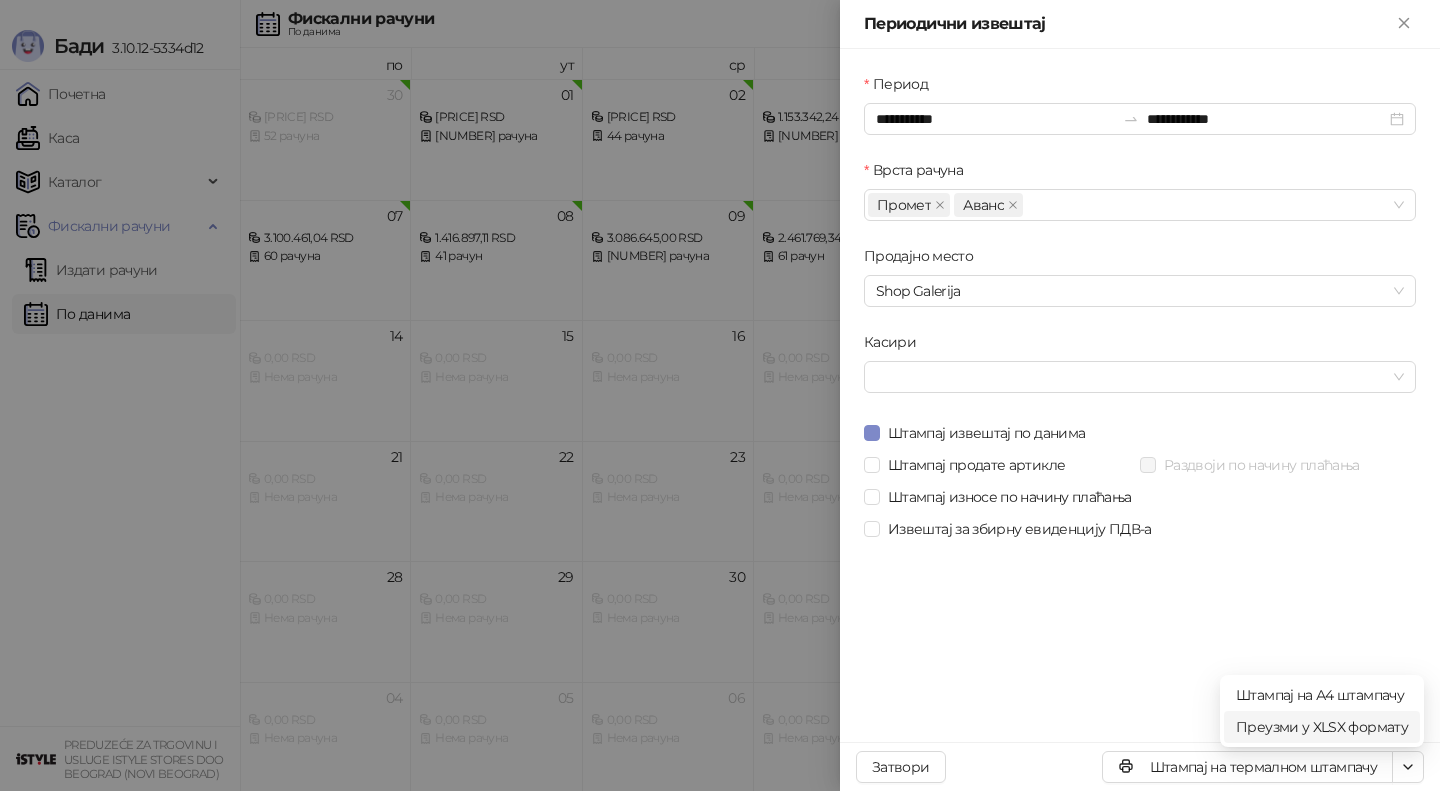 click on "Преузми у XLSX формату" at bounding box center (1322, 727) 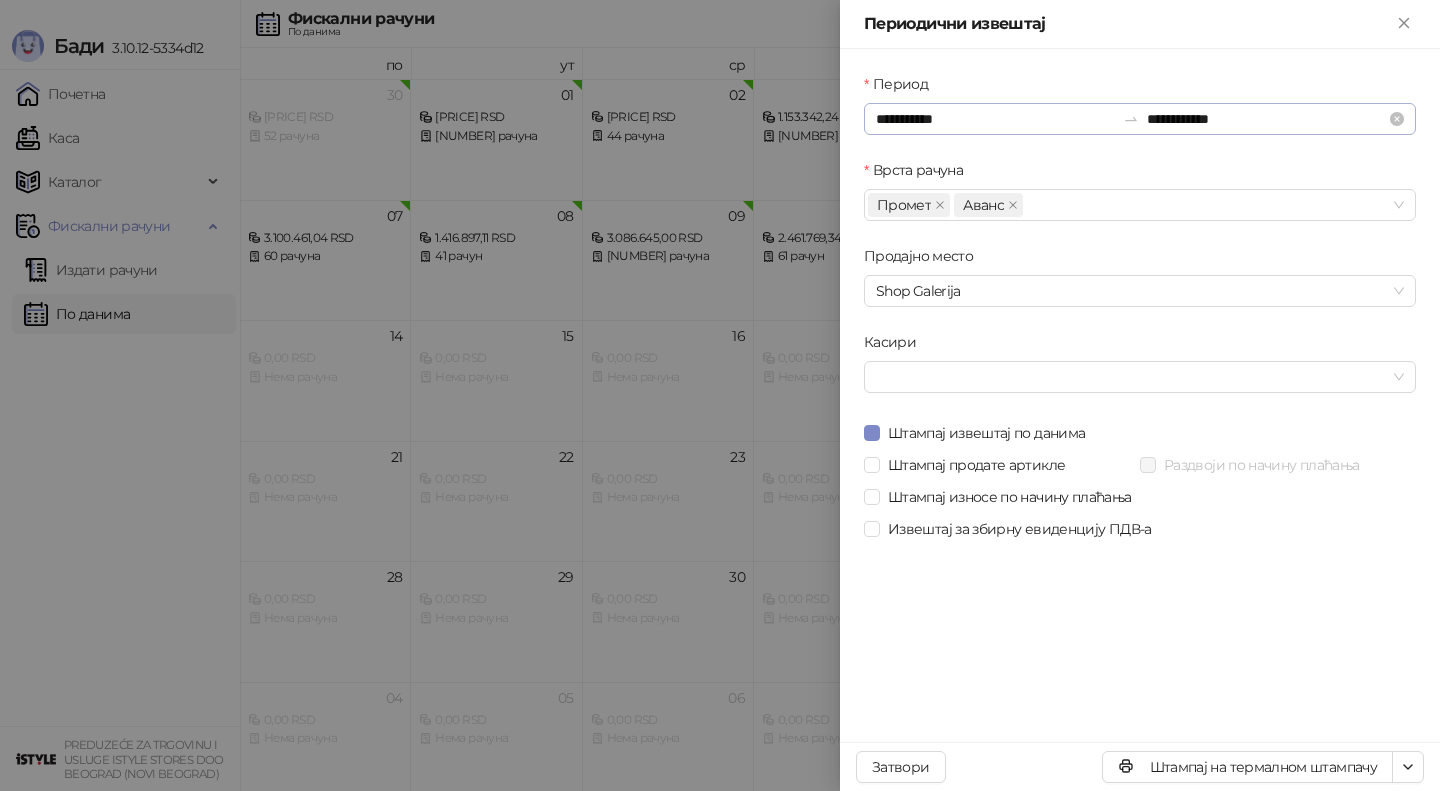 click on "**********" at bounding box center (1140, 119) 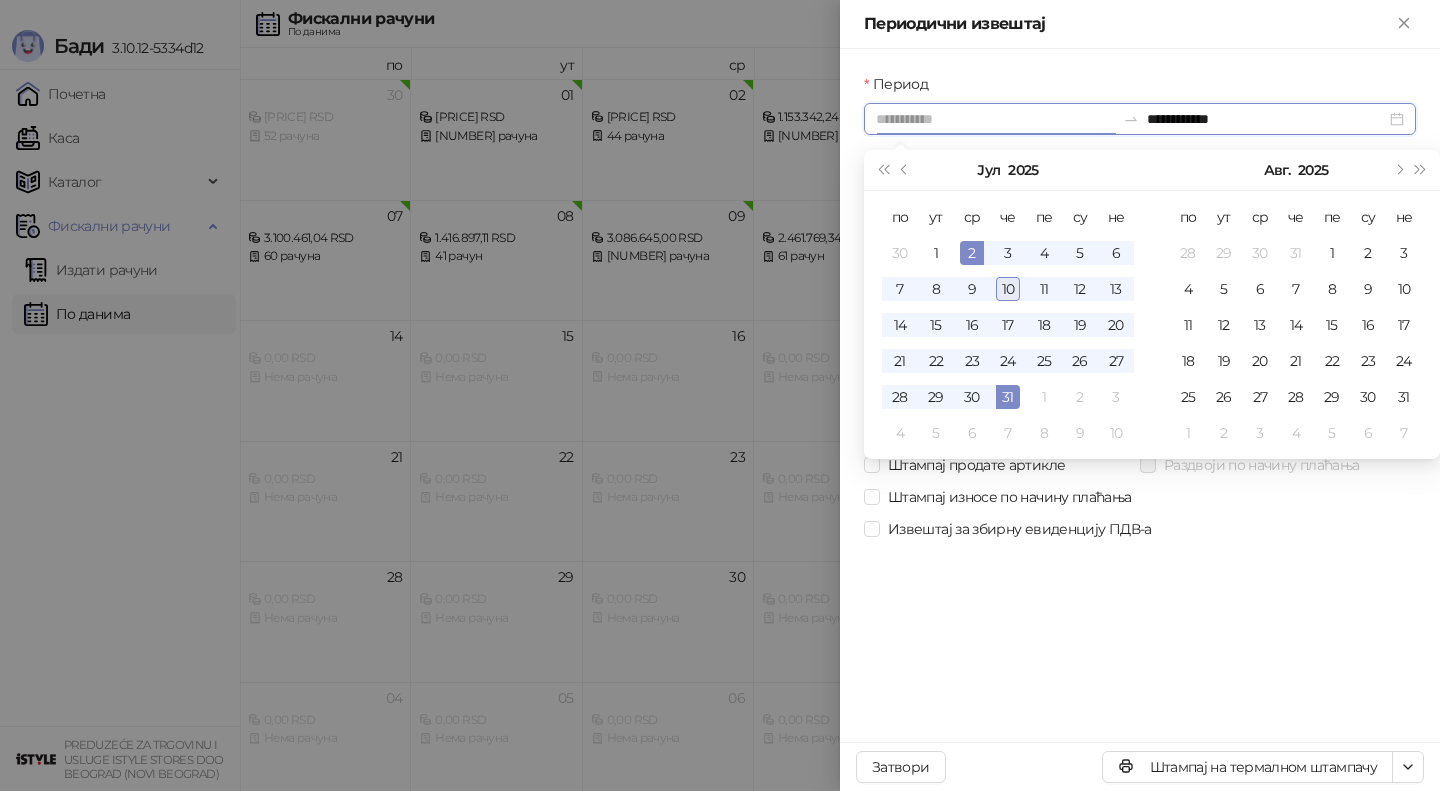 type on "**********" 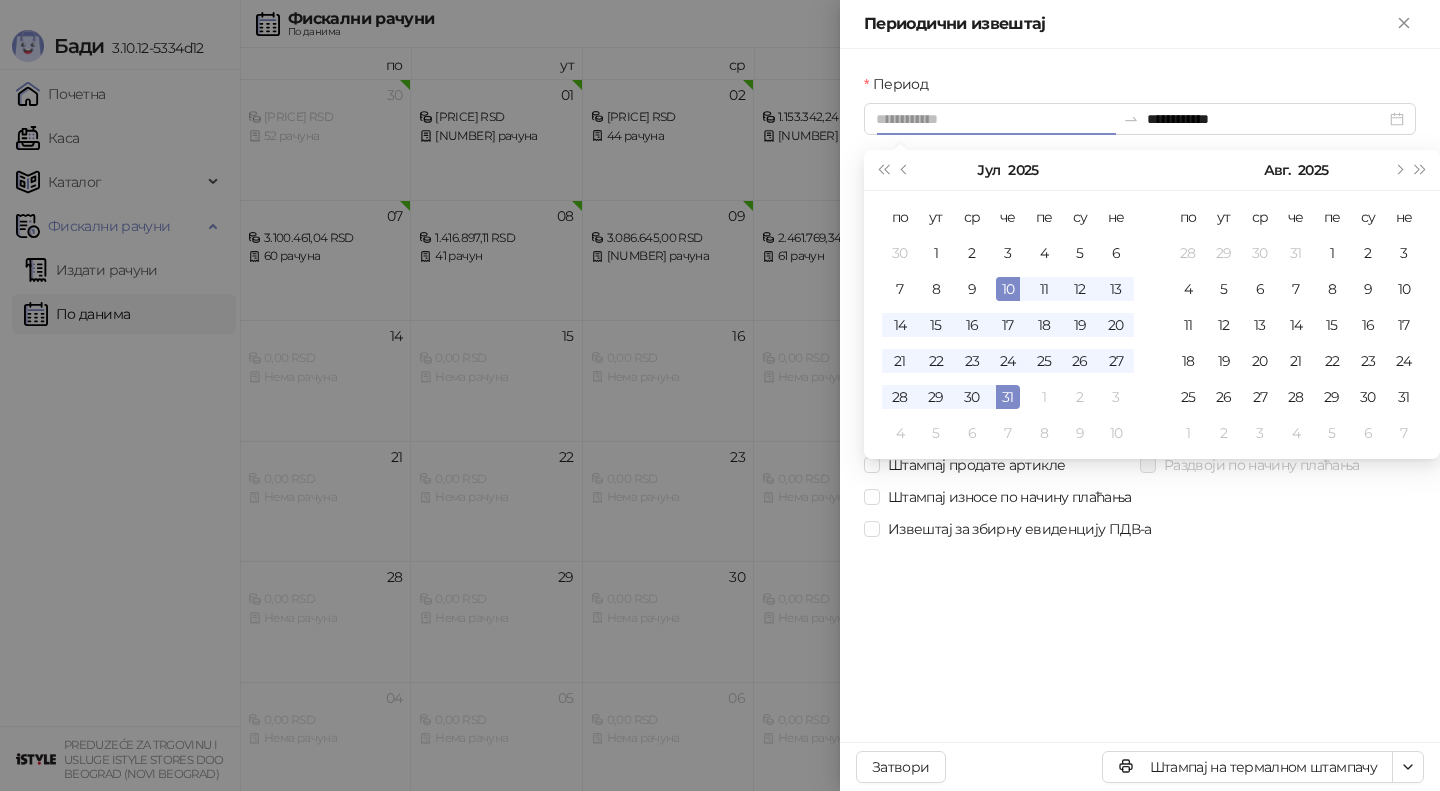 click on "10" at bounding box center [1008, 289] 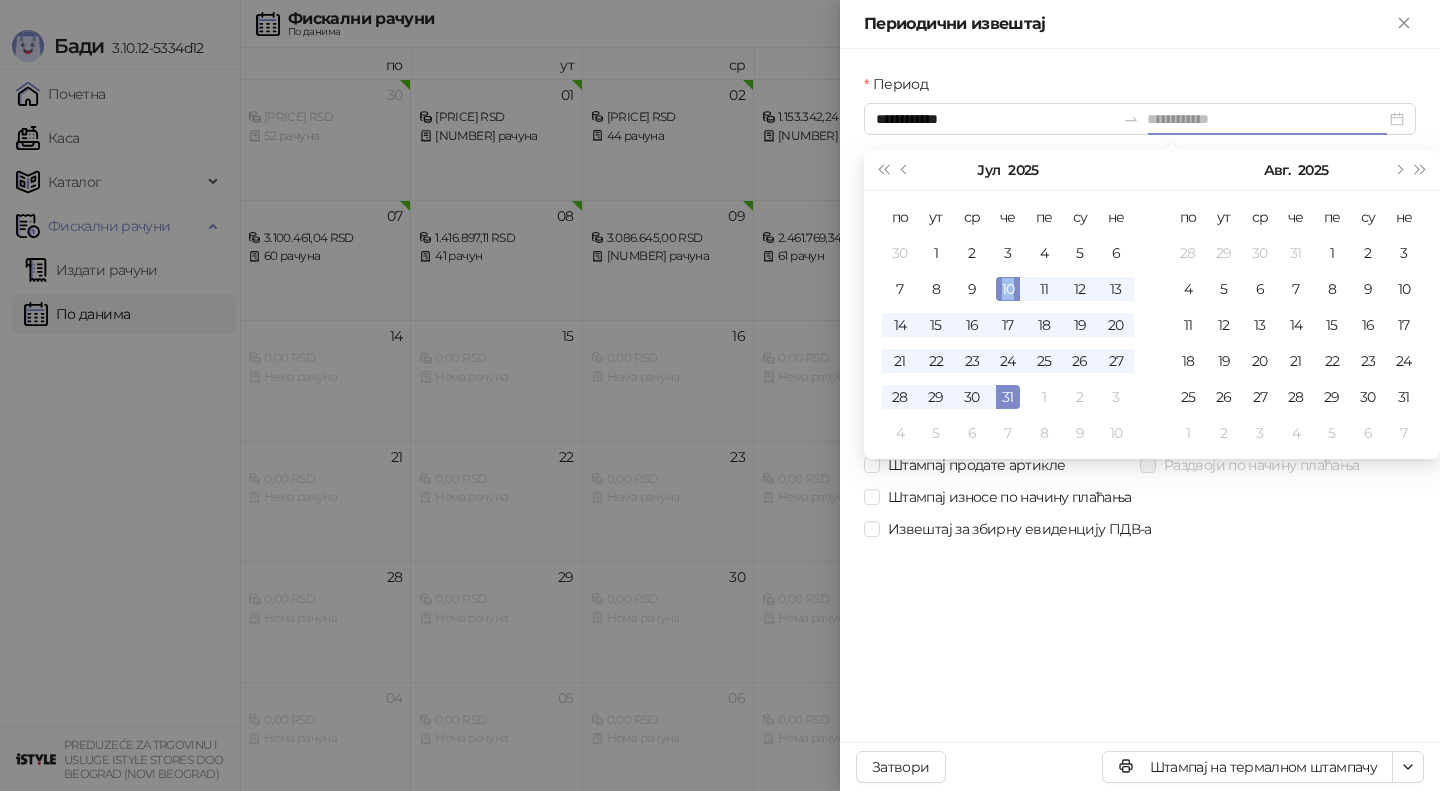 click on "10" at bounding box center (1008, 289) 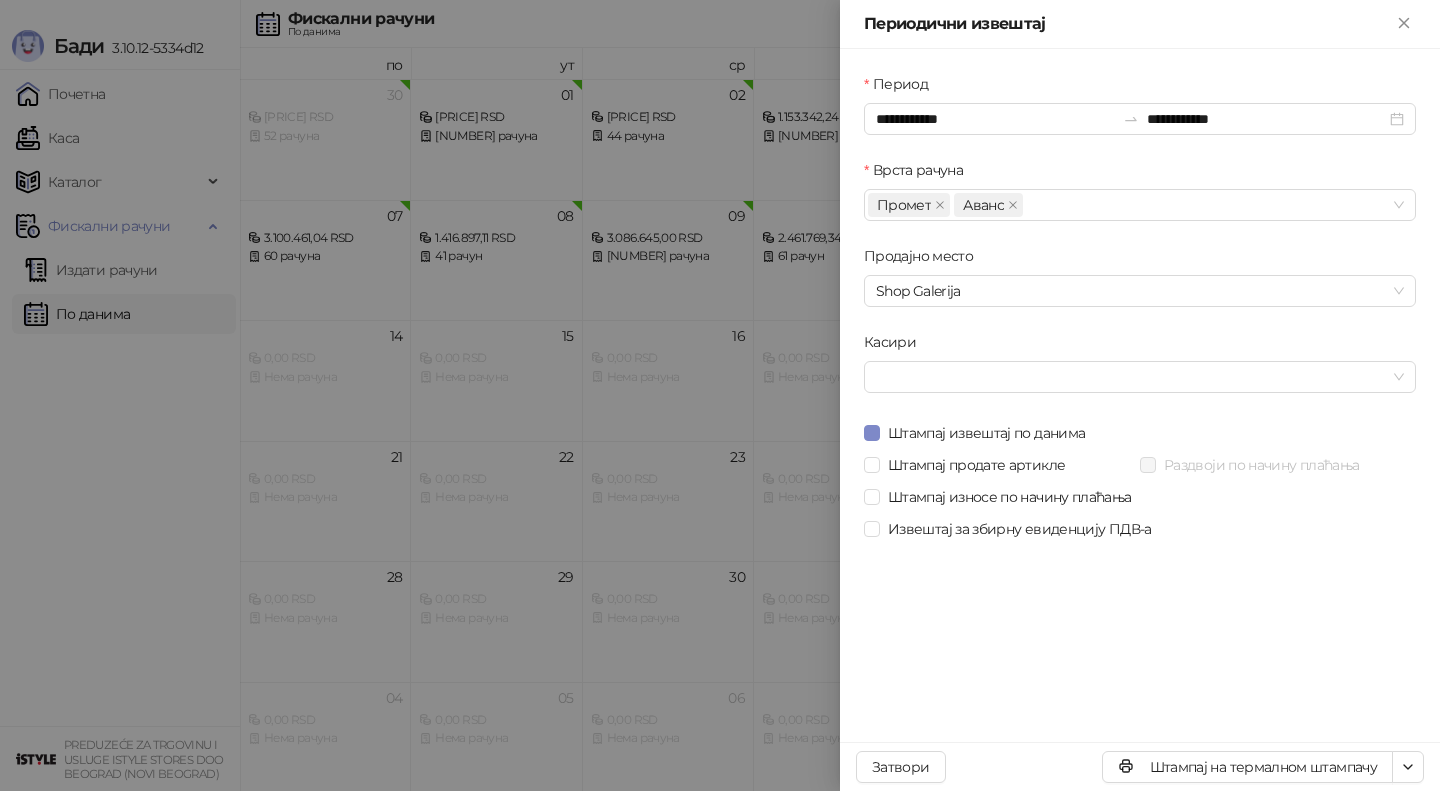 click on "Штампај износе по начину плаћања" at bounding box center (1140, 497) 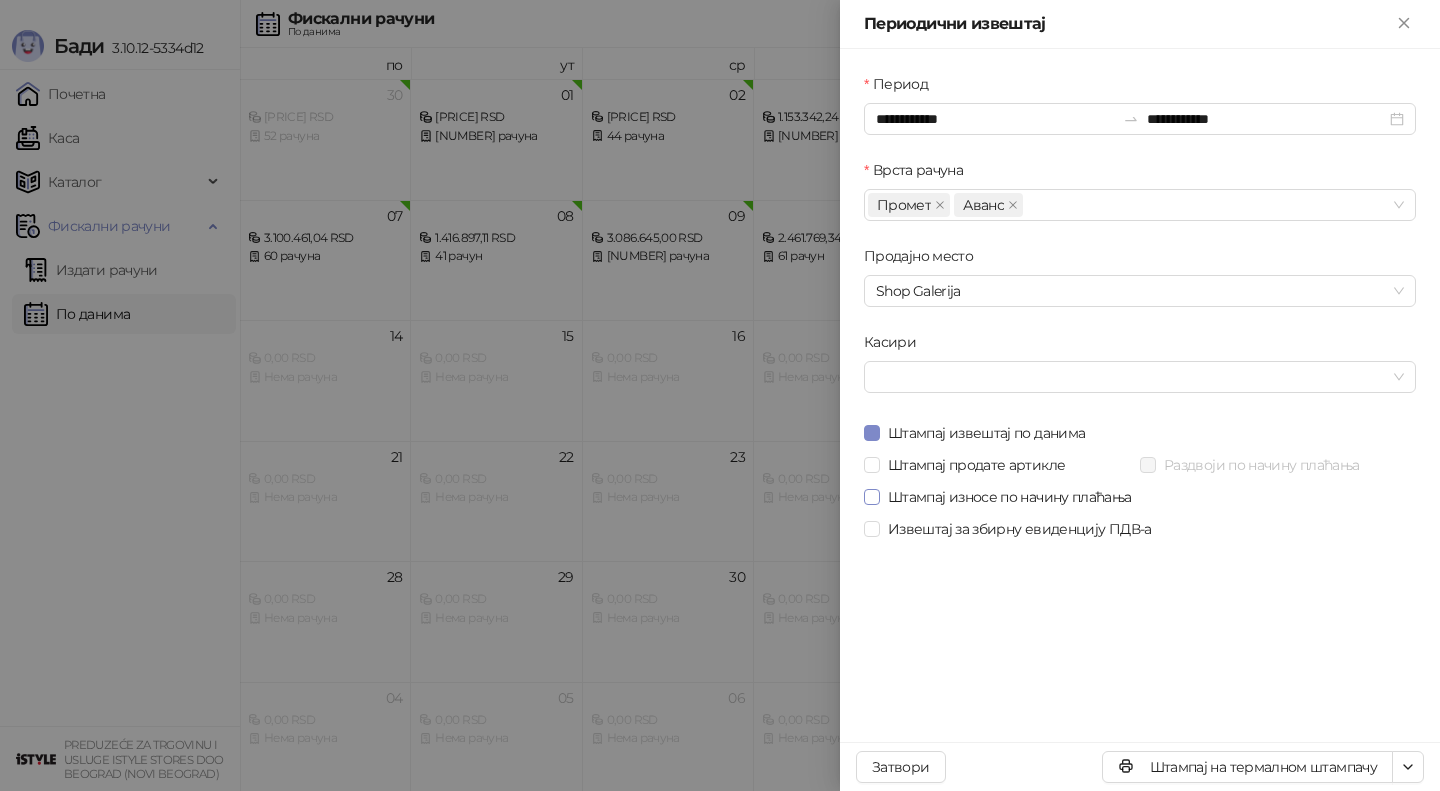 click on "Штампај износе по начину плаћања" at bounding box center (1010, 497) 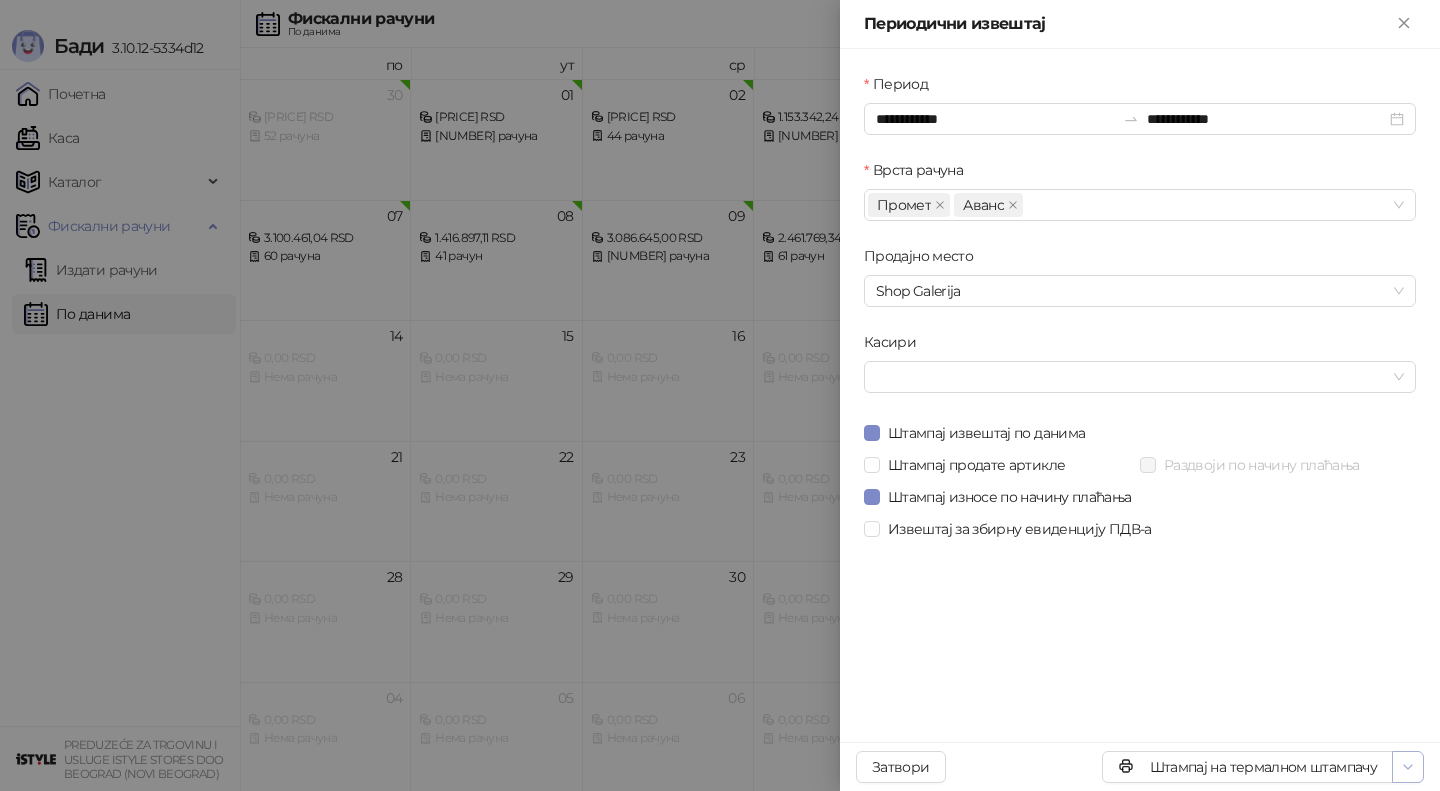 click at bounding box center [1408, 767] 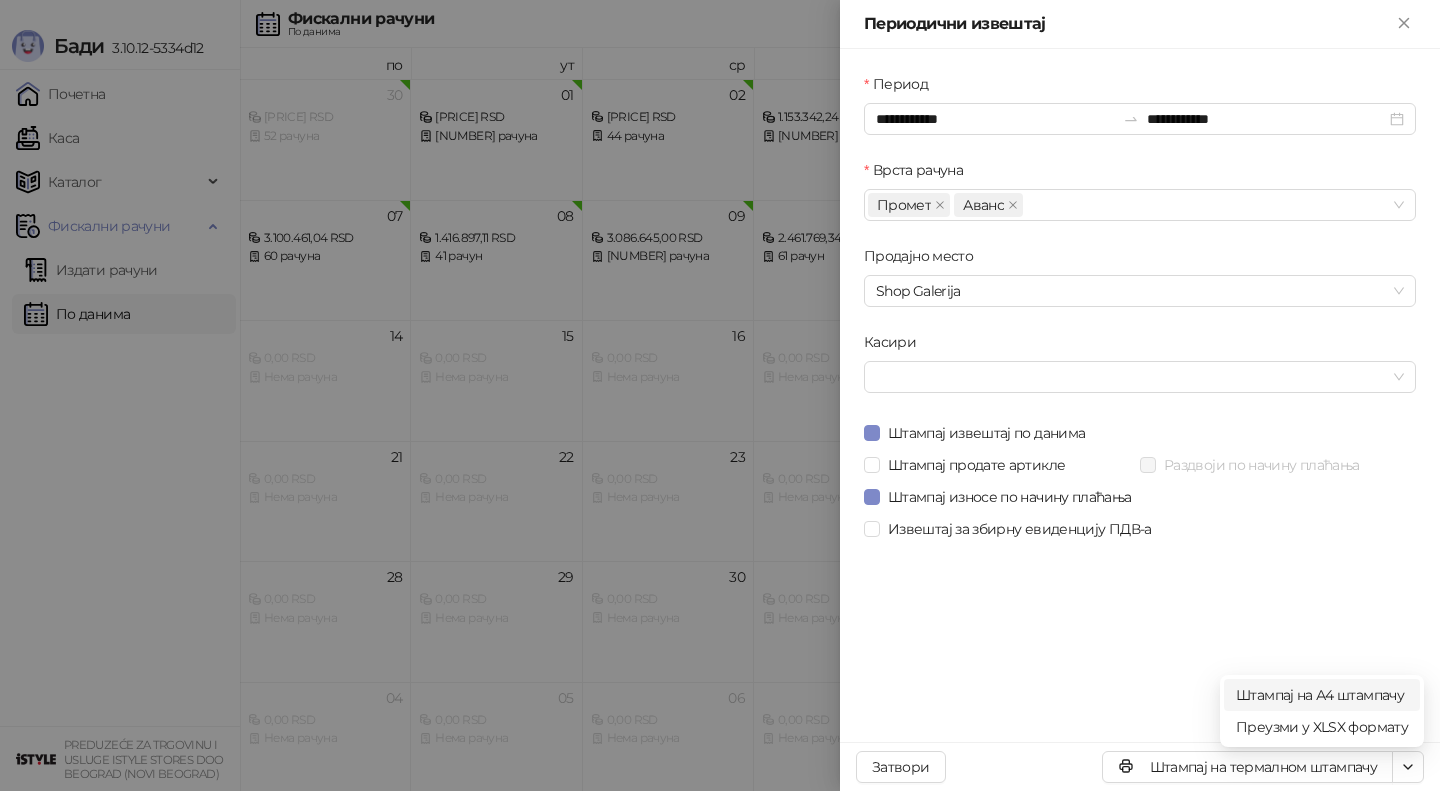 click on "Штампај на А4 штампачу" at bounding box center (1322, 695) 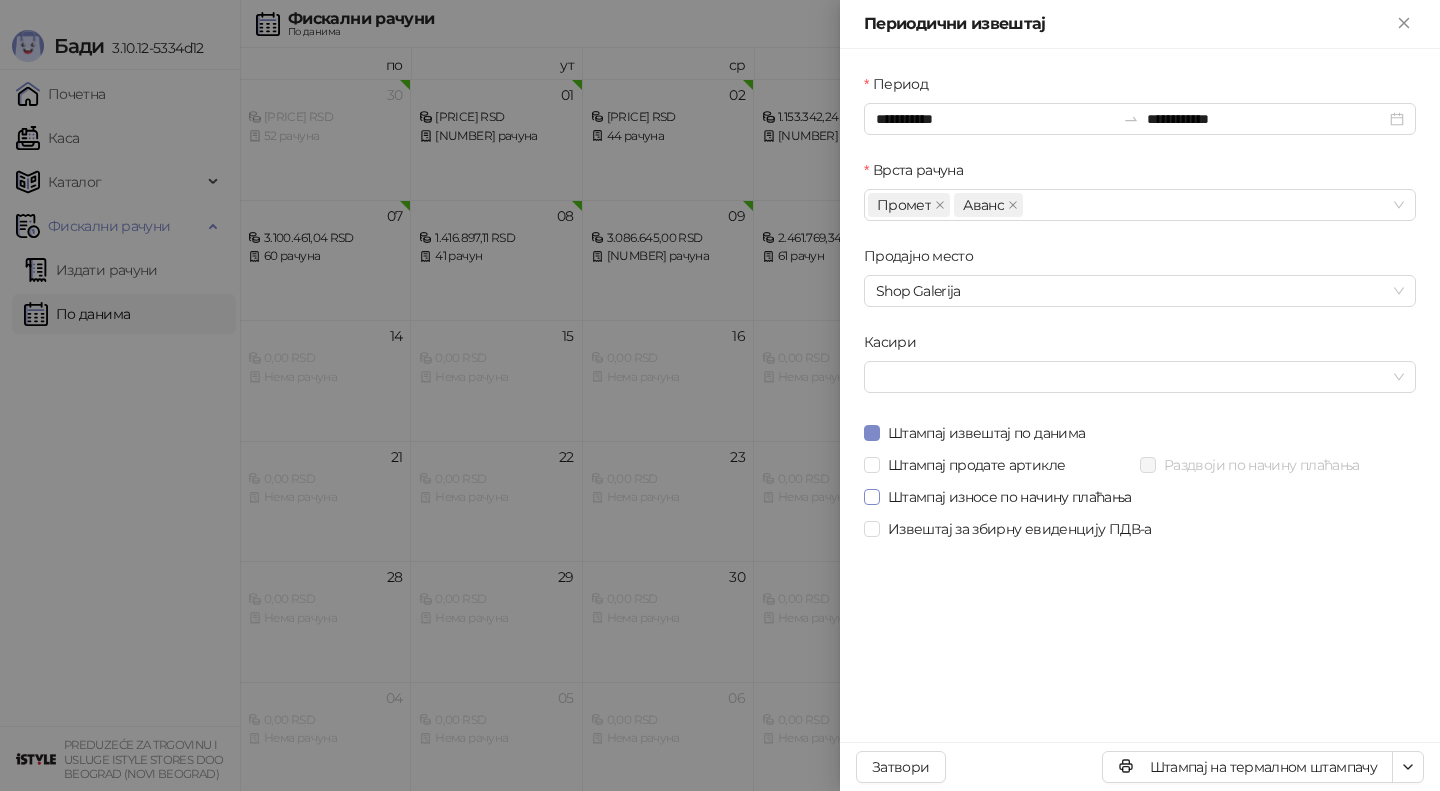 click on "Штампај износе по начину плаћања" at bounding box center [1010, 497] 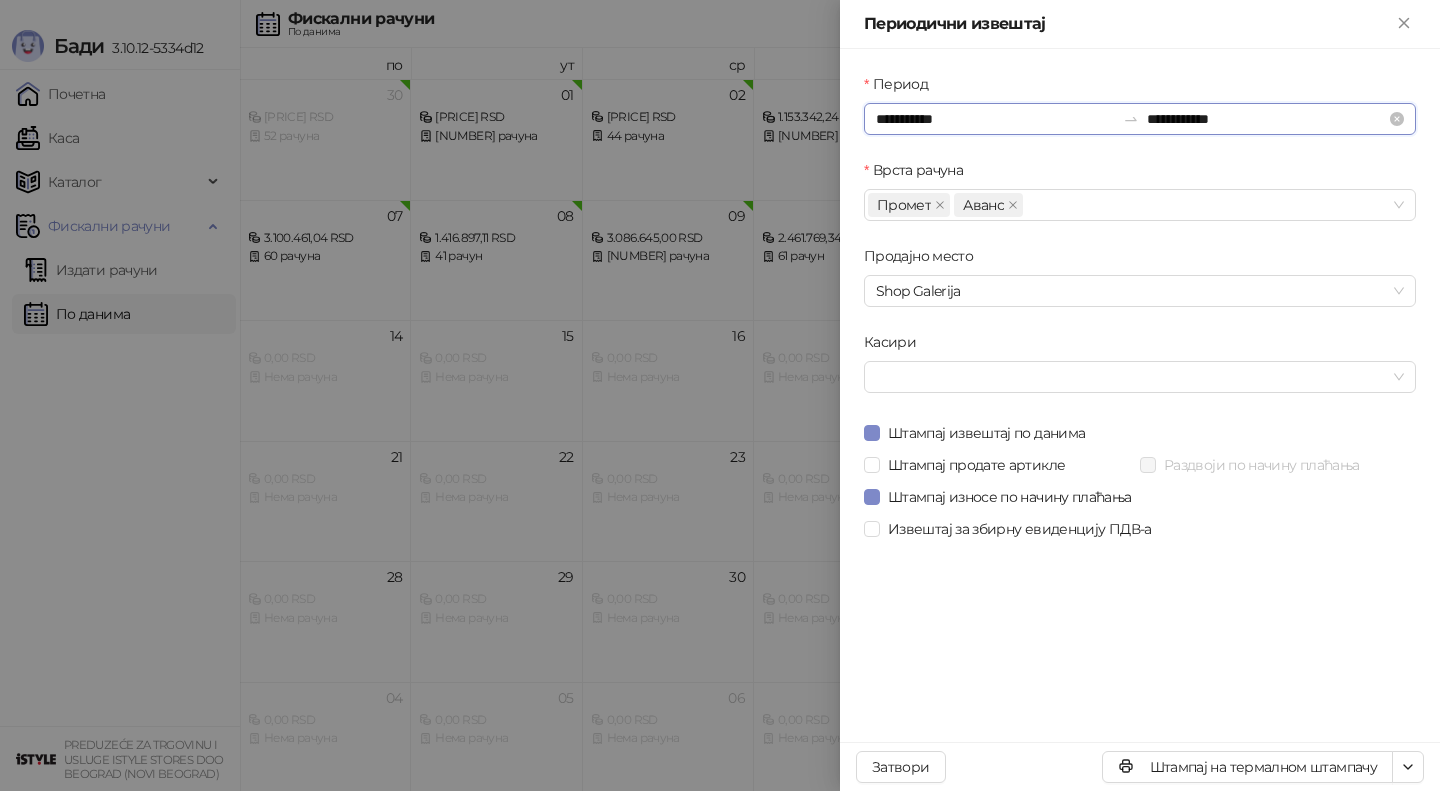 click on "**********" at bounding box center (995, 119) 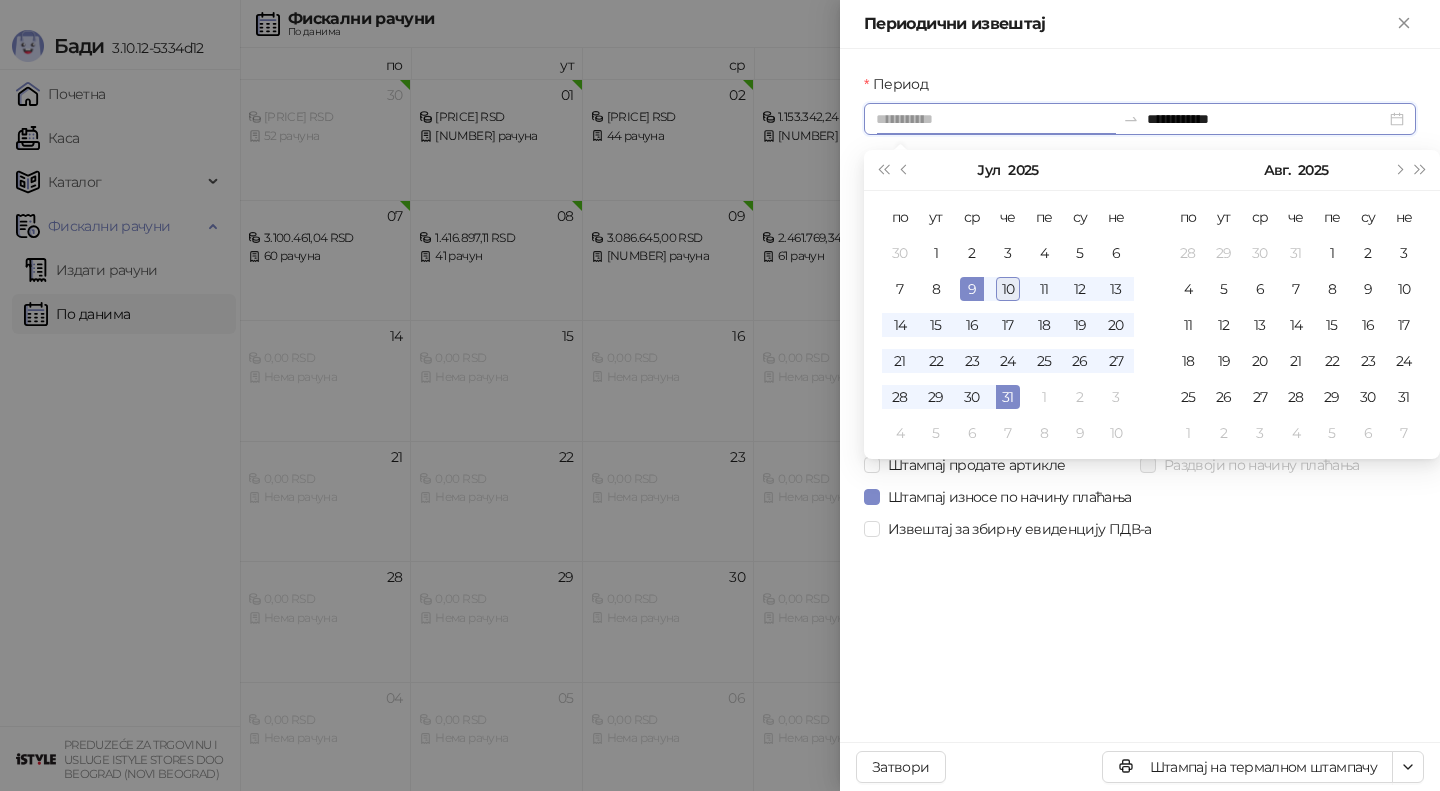 type on "**********" 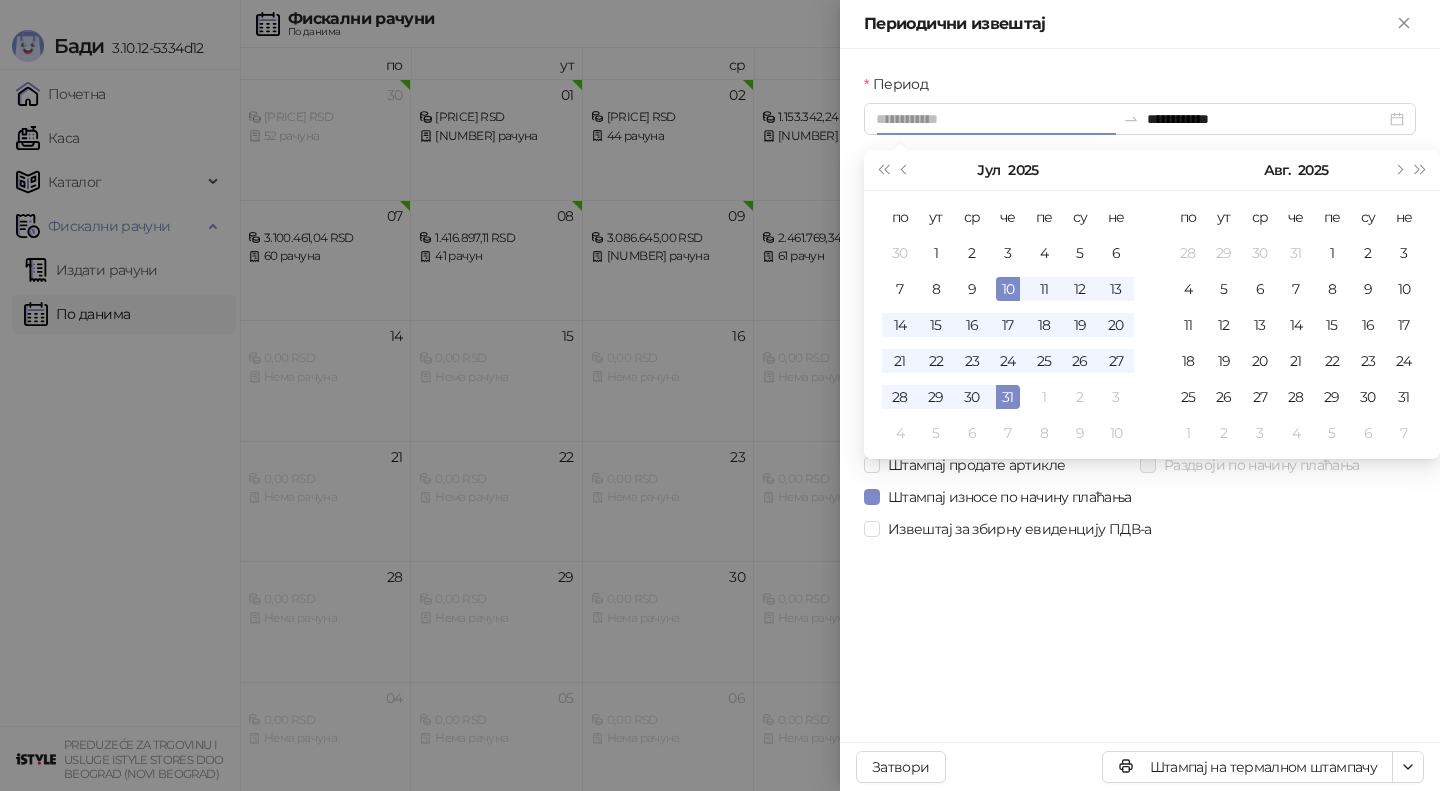 click on "10" at bounding box center [1008, 289] 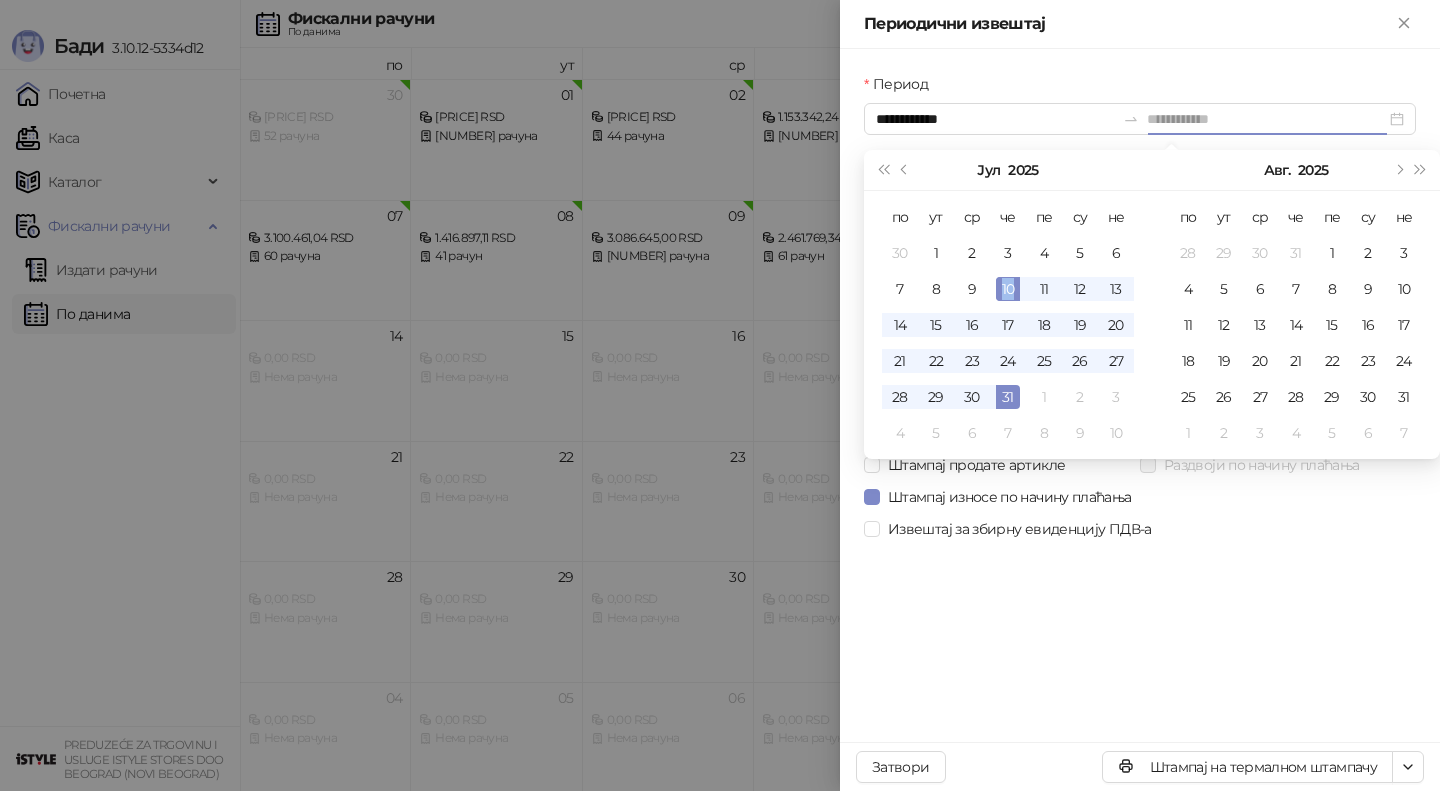 click on "10" at bounding box center (1008, 289) 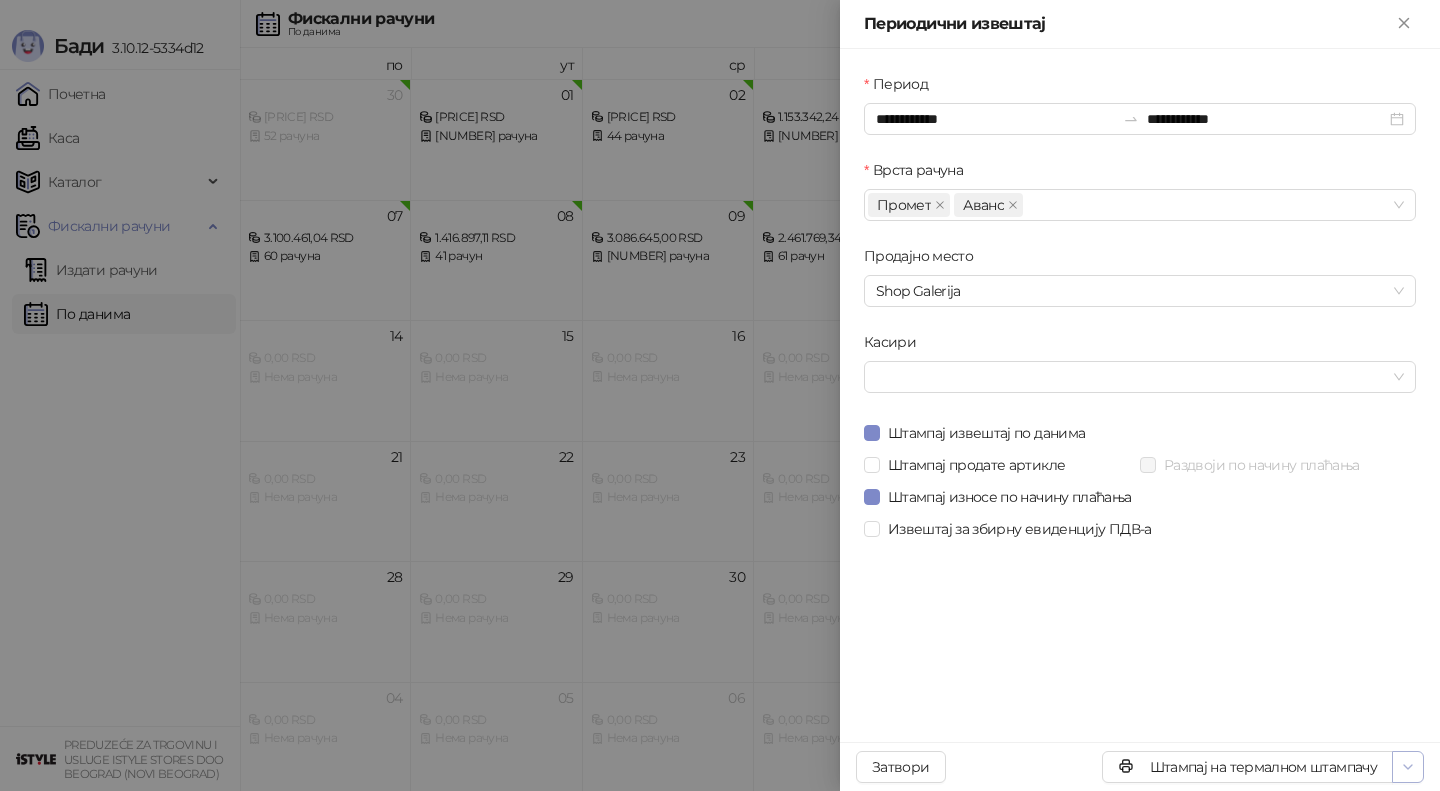 click 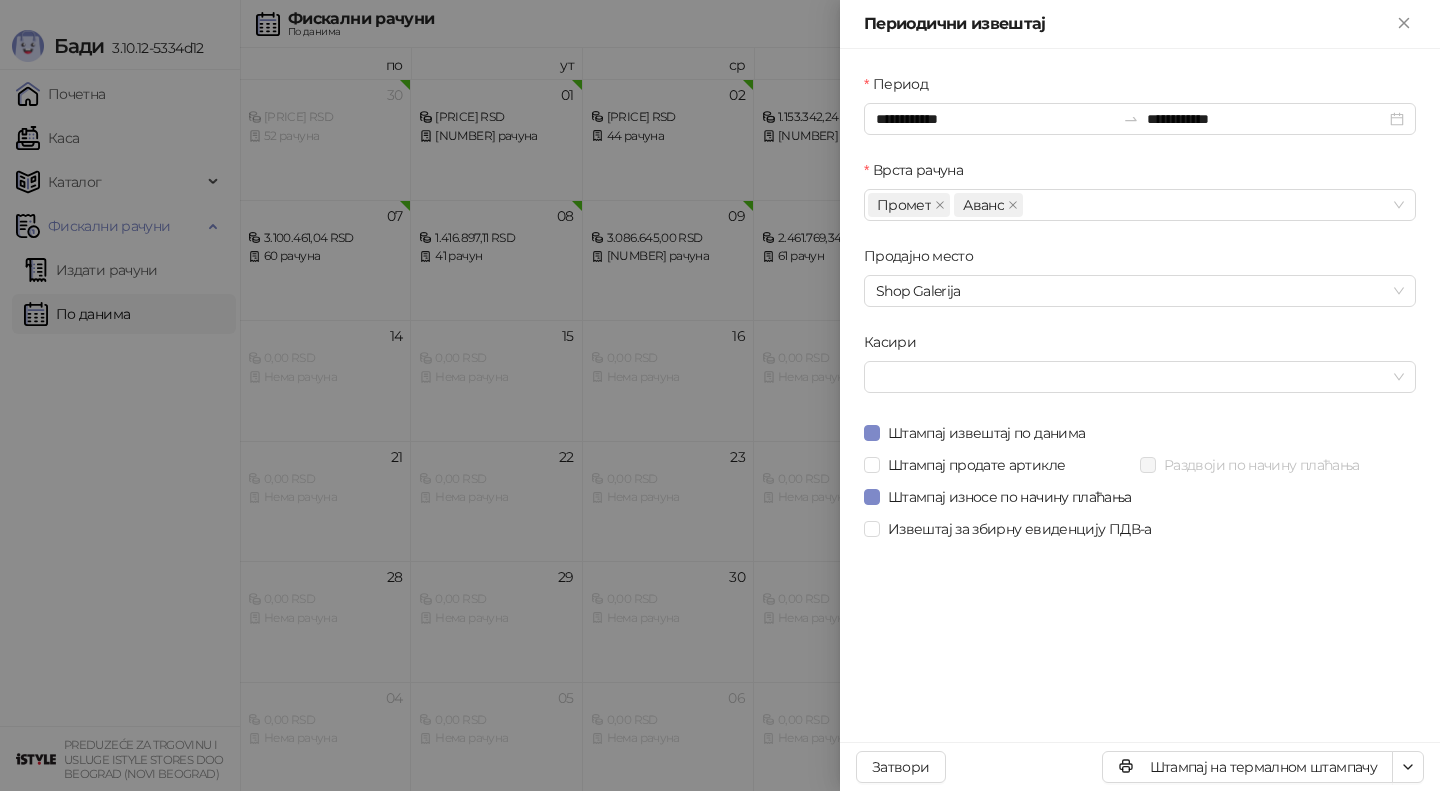 click on "**********" at bounding box center (1140, 395) 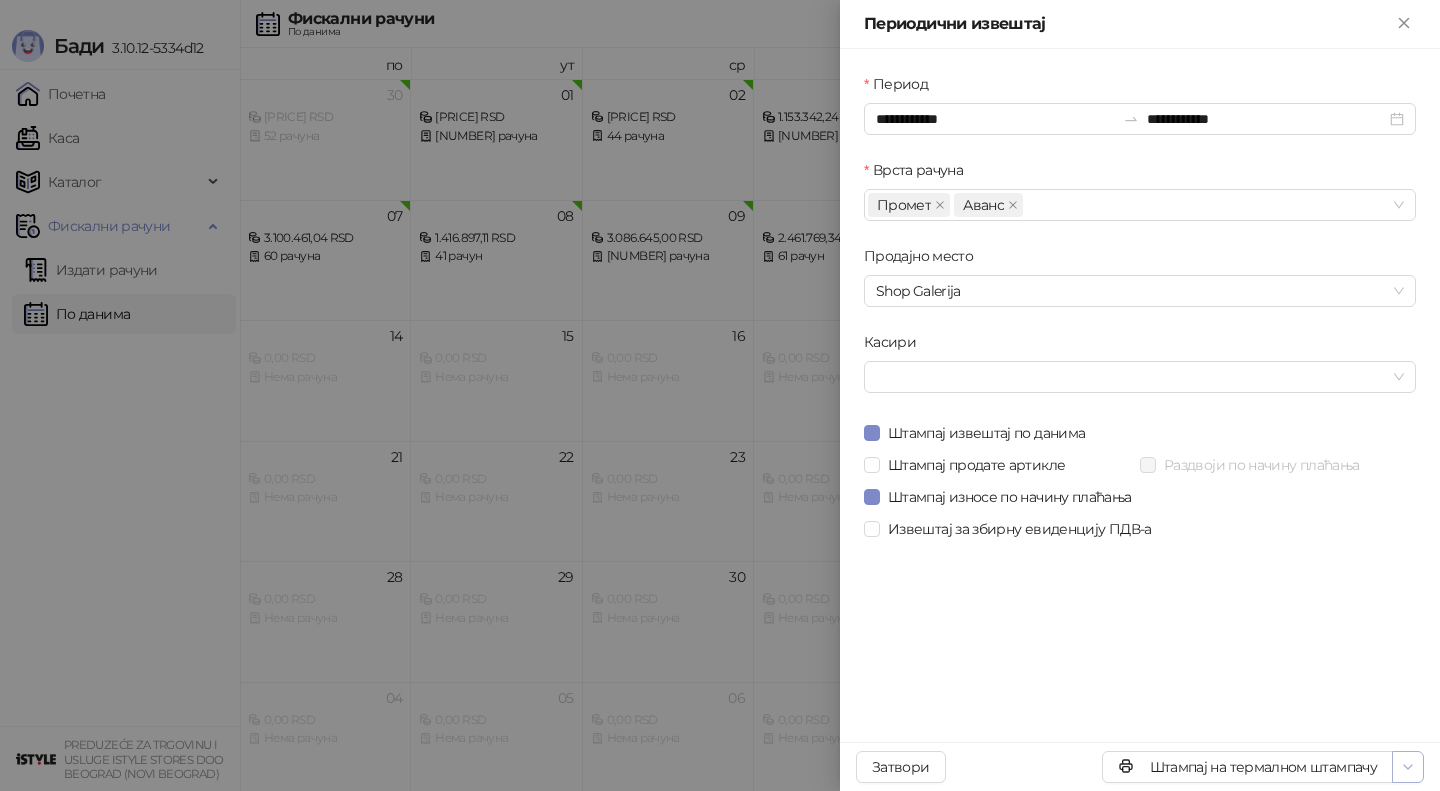 click 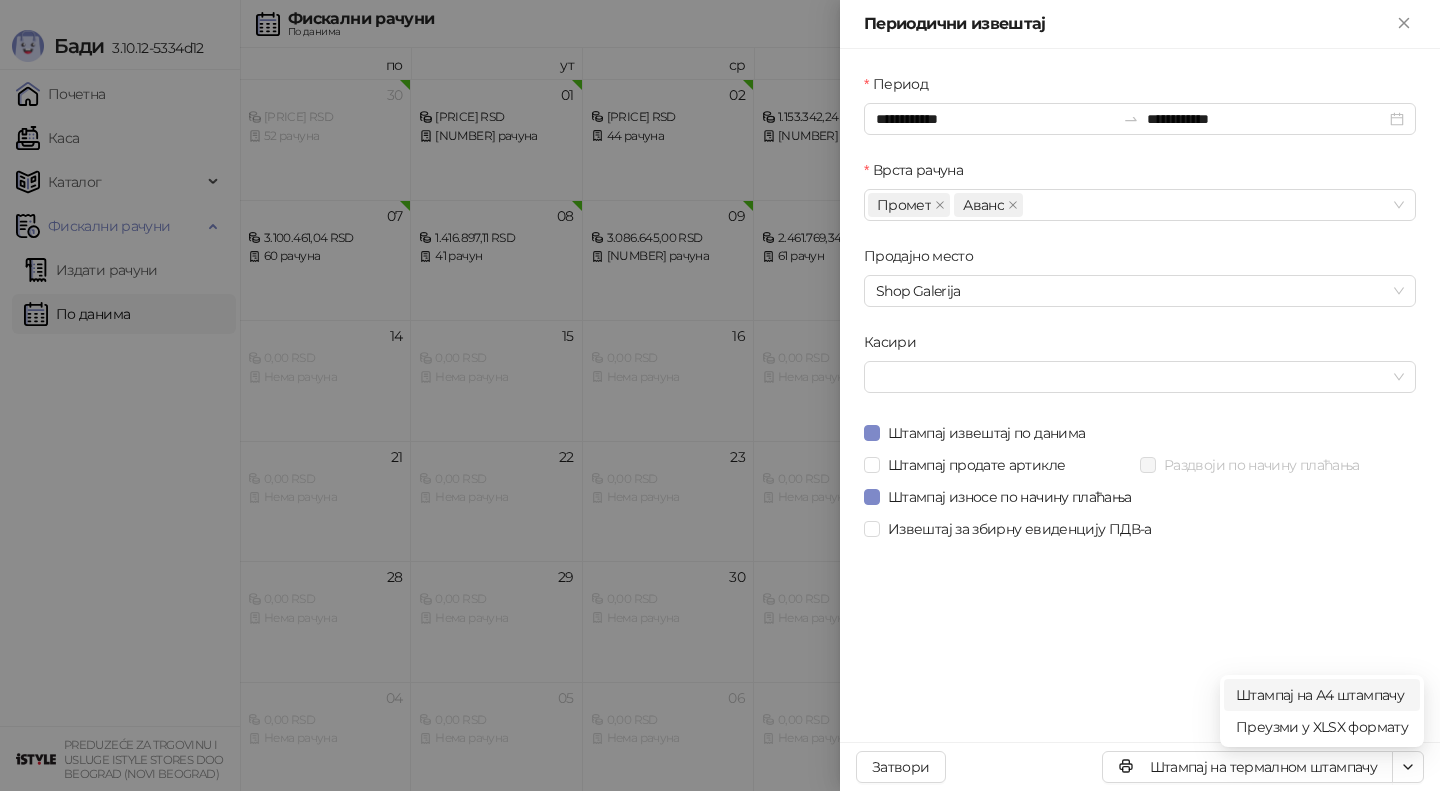 click on "Штампај на А4 штампачу" at bounding box center (1322, 695) 